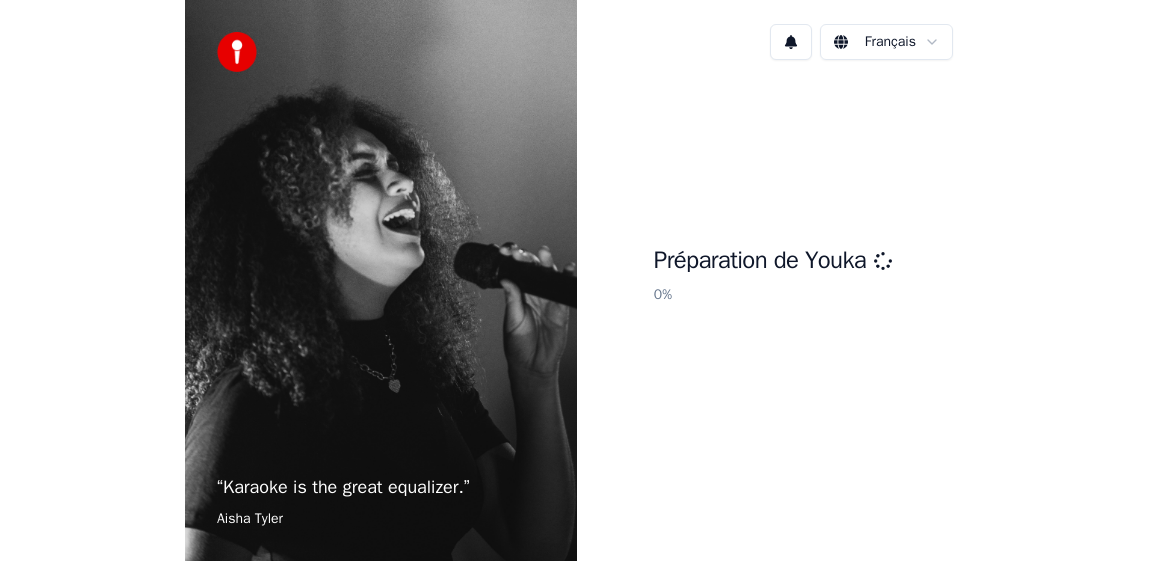 scroll, scrollTop: 0, scrollLeft: 0, axis: both 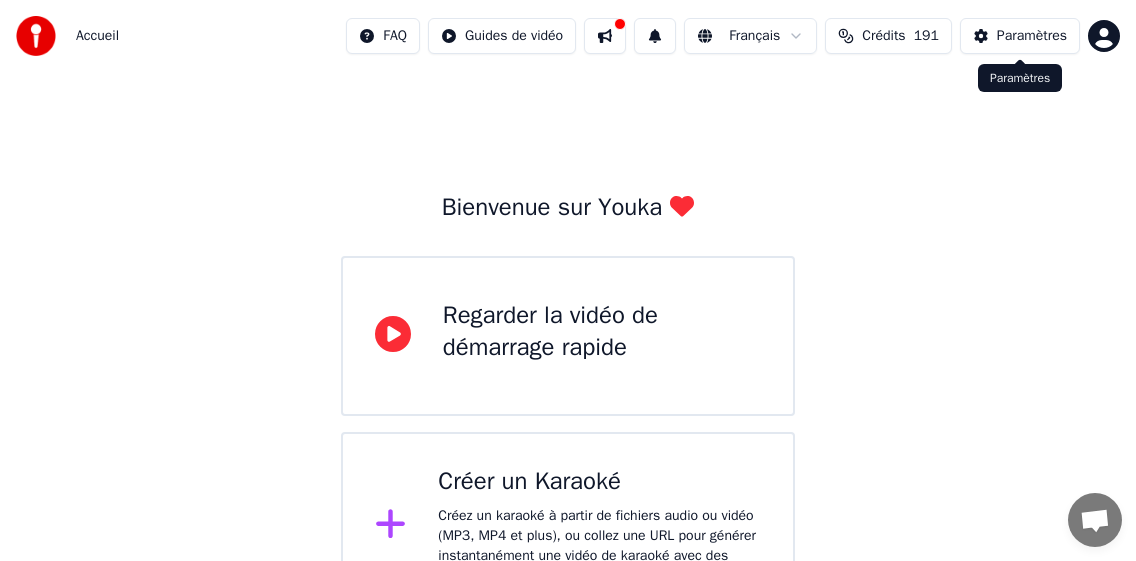 click on "Paramètres" at bounding box center [1032, 36] 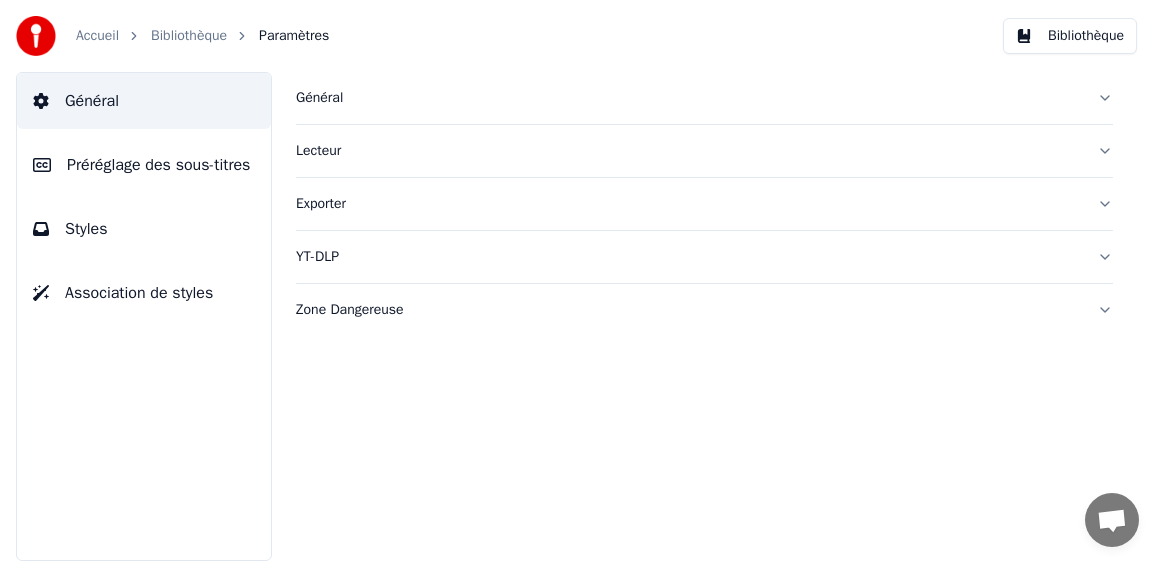 click on "Général" at bounding box center [688, 98] 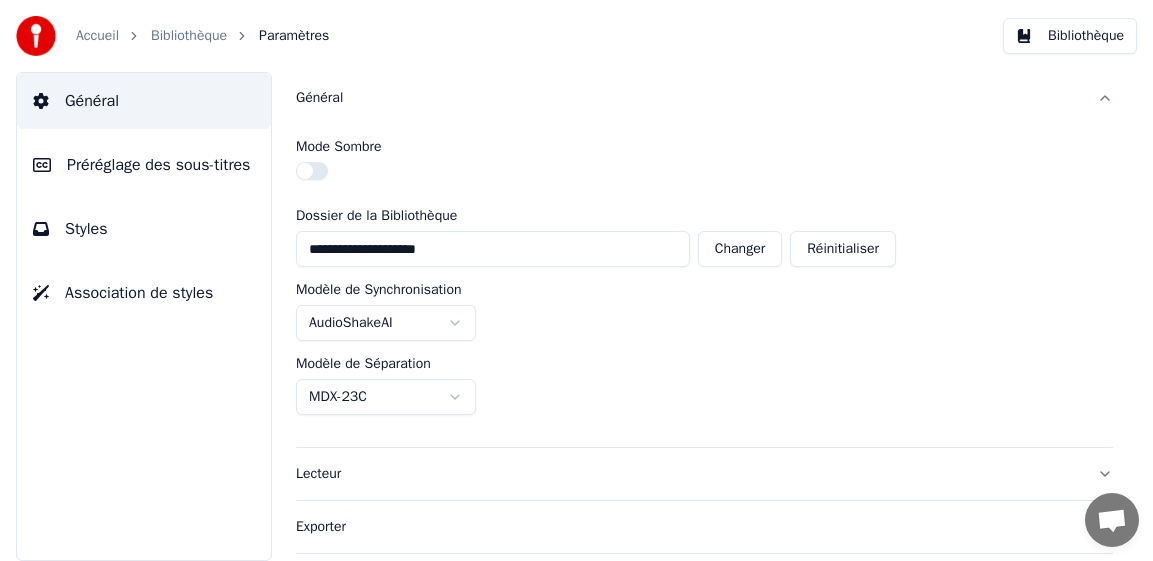 click on "Accueil" at bounding box center [97, 36] 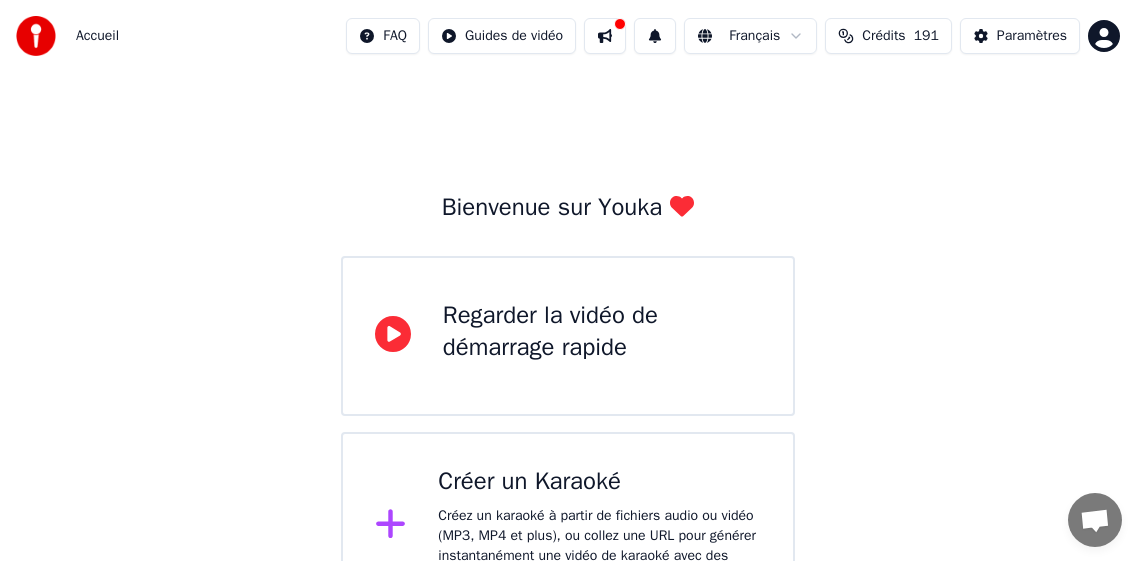 click on "Créer un Karaoké Créez un karaoké à partir de fichiers audio ou vidéo (MP3, MP4 et plus), ou collez une URL pour générer instantanément une vidéo de karaoké avec des paroles synchronisées." at bounding box center (599, 526) 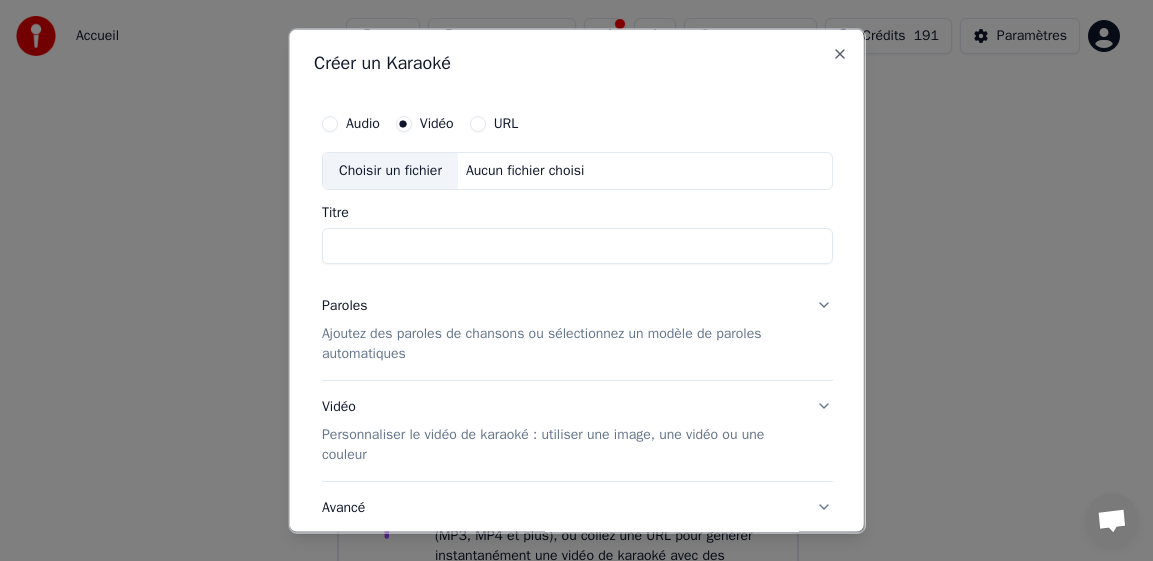 click on "Choisir un fichier" at bounding box center (389, 170) 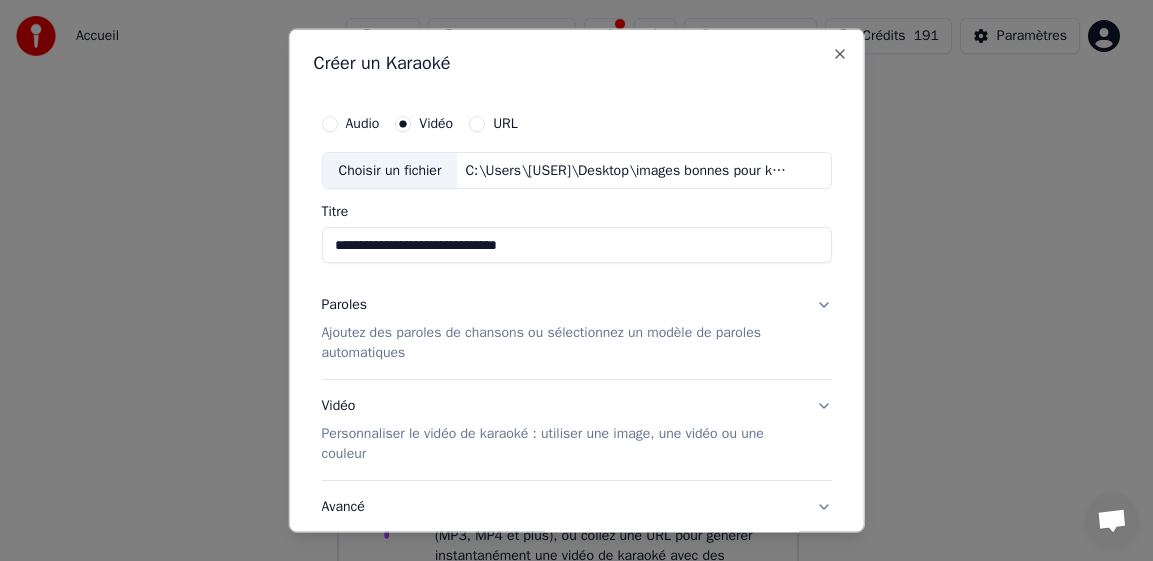 drag, startPoint x: 429, startPoint y: 252, endPoint x: 289, endPoint y: 259, distance: 140.1749 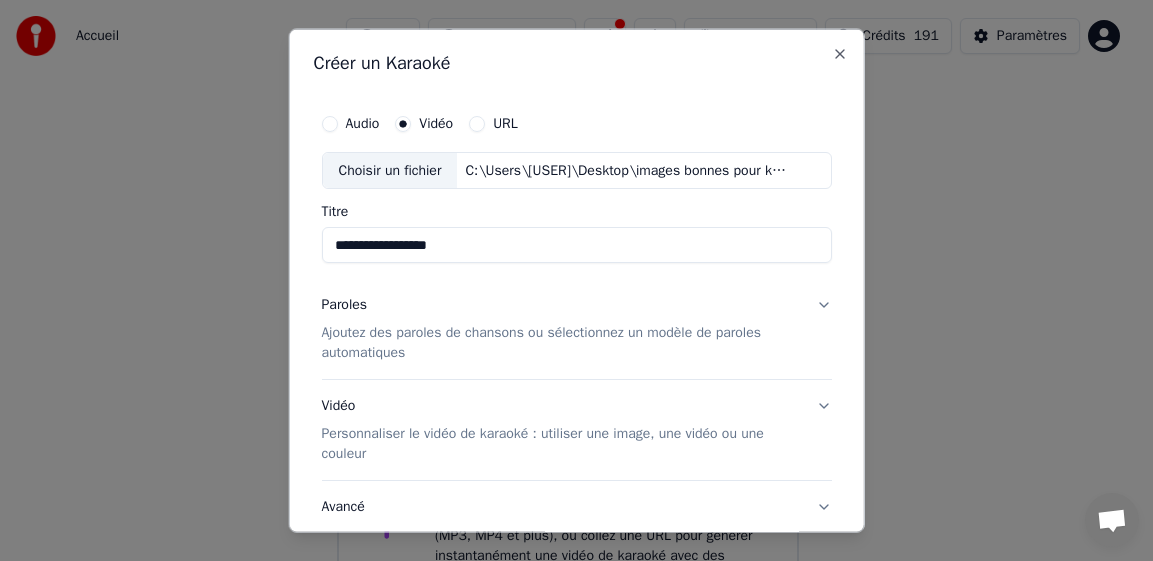 click on "**********" at bounding box center (576, 245) 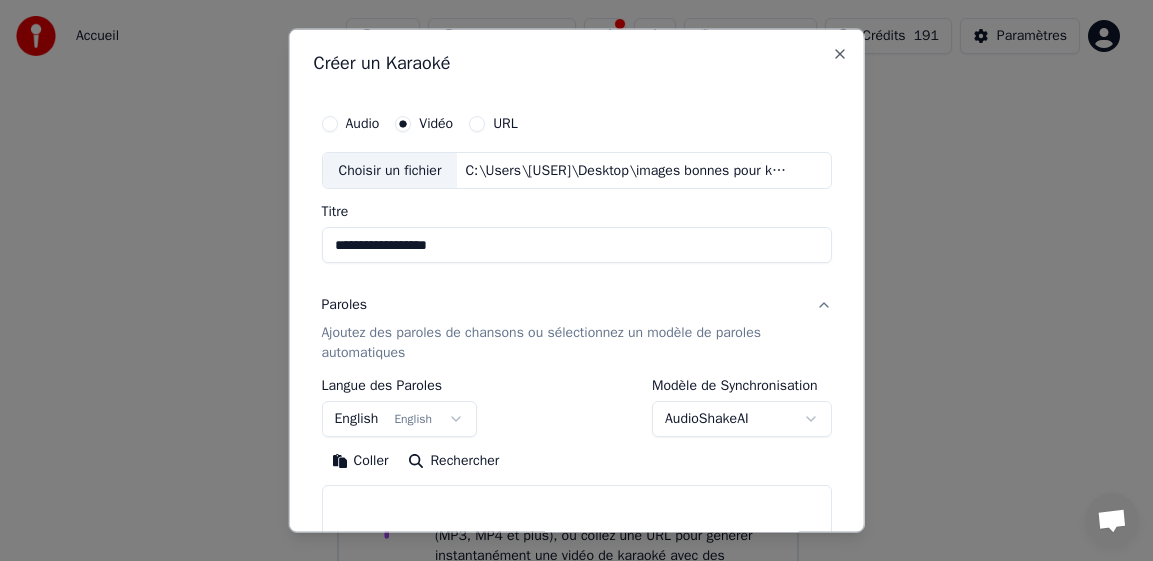 click on "English English" at bounding box center (399, 419) 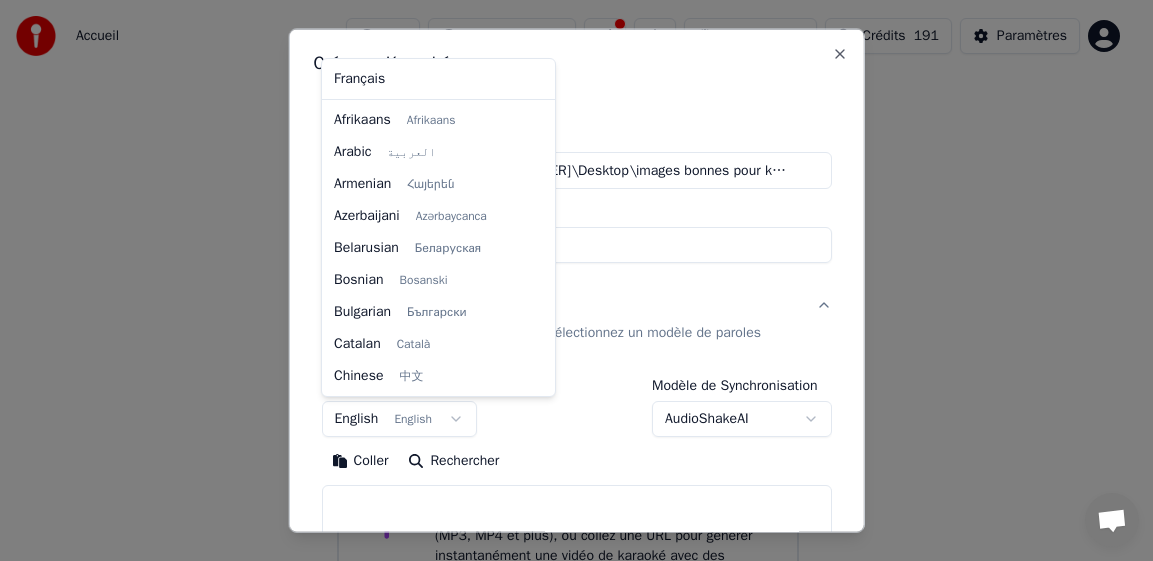scroll, scrollTop: 160, scrollLeft: 0, axis: vertical 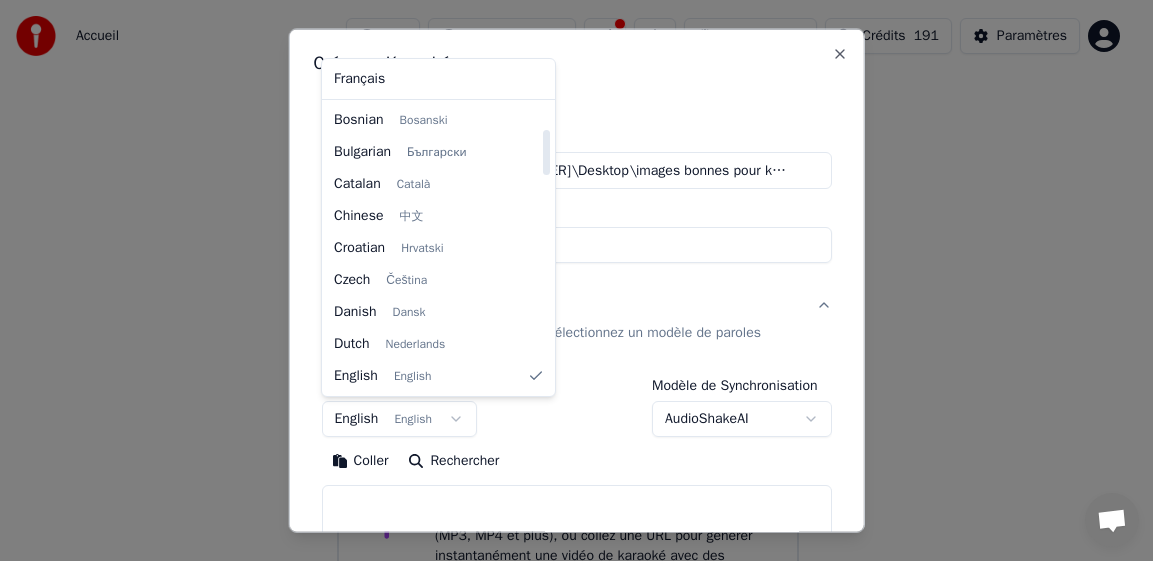 select on "**" 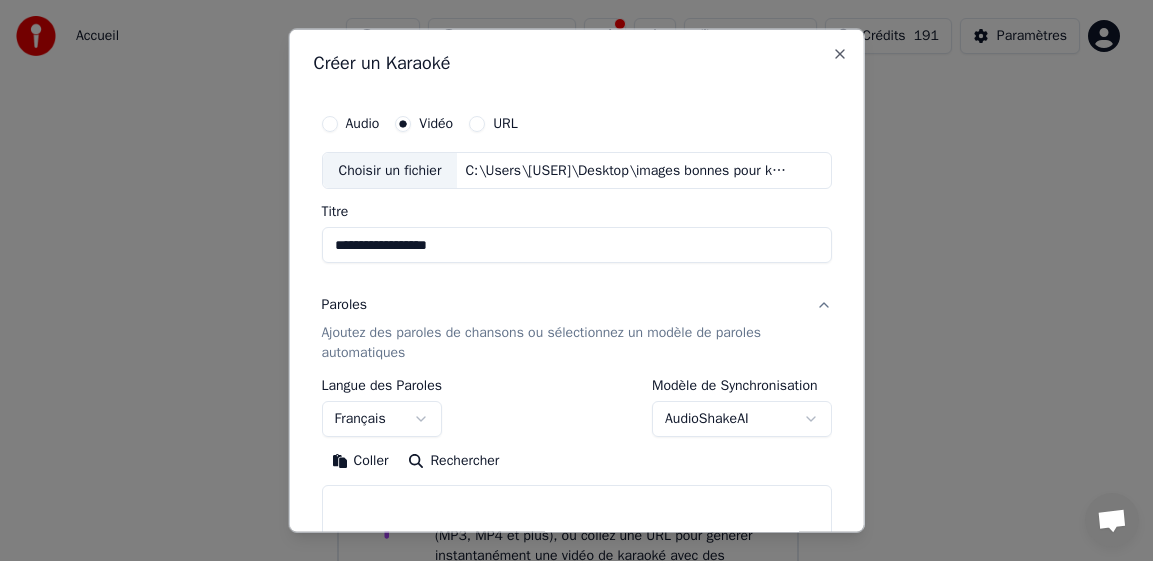 click on "Coller" at bounding box center [359, 461] 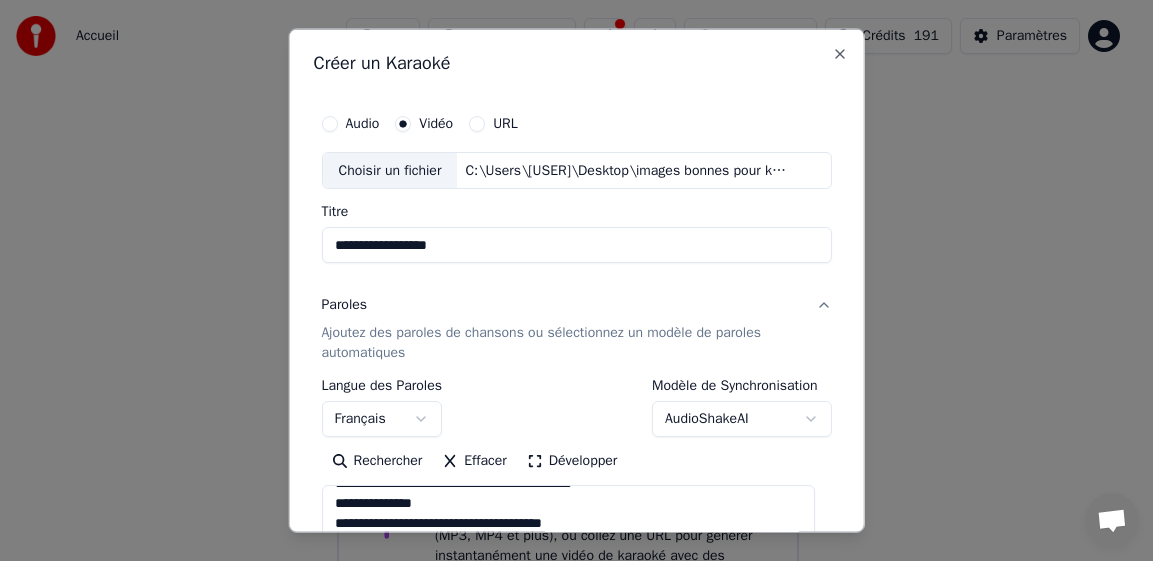 scroll, scrollTop: 1253, scrollLeft: 0, axis: vertical 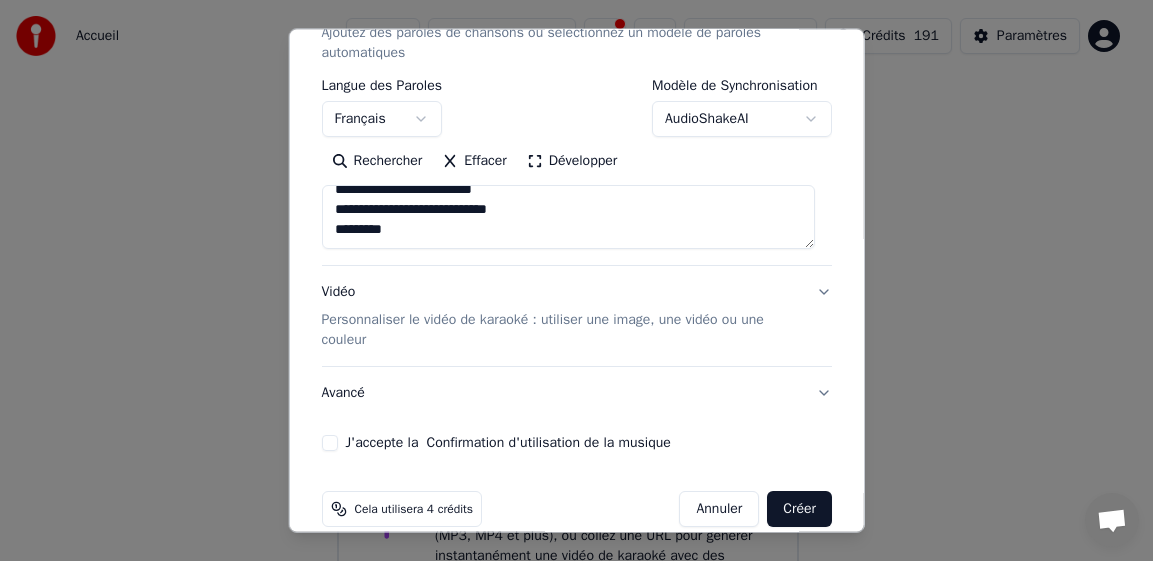 click on "J'accepte la   Confirmation d'utilisation de la musique" at bounding box center (329, 443) 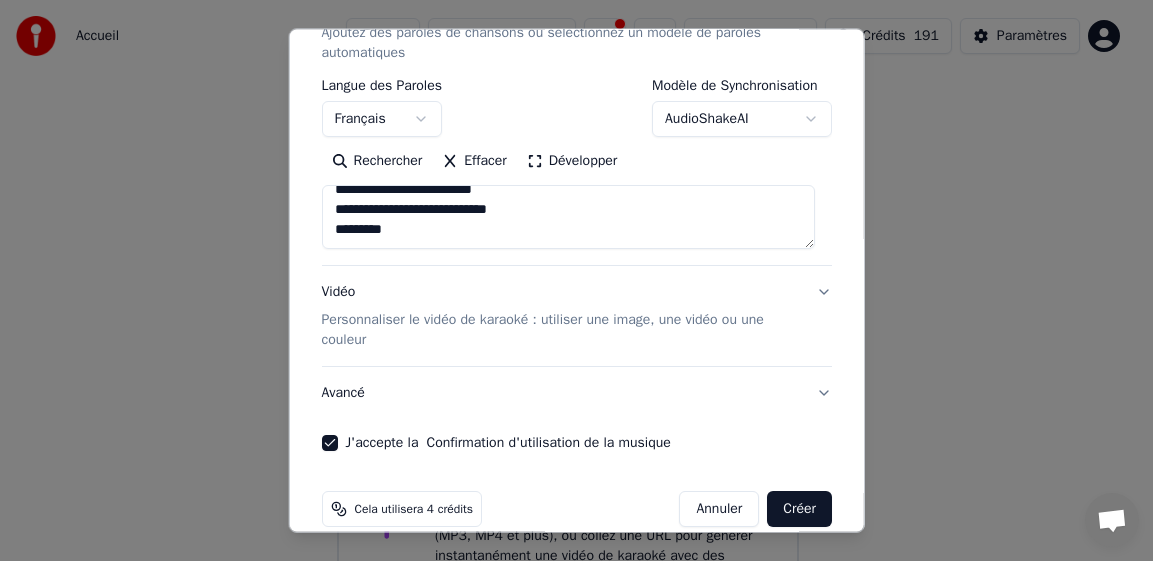 click on "Créer" at bounding box center [799, 509] 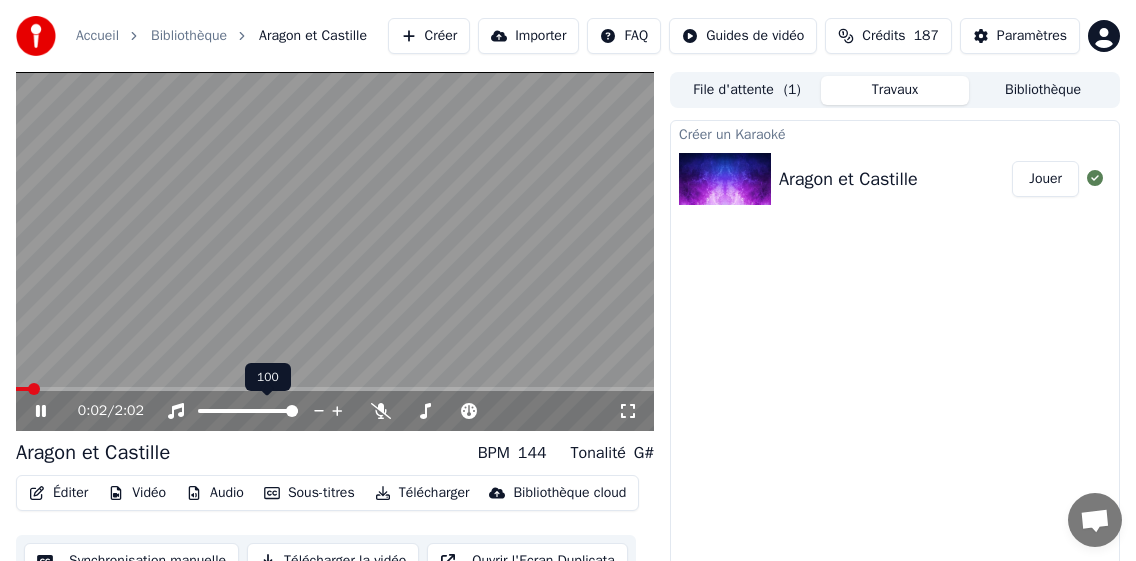 drag, startPoint x: 280, startPoint y: 404, endPoint x: 242, endPoint y: 411, distance: 38.63936 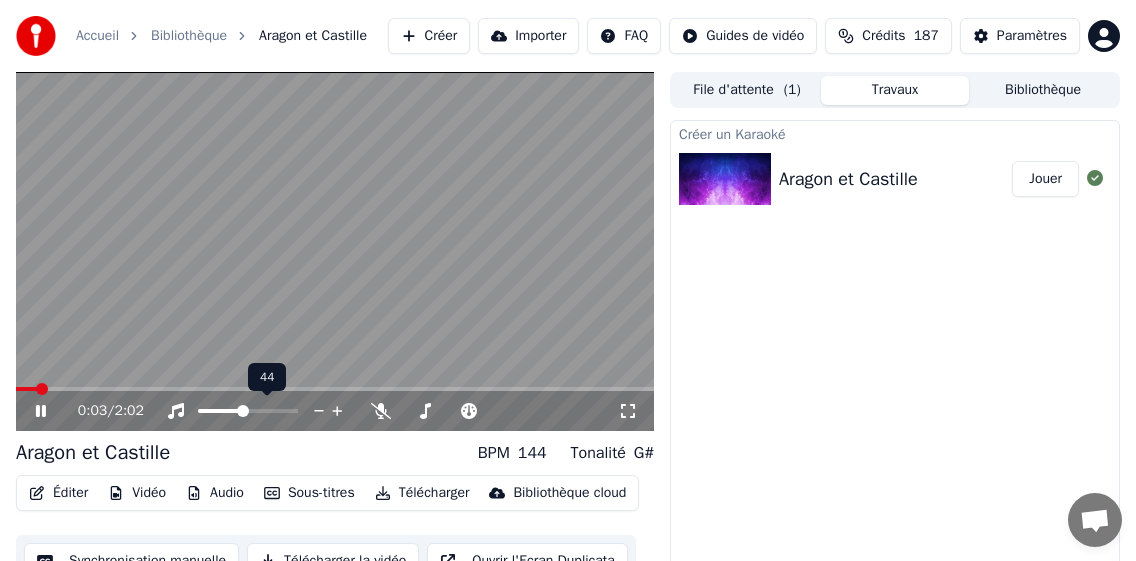 click at bounding box center (220, 411) 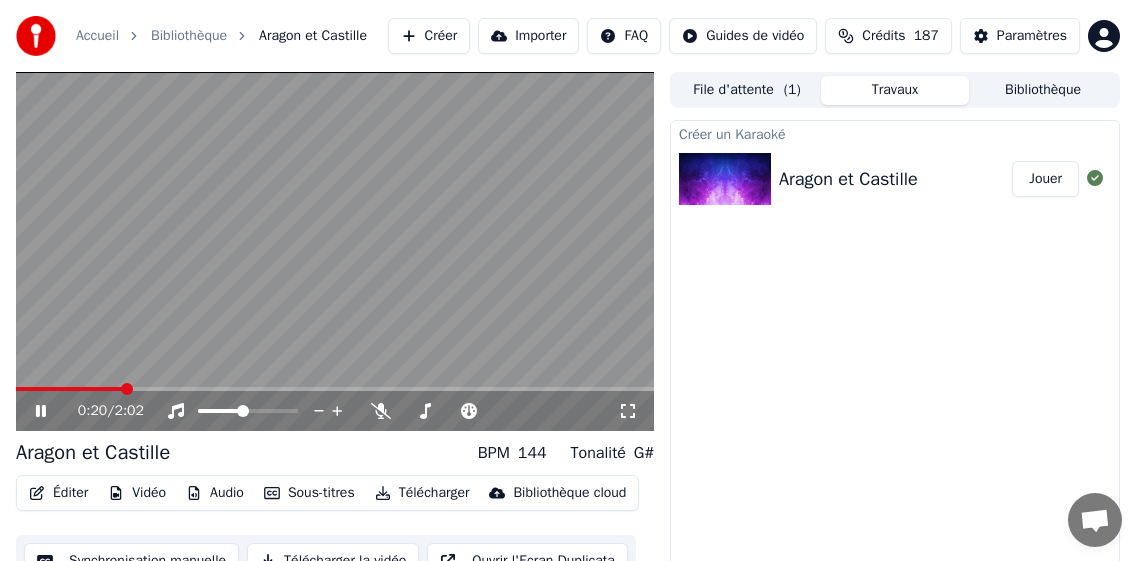 click on "0:20  /  2:02" at bounding box center [335, 411] 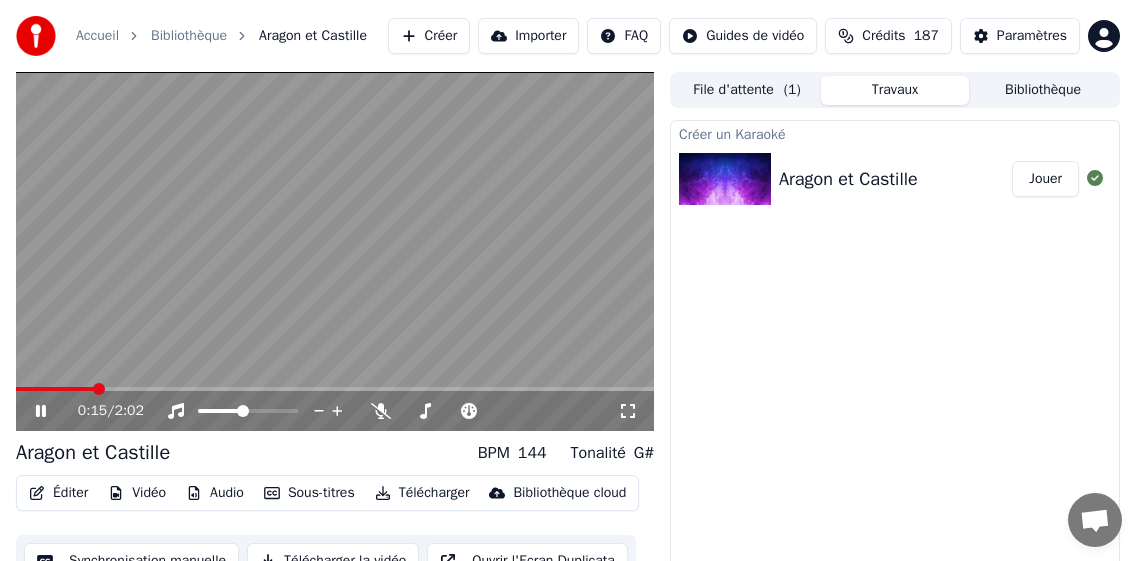 click at bounding box center (55, 389) 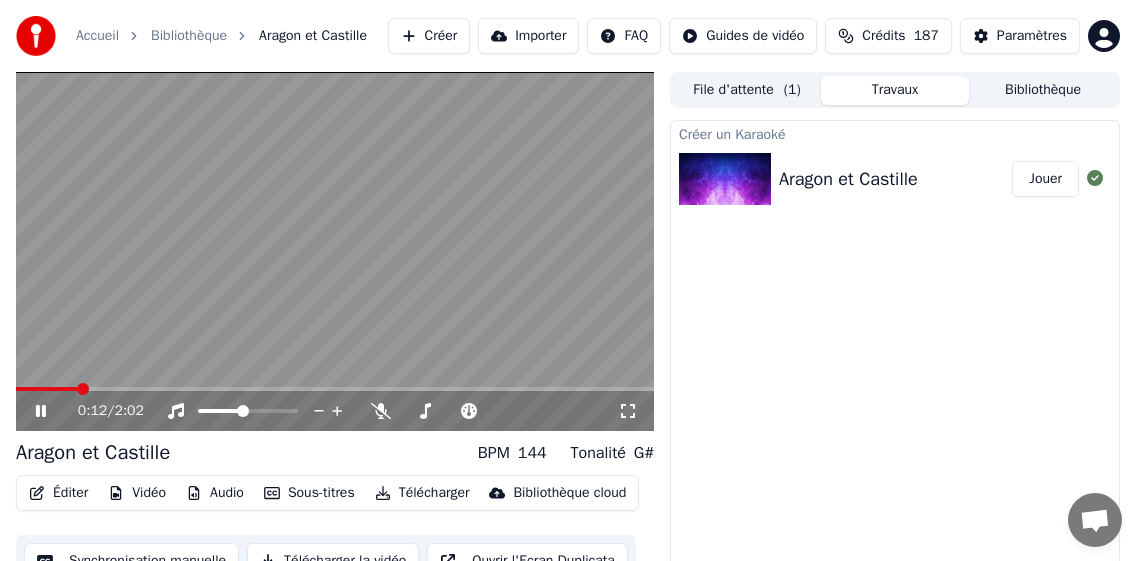click at bounding box center [47, 389] 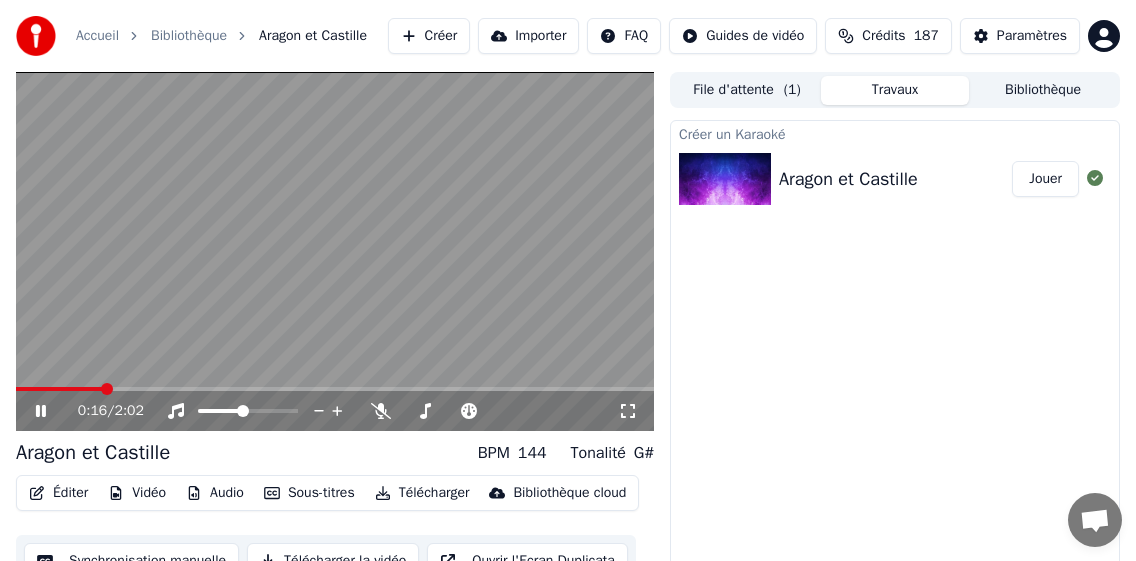 click 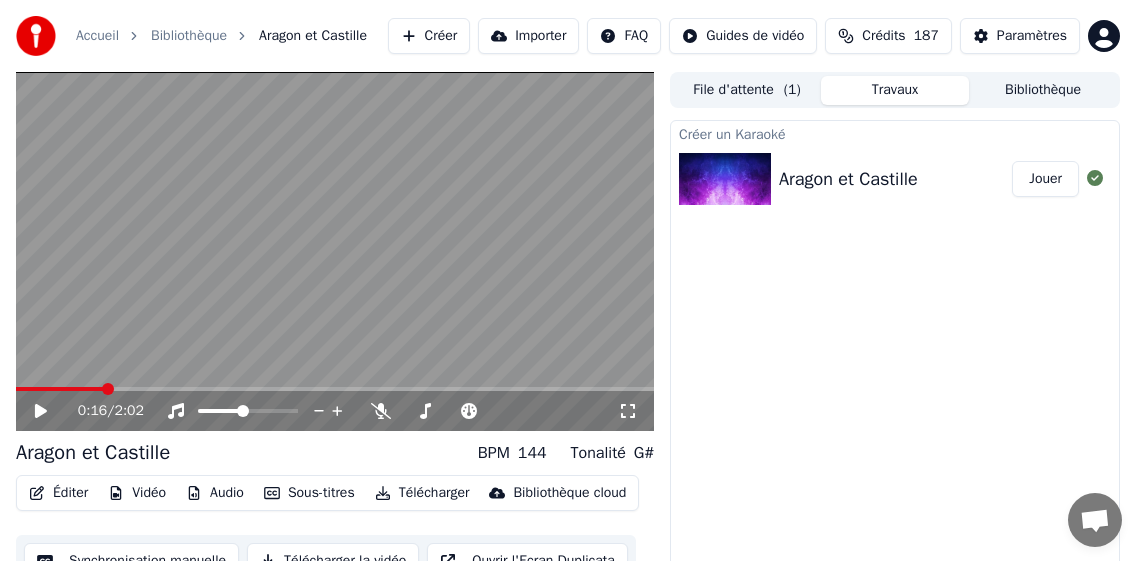 click 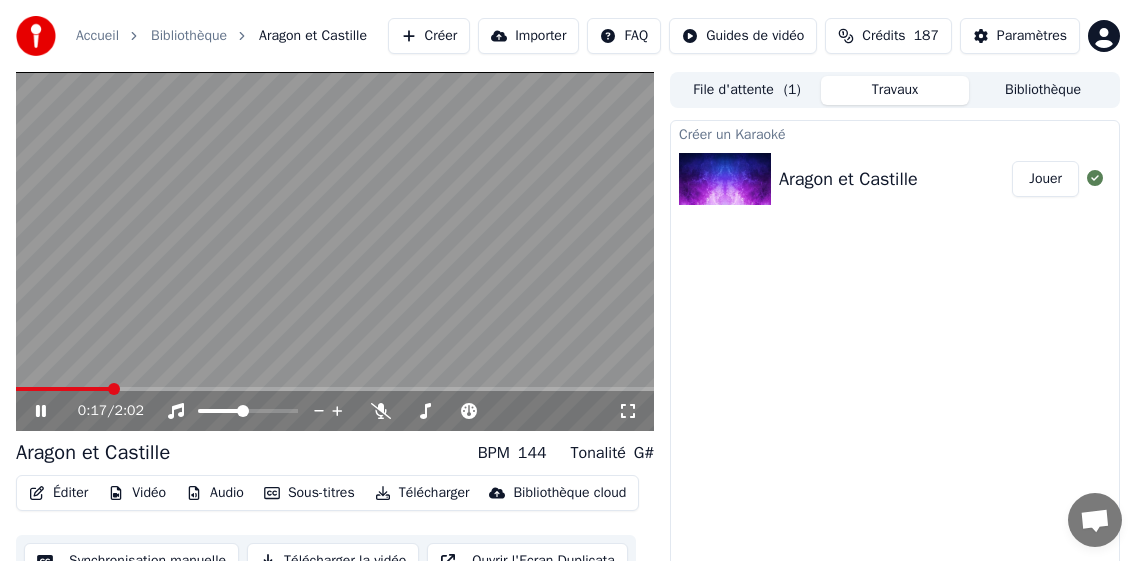 click 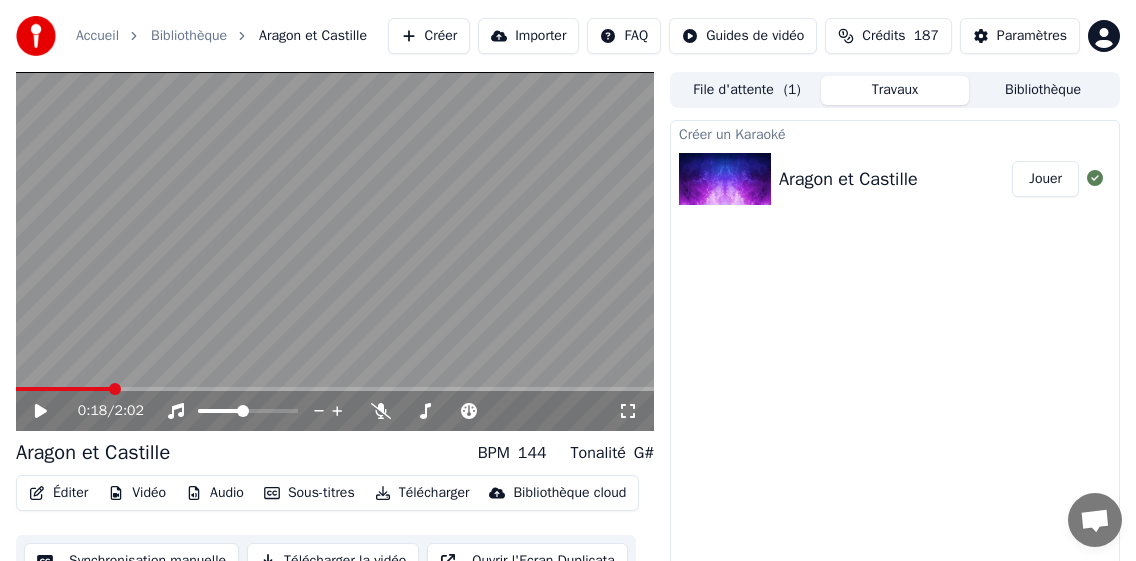 click 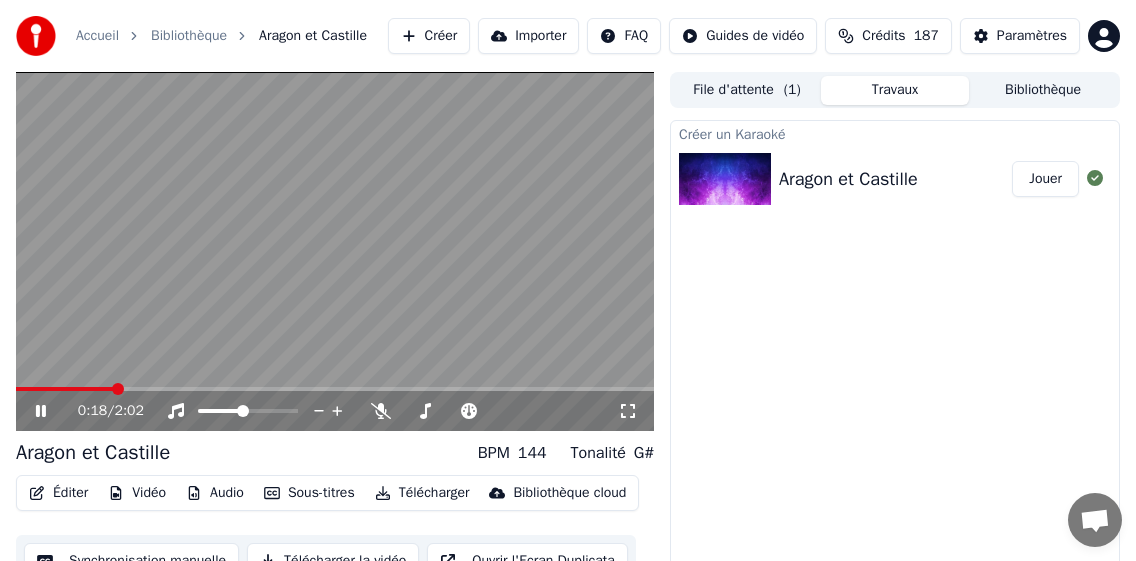 click 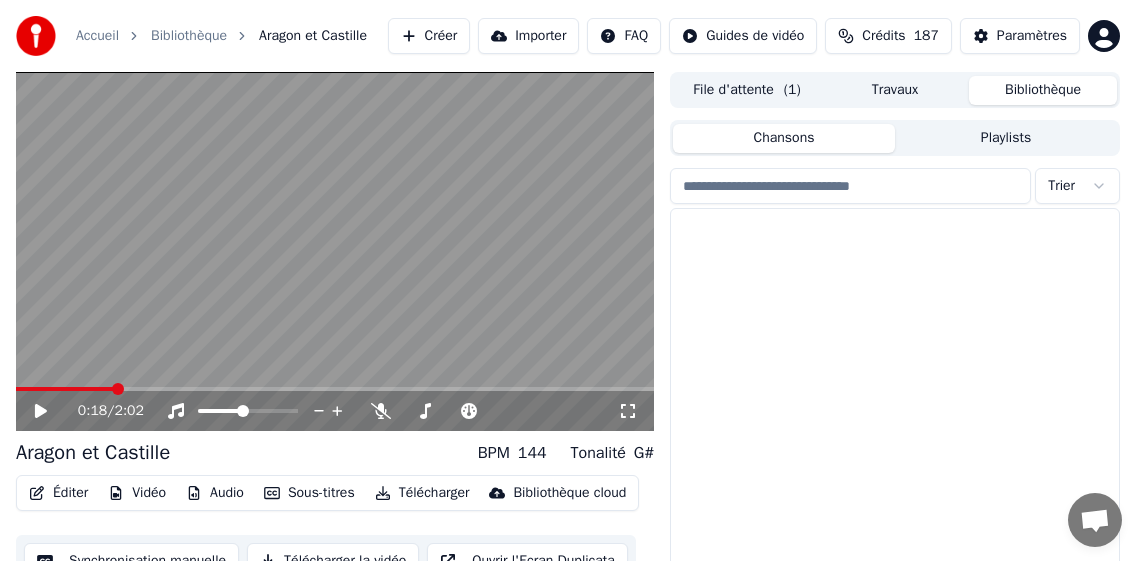 drag, startPoint x: 1058, startPoint y: 81, endPoint x: 1056, endPoint y: 109, distance: 28.071337 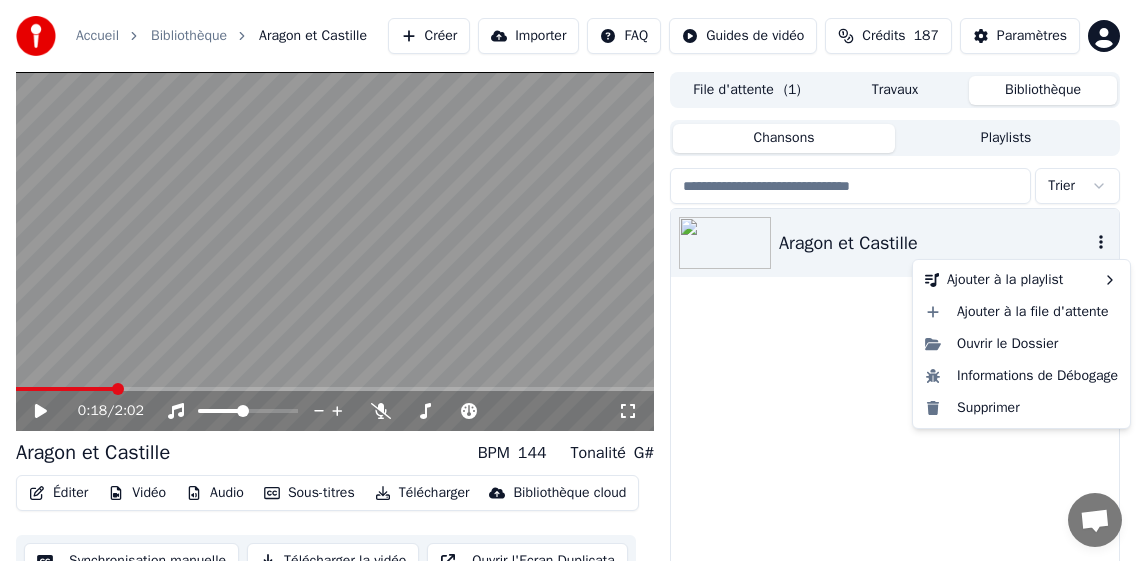 click 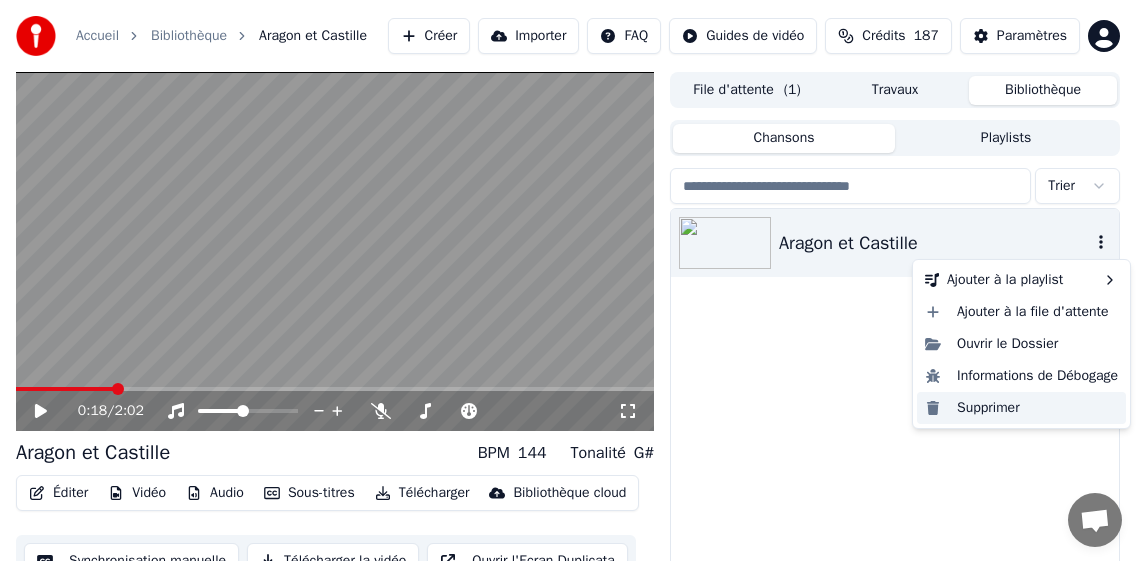 click on "Supprimer" at bounding box center [1021, 408] 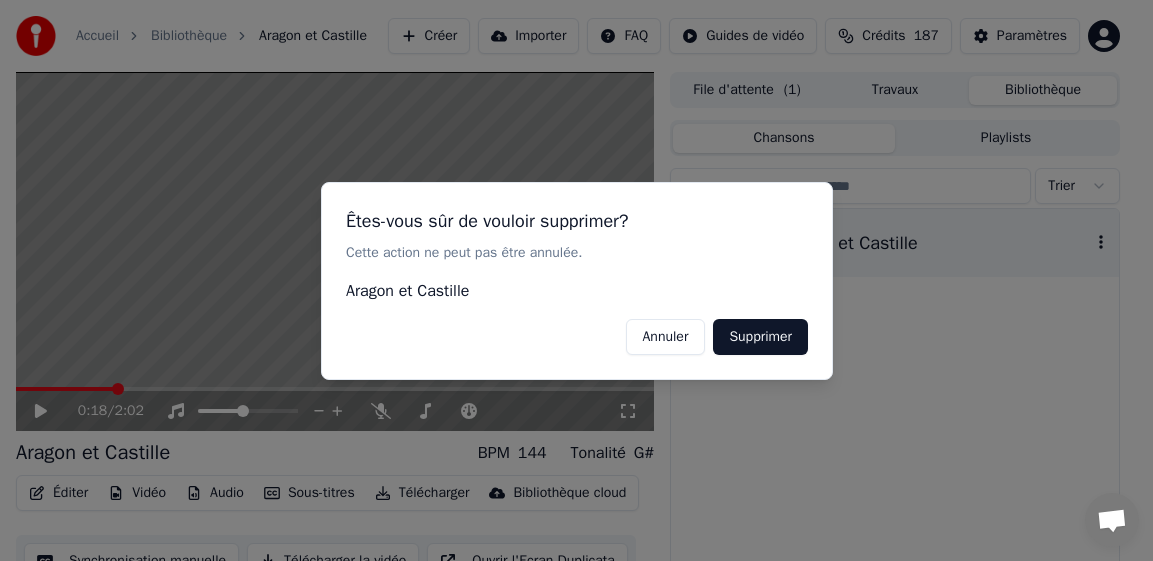 click on "Supprimer" at bounding box center (760, 336) 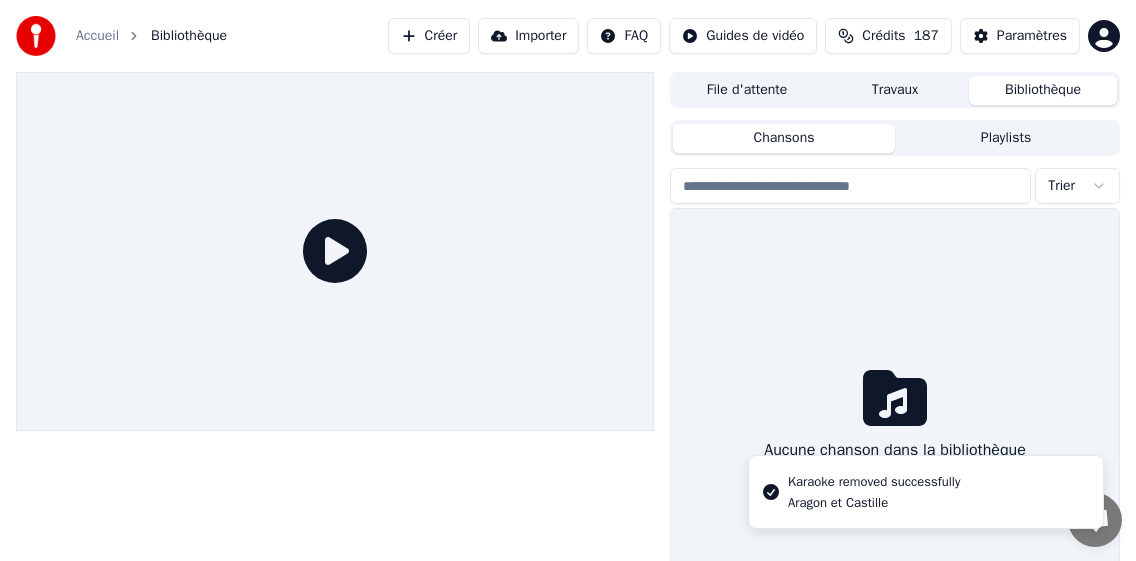 click on "Créer" at bounding box center (429, 36) 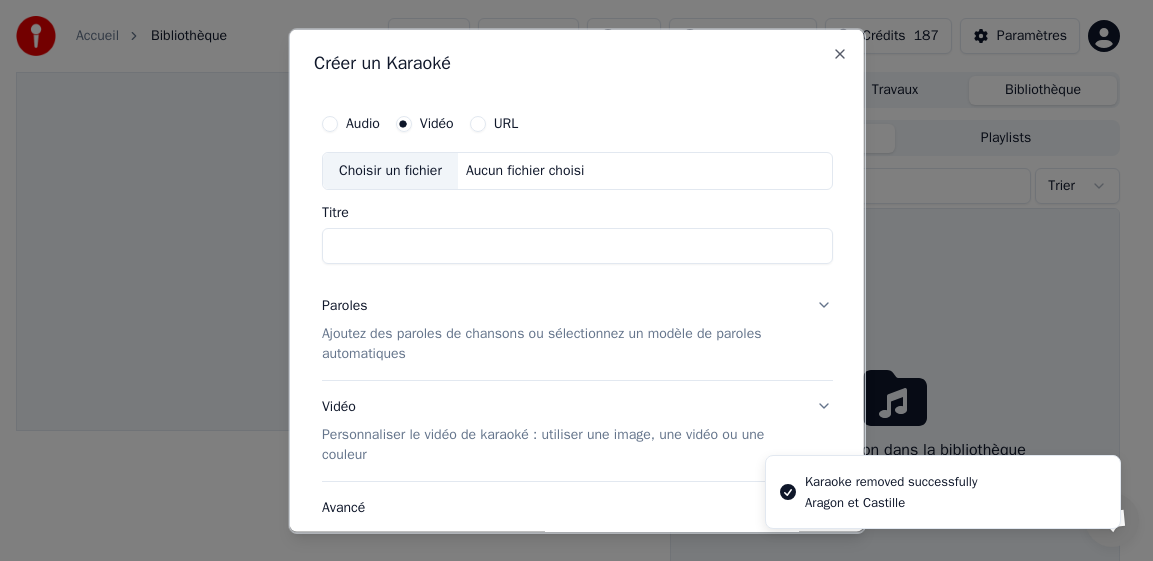 click on "Choisir un fichier" at bounding box center (389, 170) 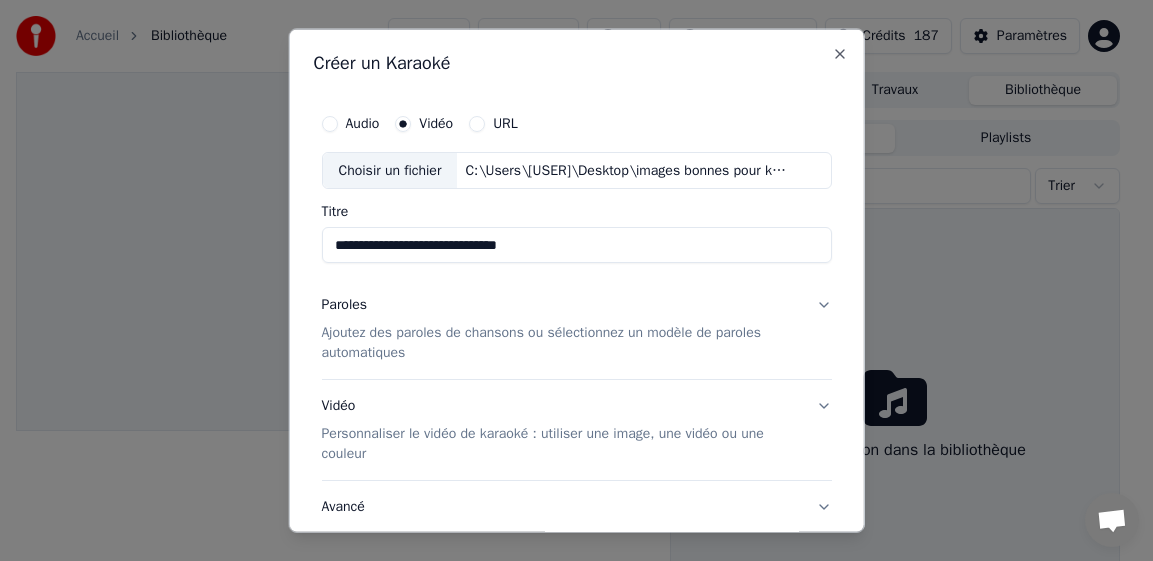 drag, startPoint x: 428, startPoint y: 247, endPoint x: 267, endPoint y: 234, distance: 161.52399 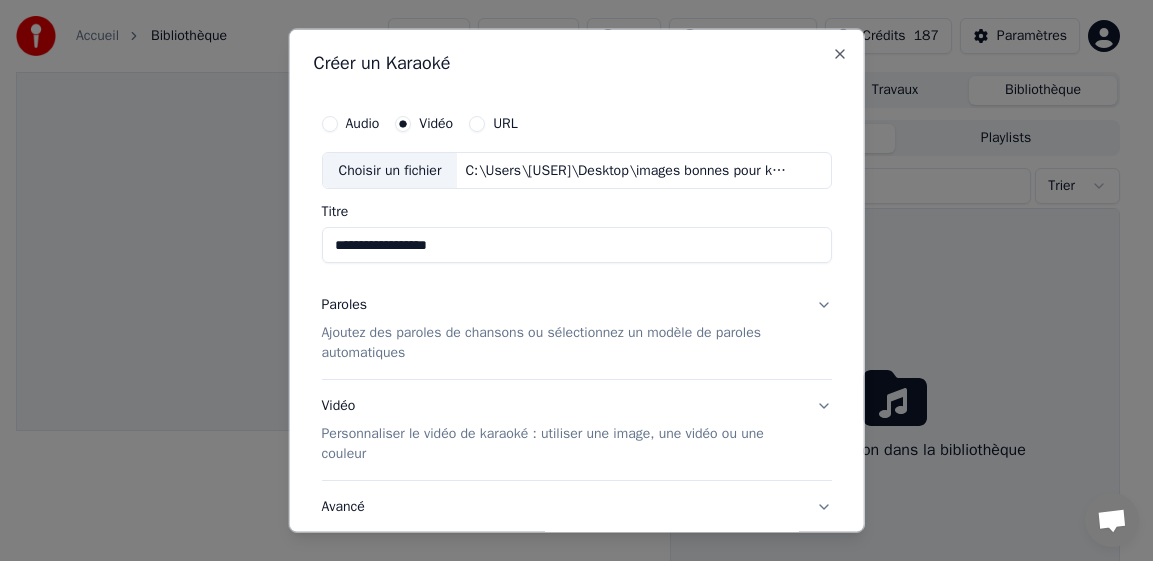 click on "**********" at bounding box center [576, 245] 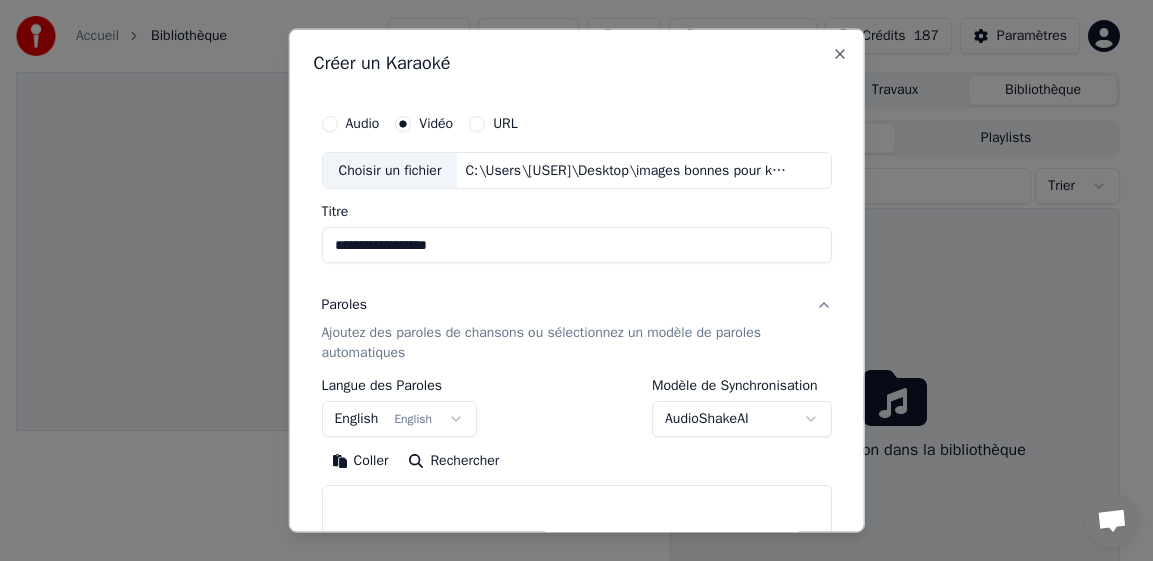 click on "**********" at bounding box center (568, 280) 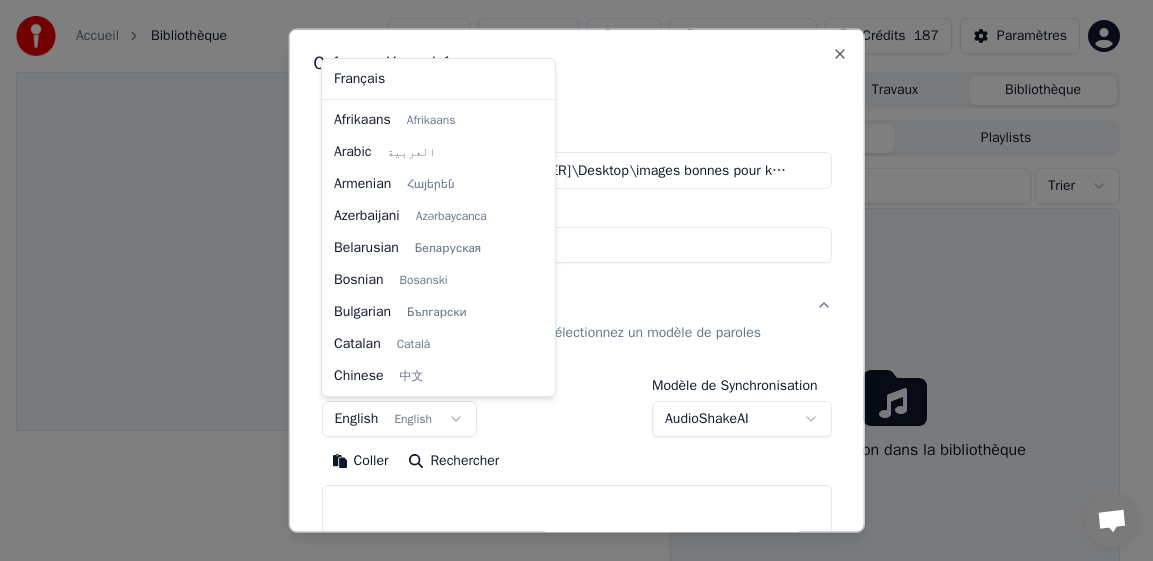 scroll, scrollTop: 160, scrollLeft: 0, axis: vertical 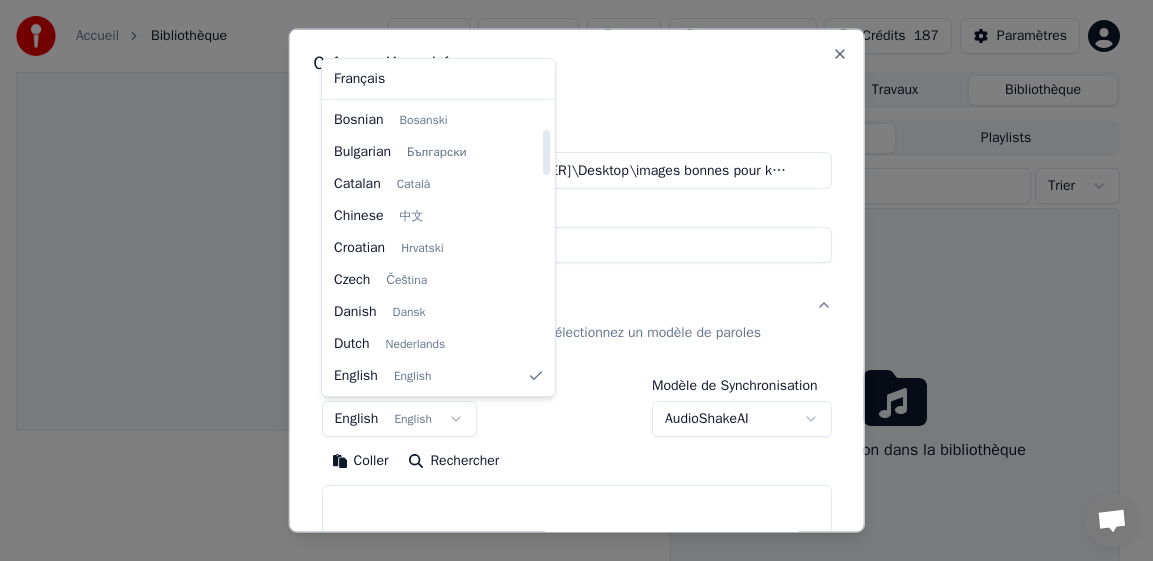 select on "**" 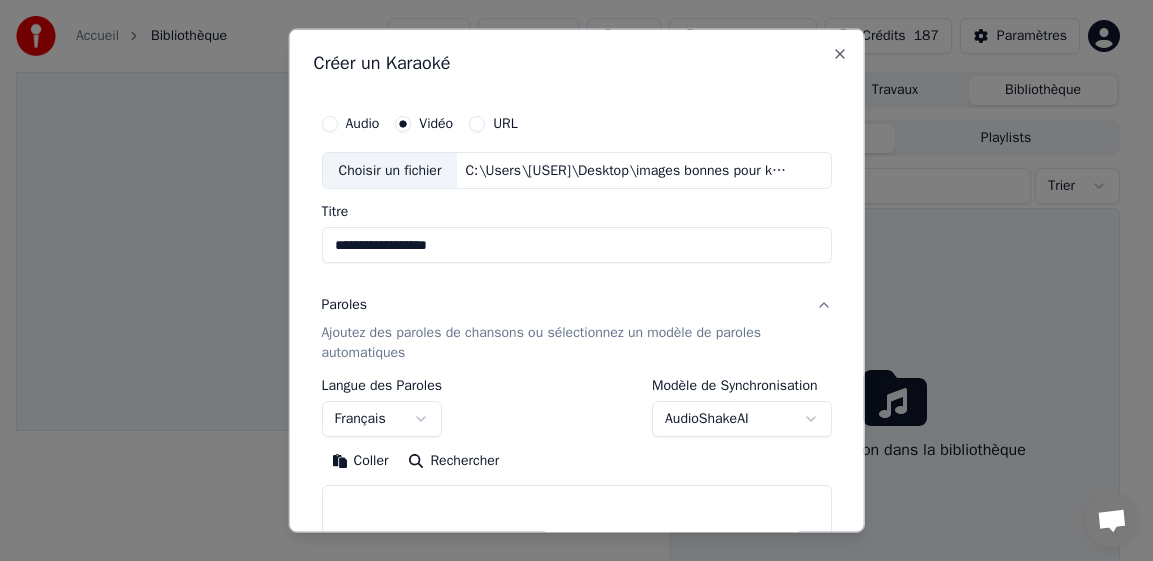 click on "Coller" at bounding box center [359, 461] 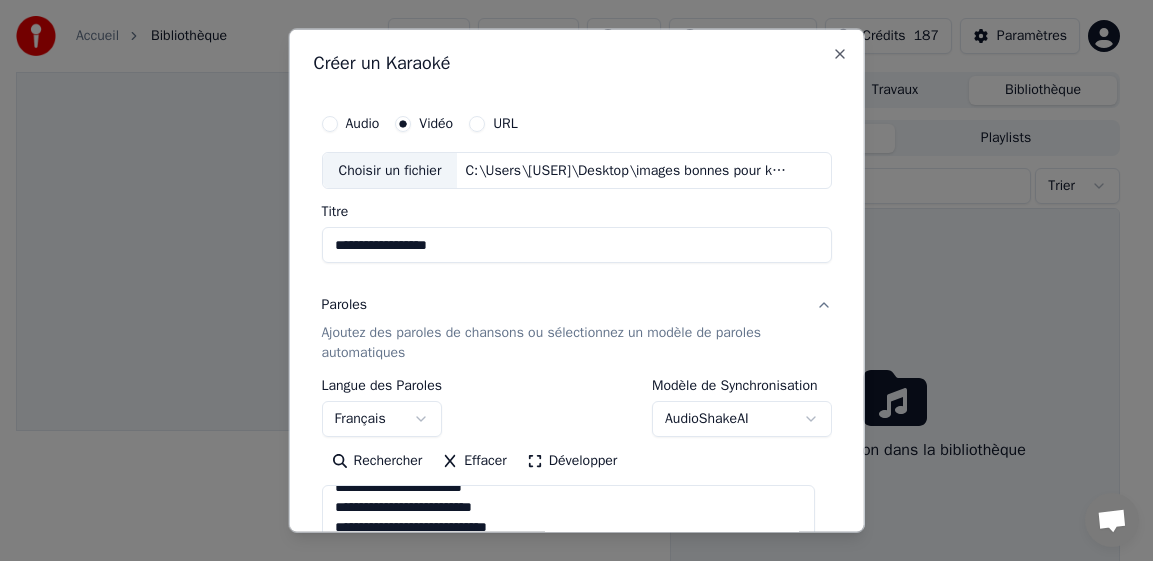 scroll, scrollTop: 1253, scrollLeft: 0, axis: vertical 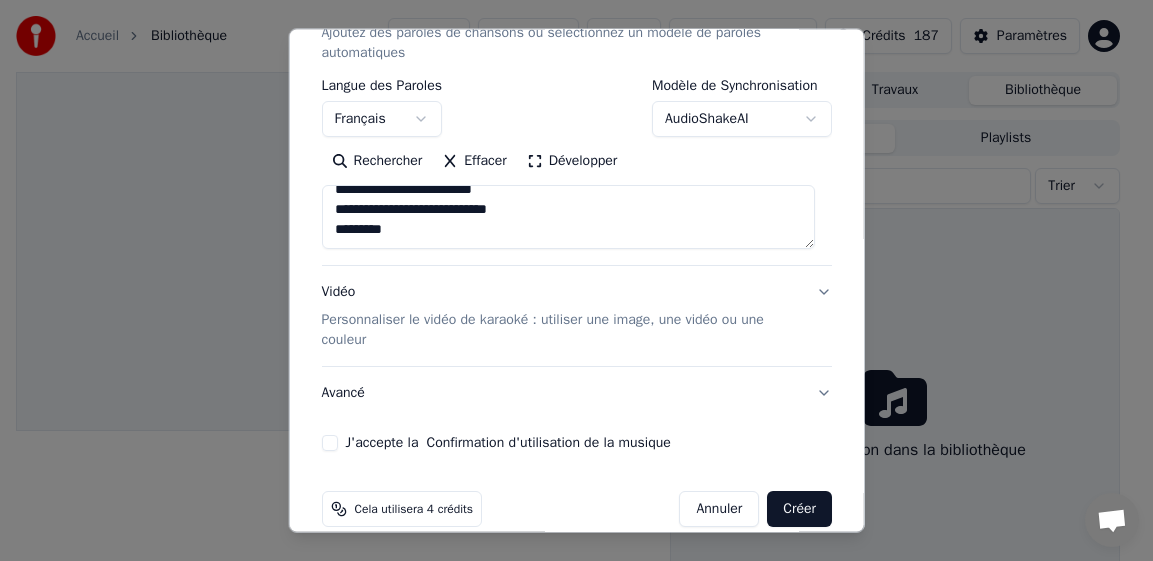 click on "J'accepte la   Confirmation d'utilisation de la musique" at bounding box center (329, 443) 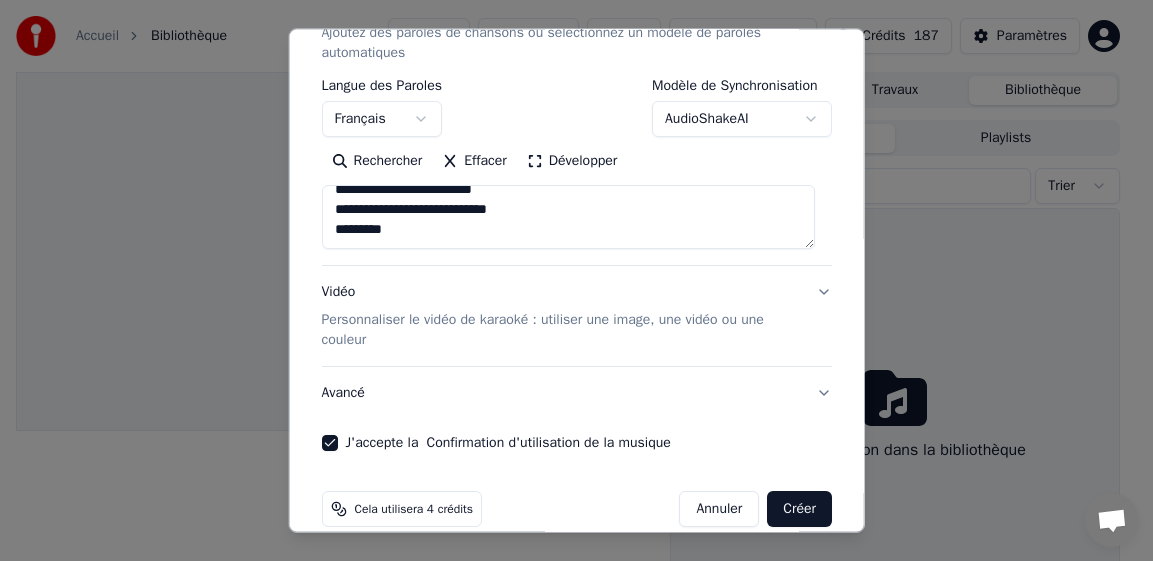 click on "Créer" at bounding box center (799, 509) 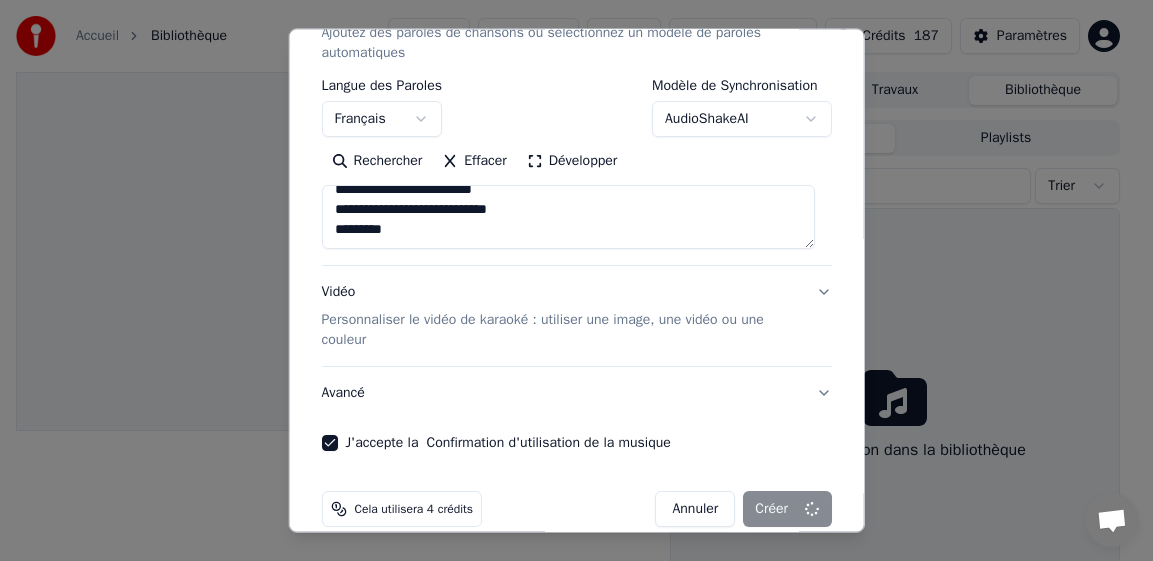 type on "**********" 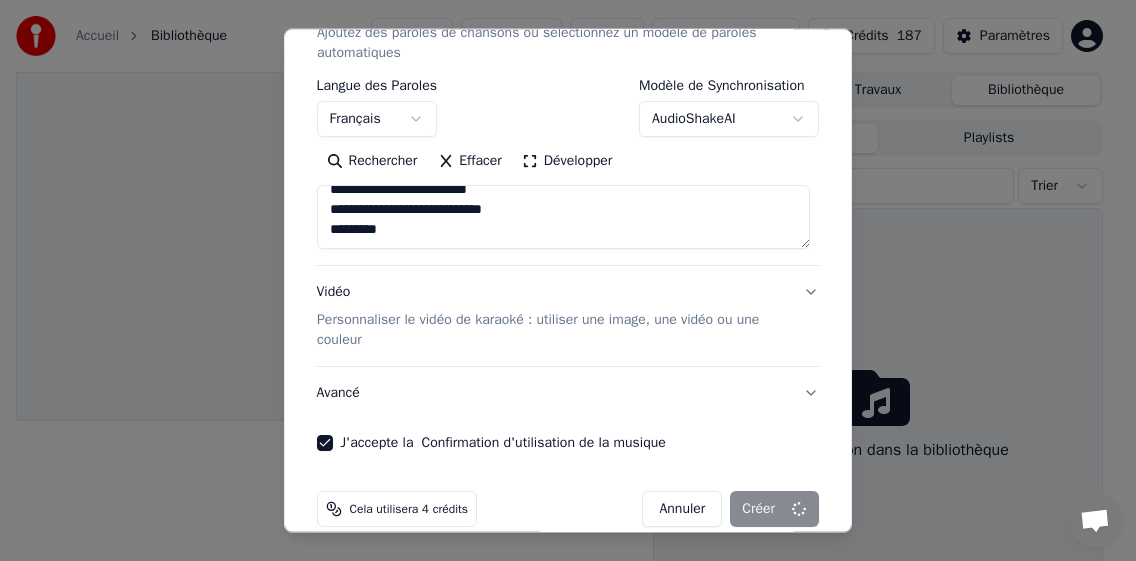 type 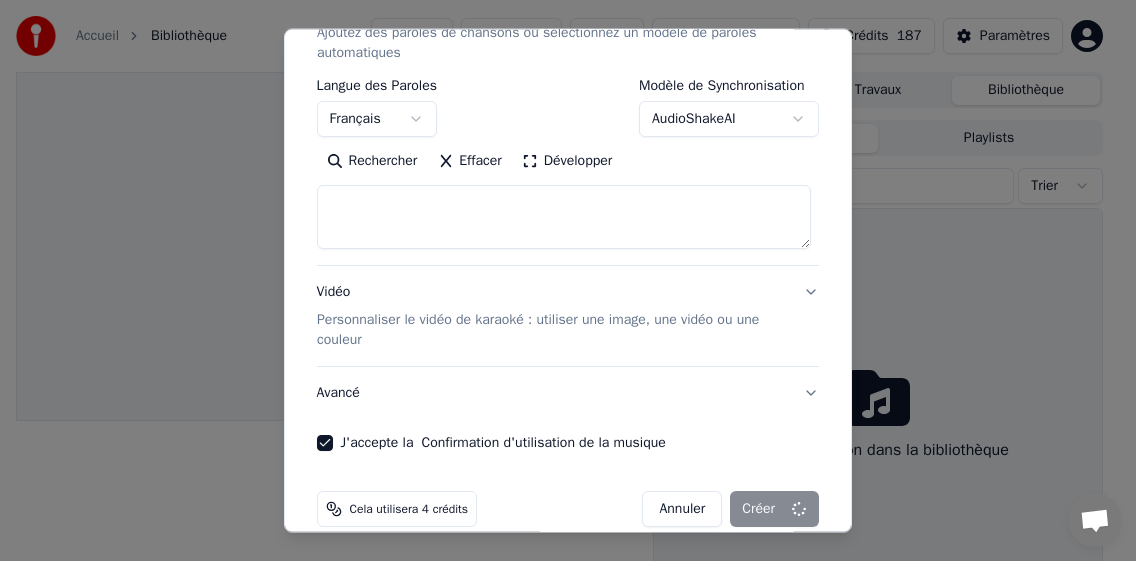 select 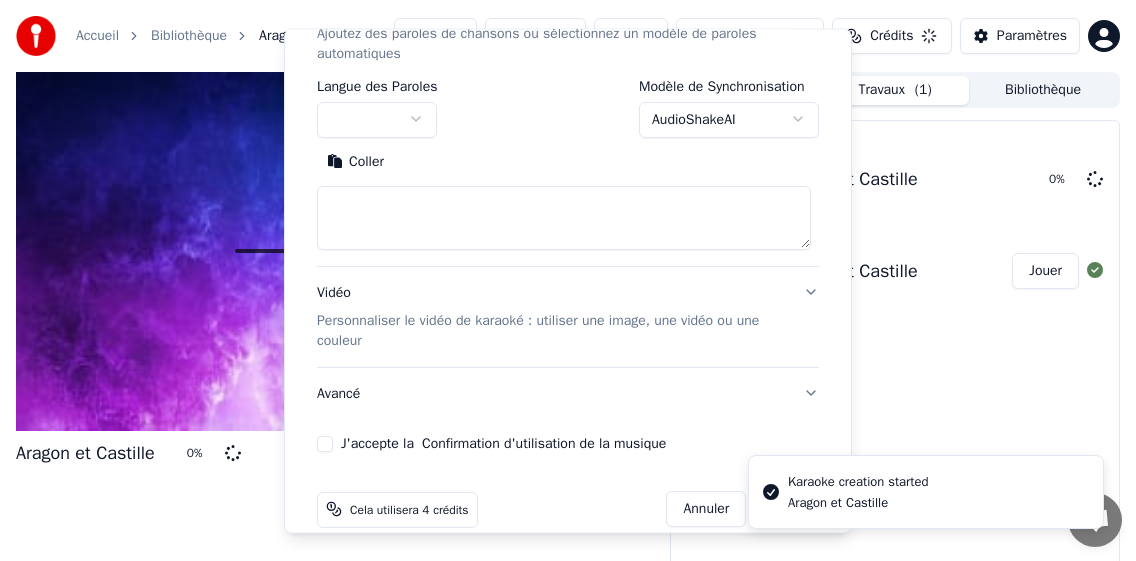 scroll, scrollTop: 0, scrollLeft: 0, axis: both 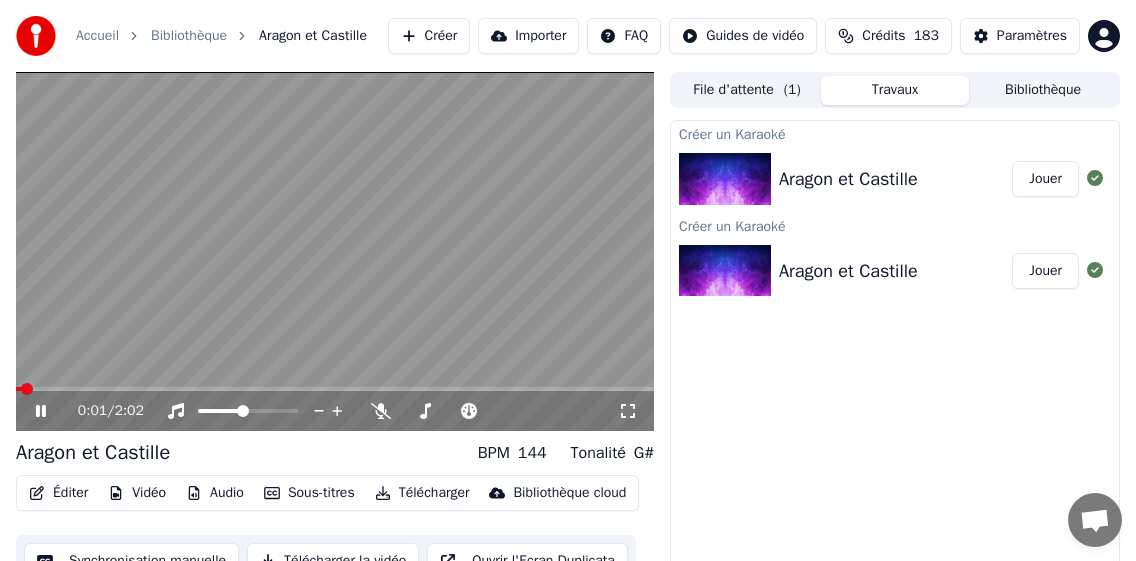 click 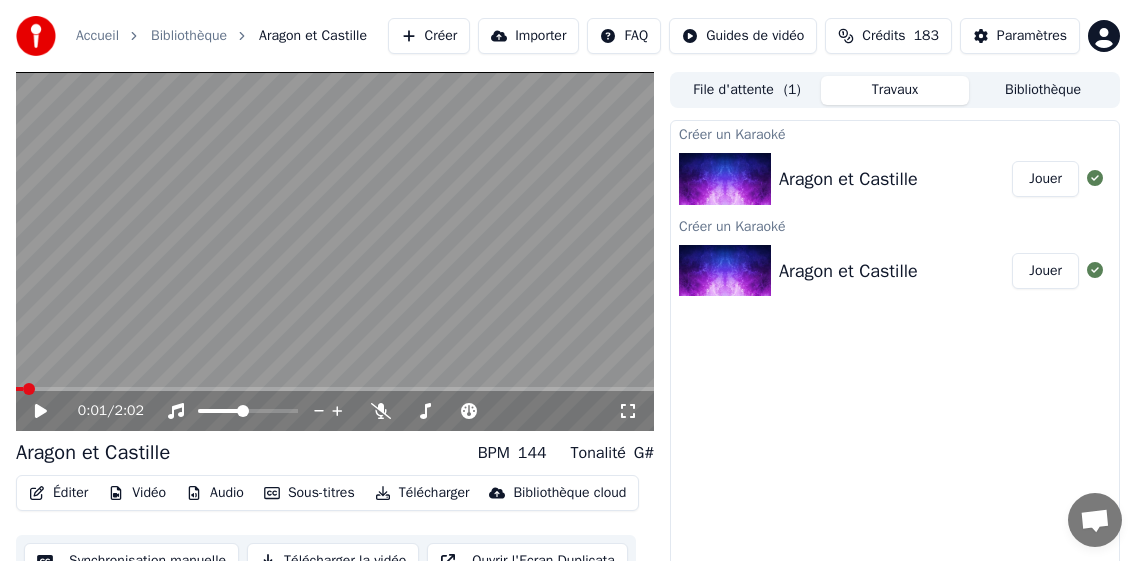 click 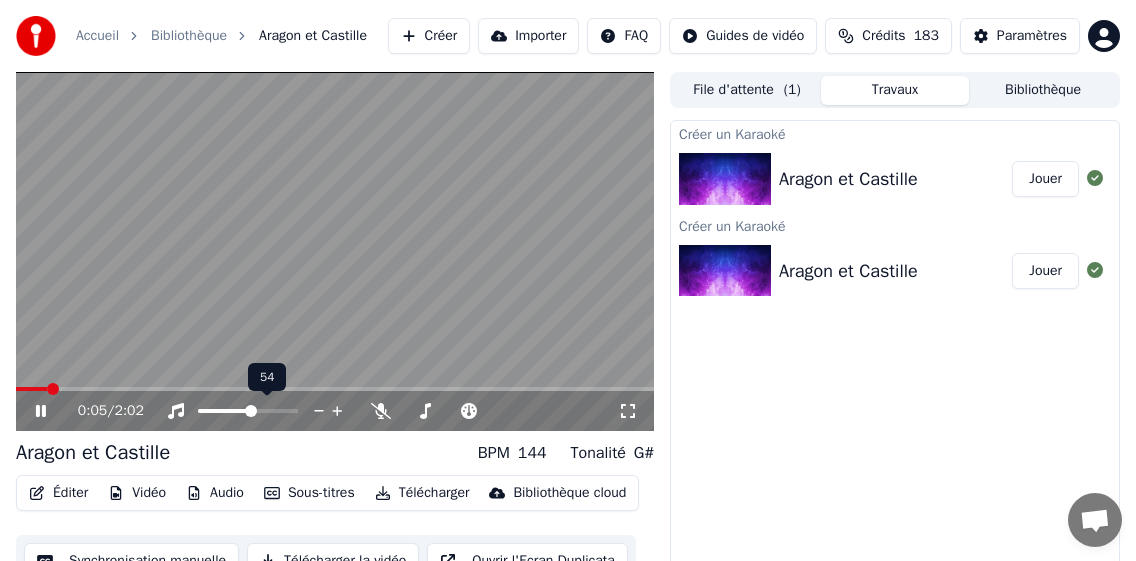 click at bounding box center (251, 411) 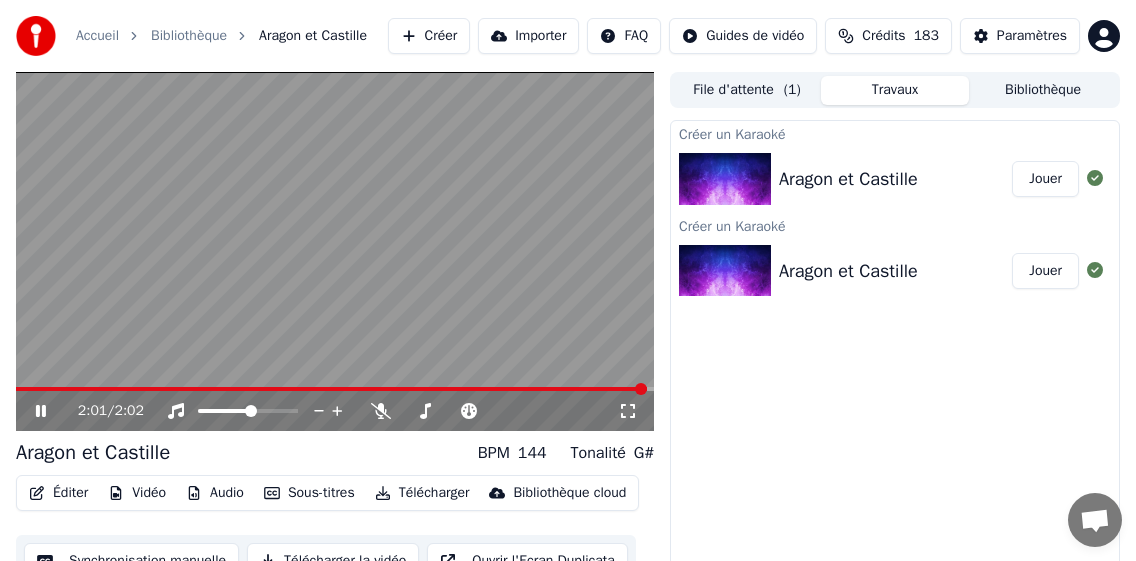click 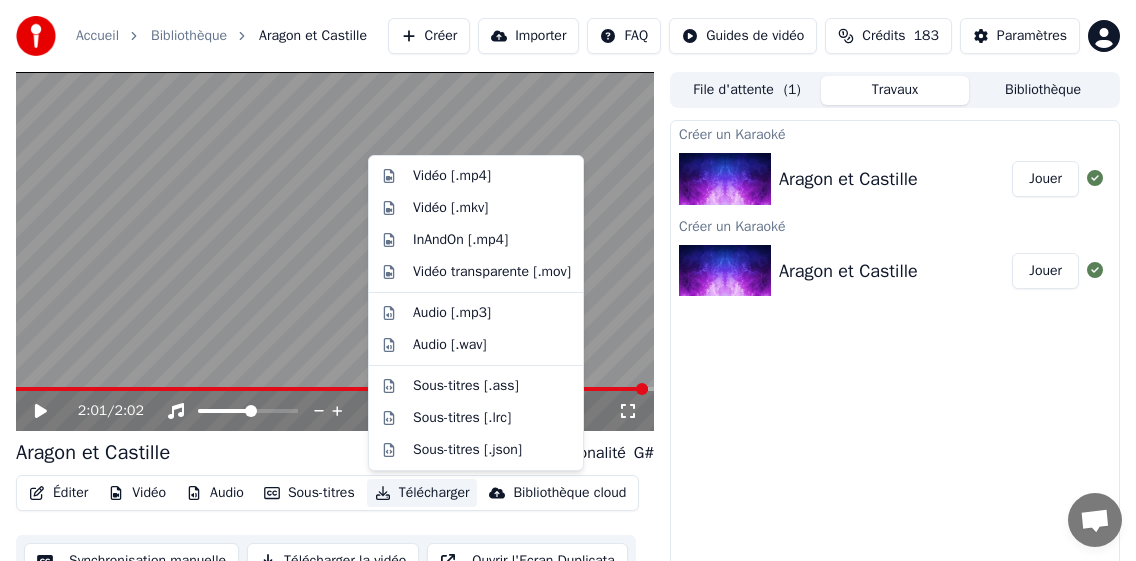 click on "Télécharger" at bounding box center (422, 493) 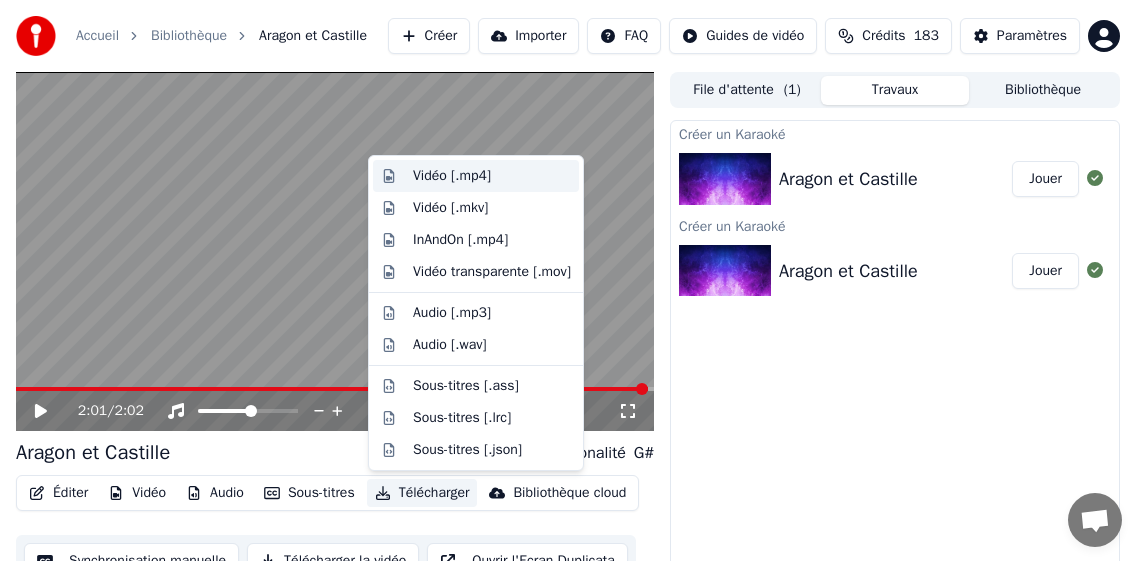 click on "Vidéo [.mp4]" at bounding box center (452, 176) 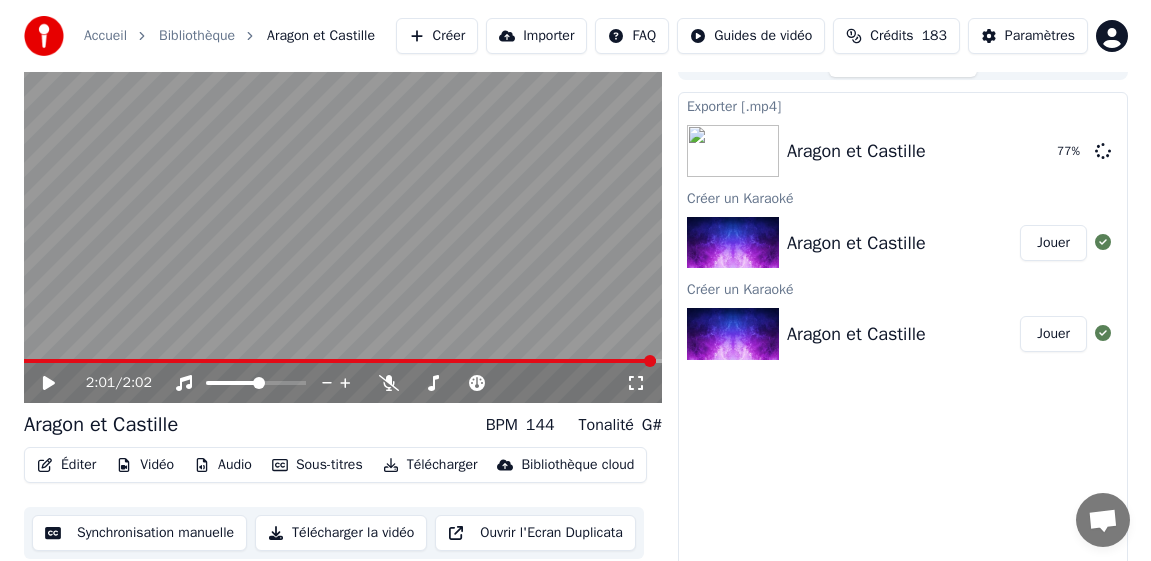 scroll, scrollTop: 36, scrollLeft: 0, axis: vertical 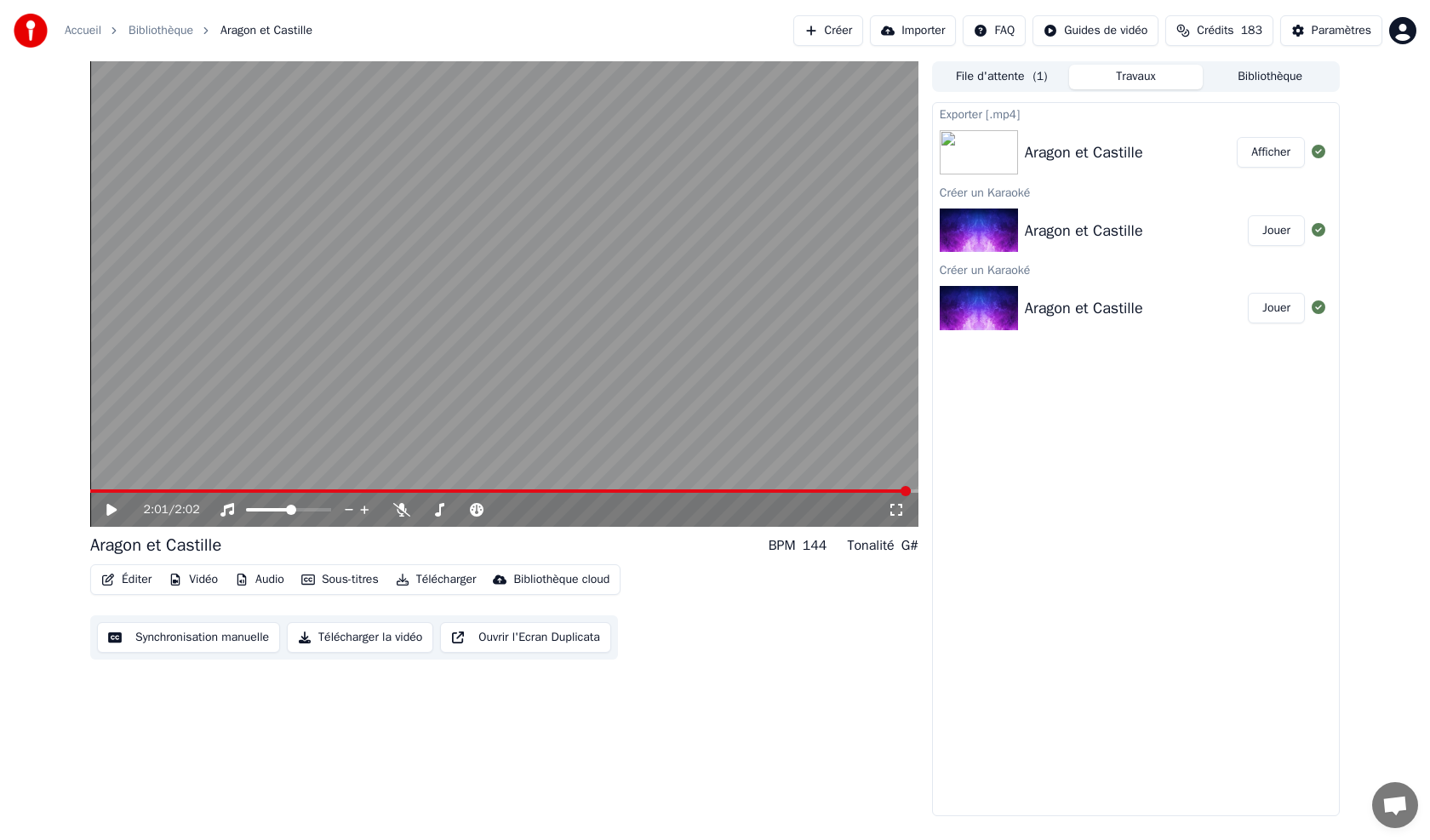 click on "Bibliothèque" at bounding box center [1270, 77] 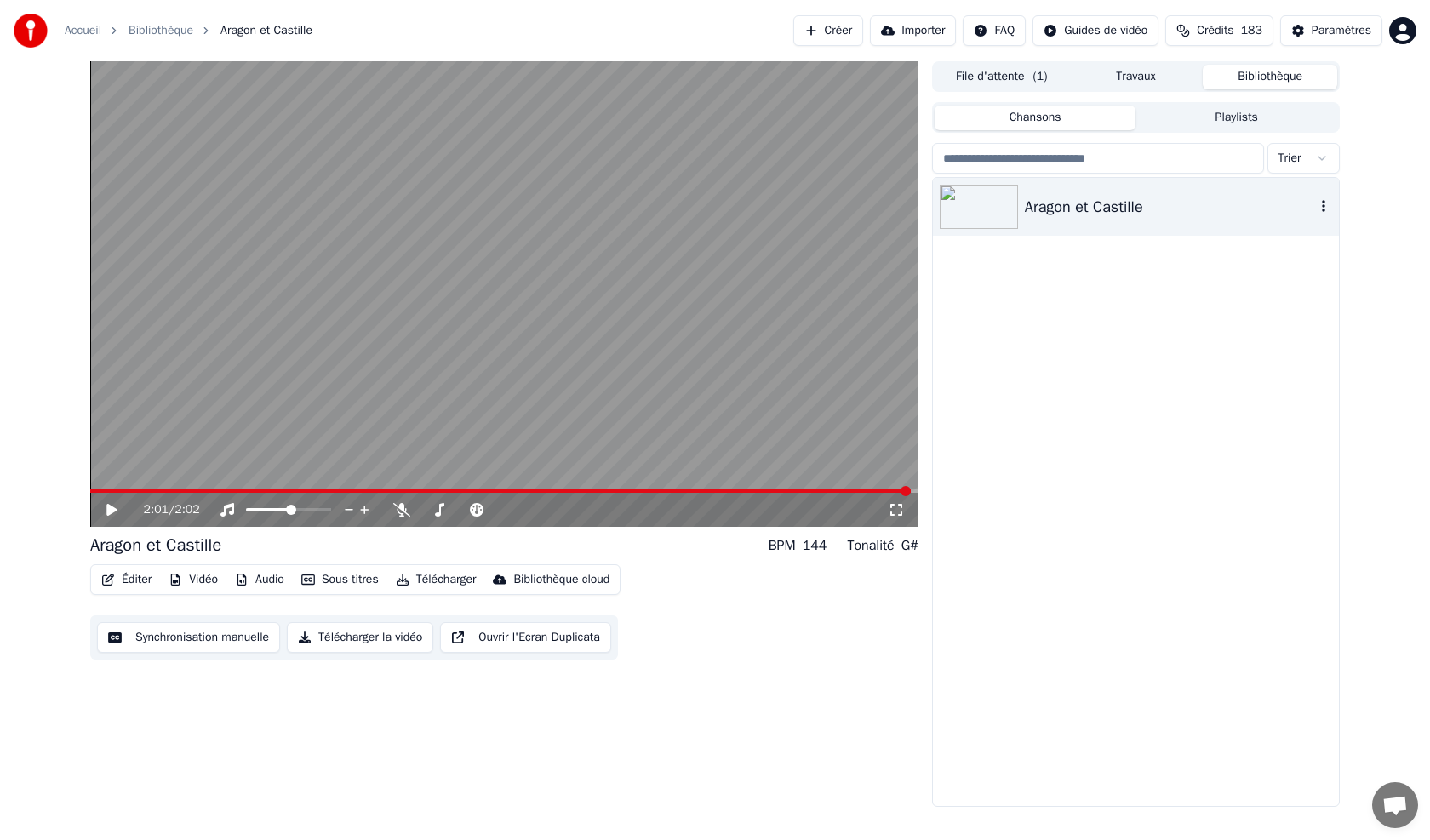 click at bounding box center [1324, 207] 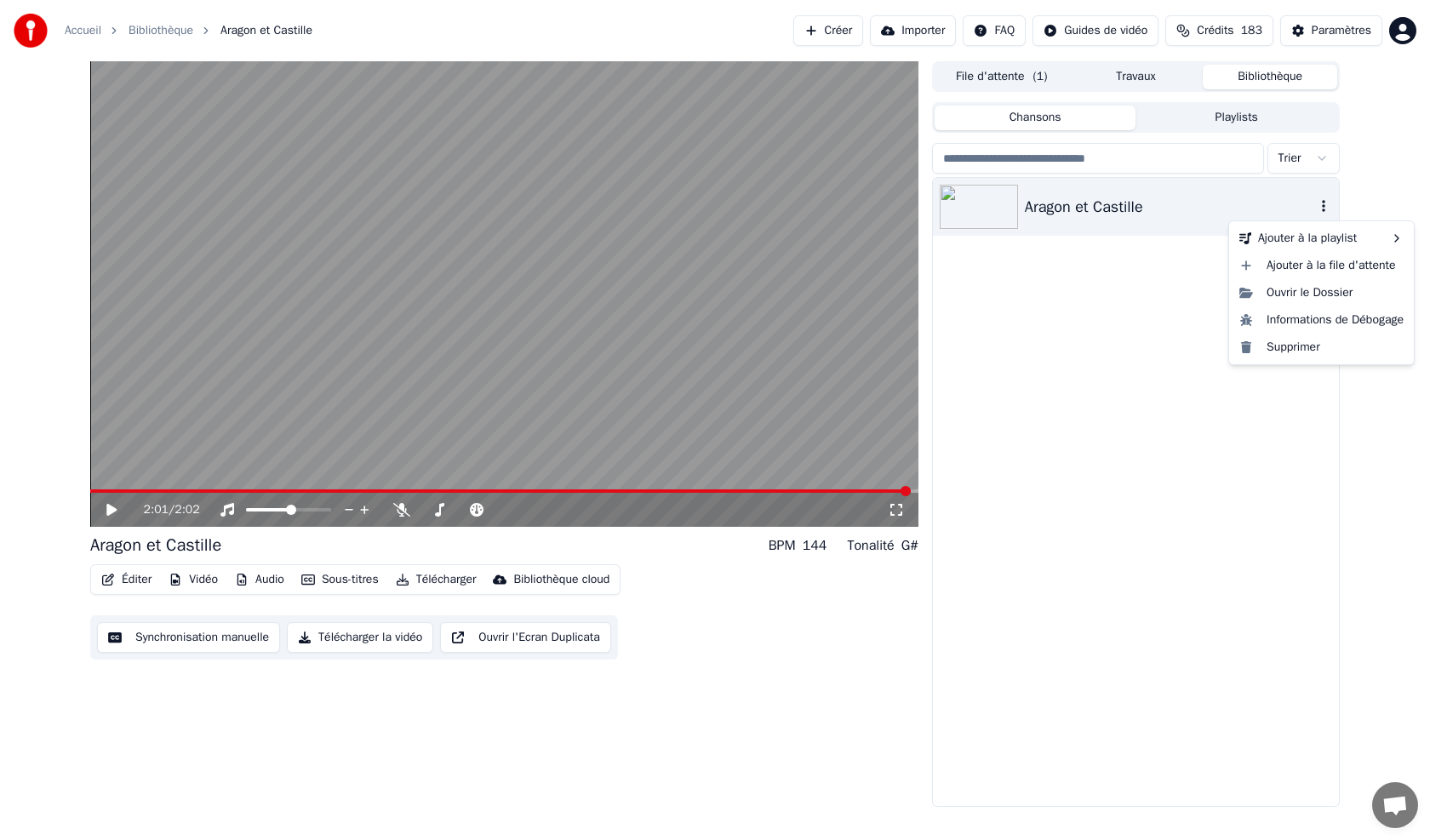 click 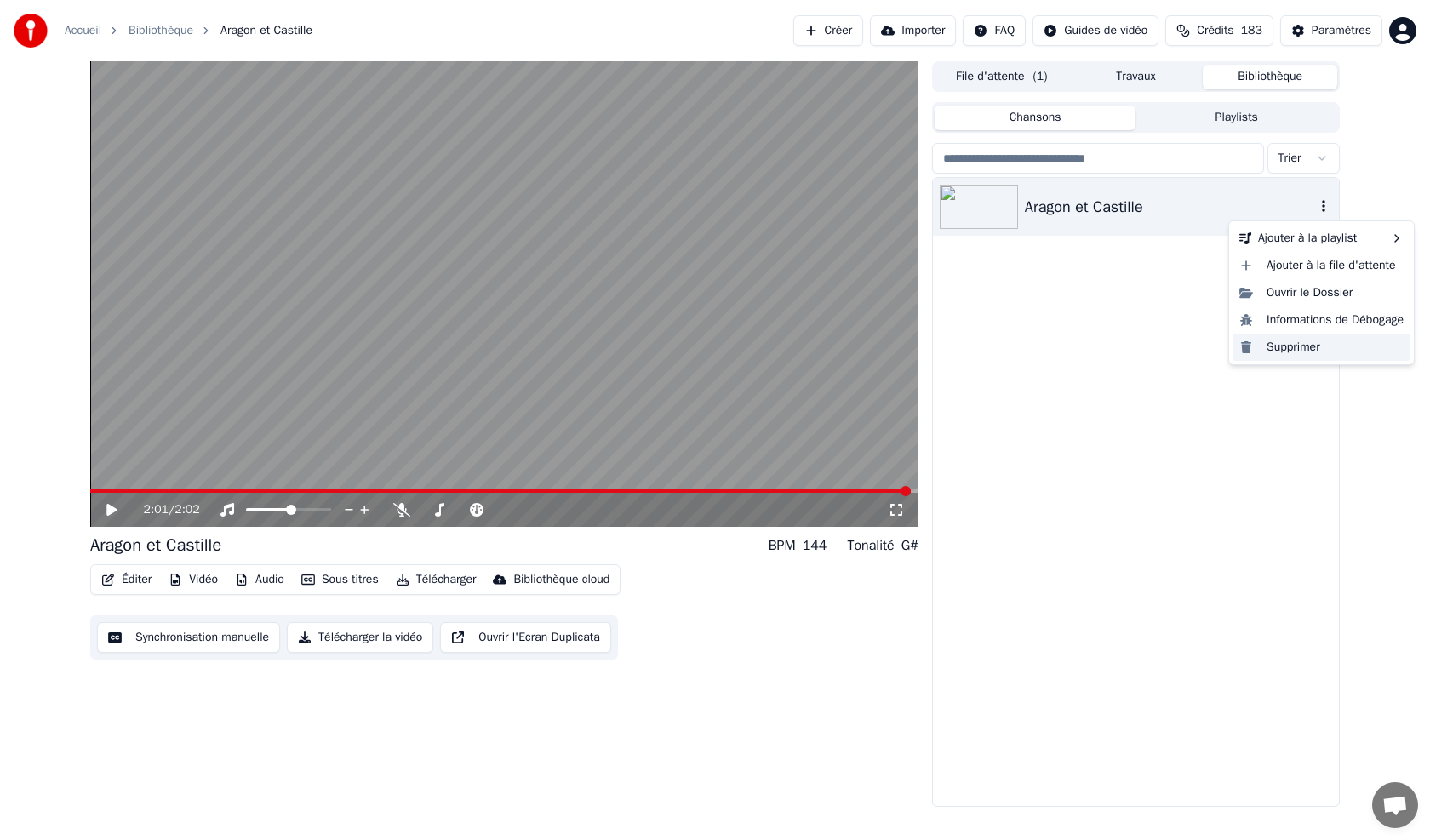 click on "Supprimer" at bounding box center (1321, 347) 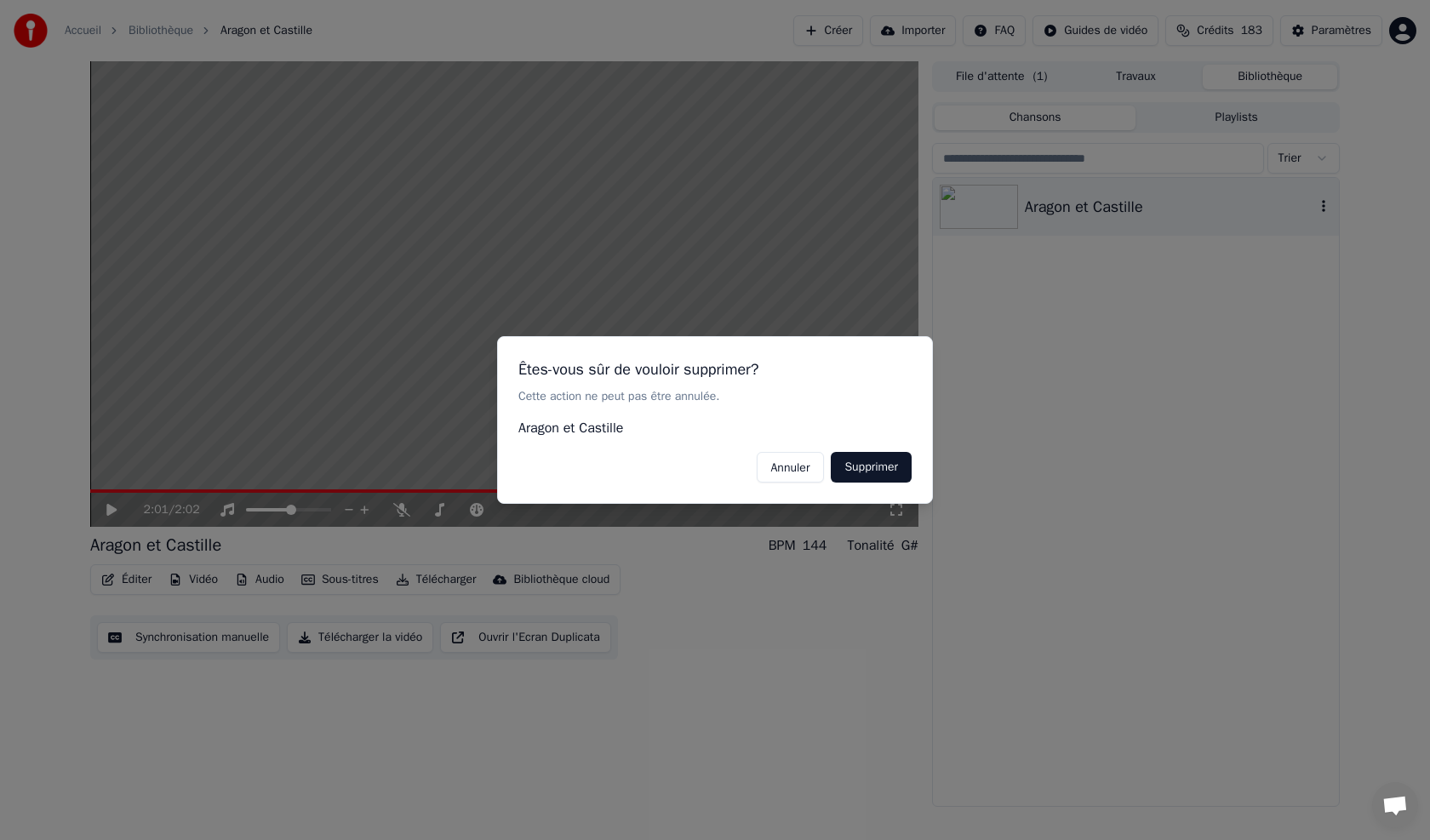 click on "Supprimer" at bounding box center [871, 467] 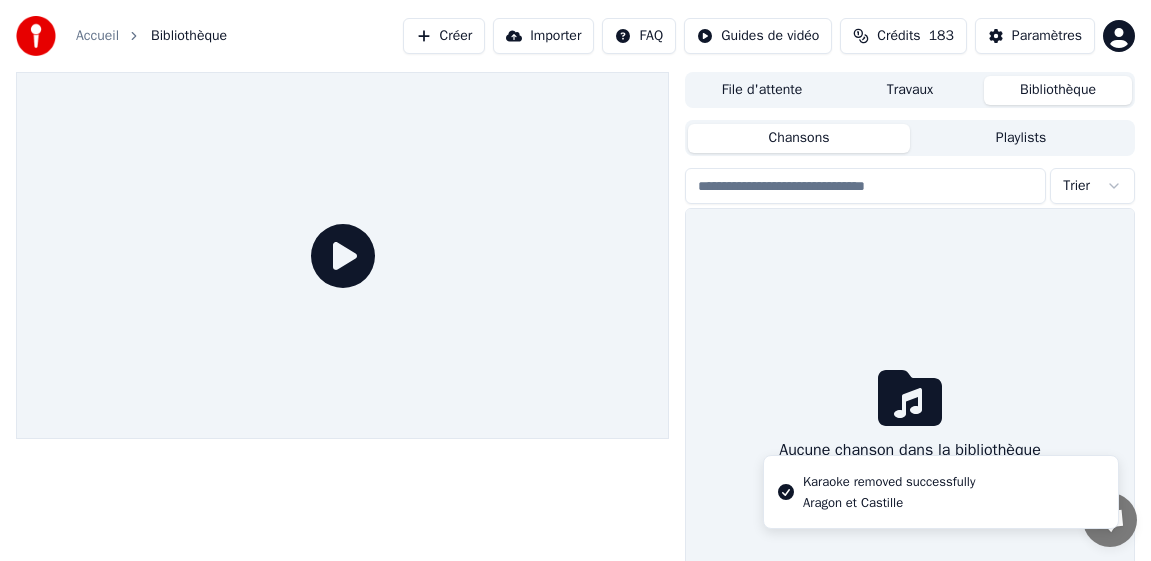 click on "Créer" at bounding box center [444, 36] 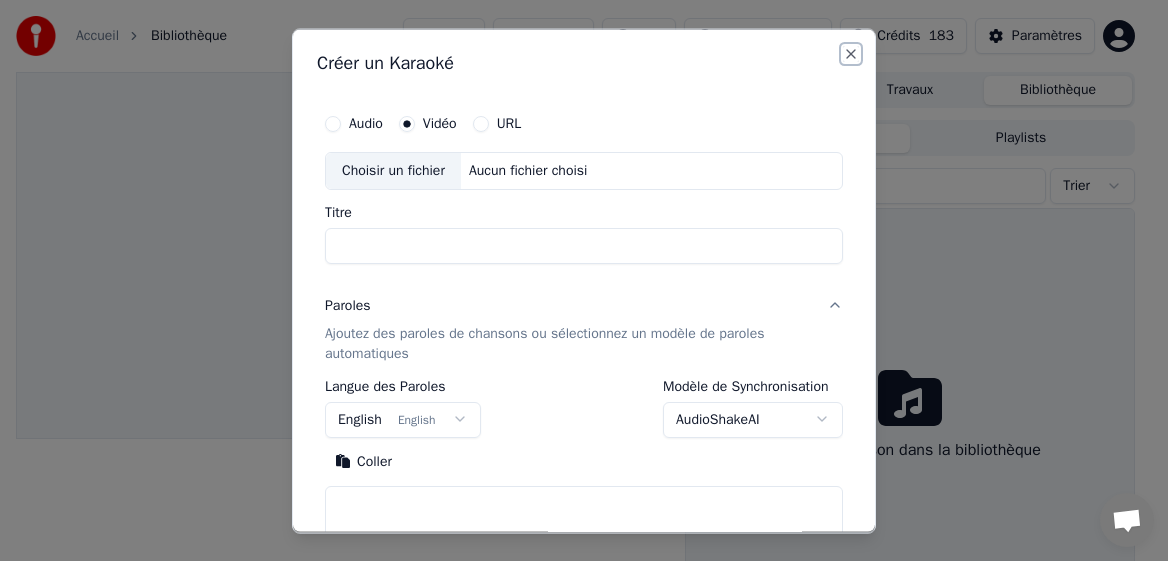 click on "Close" at bounding box center (851, 53) 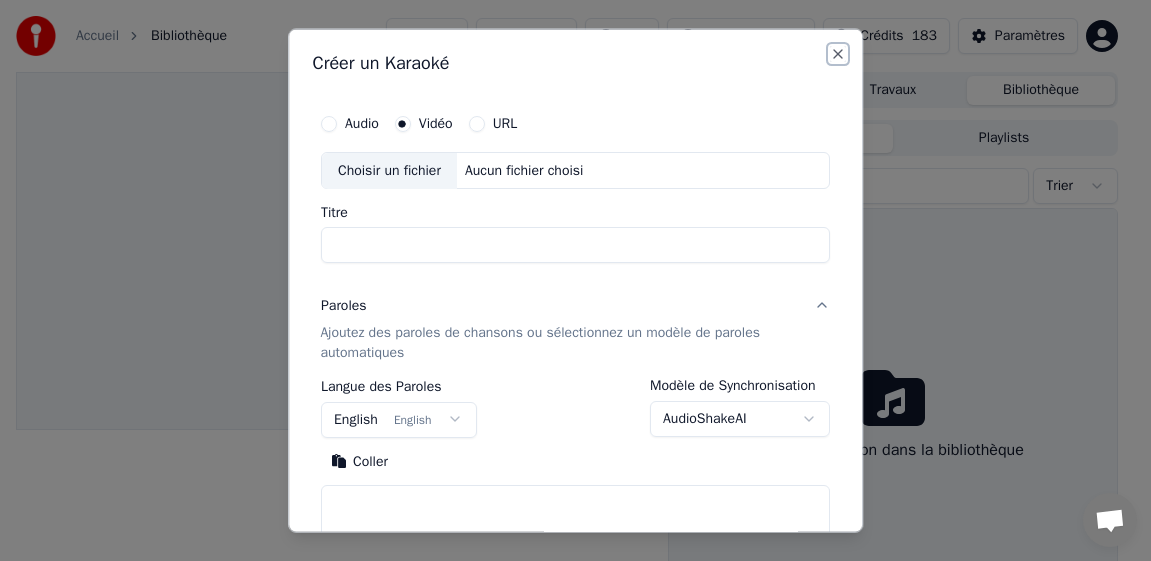 select 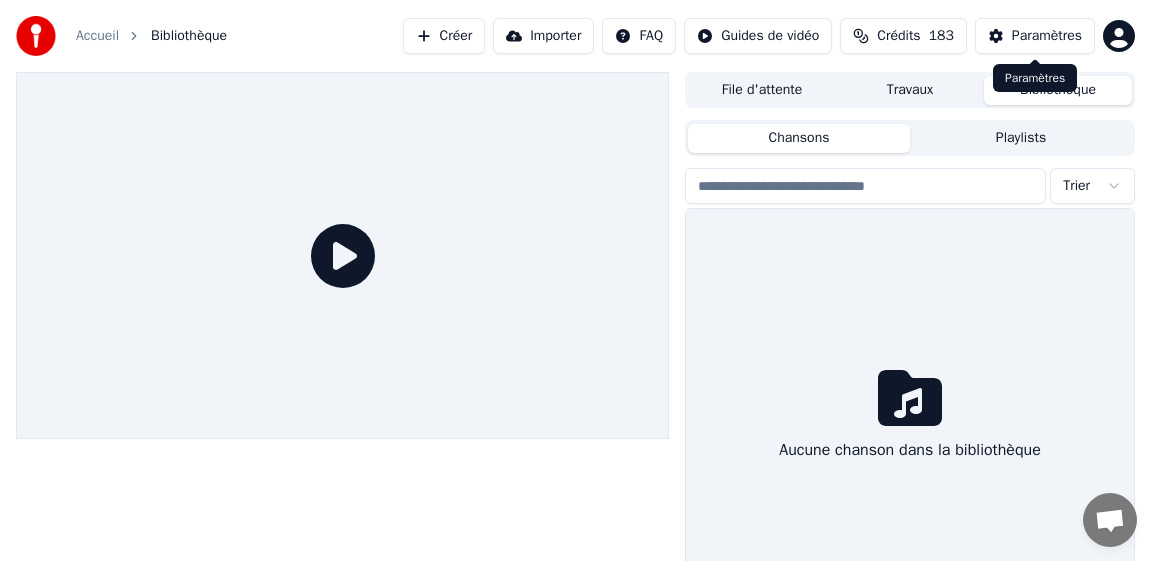 click on "Paramètres" at bounding box center (1047, 36) 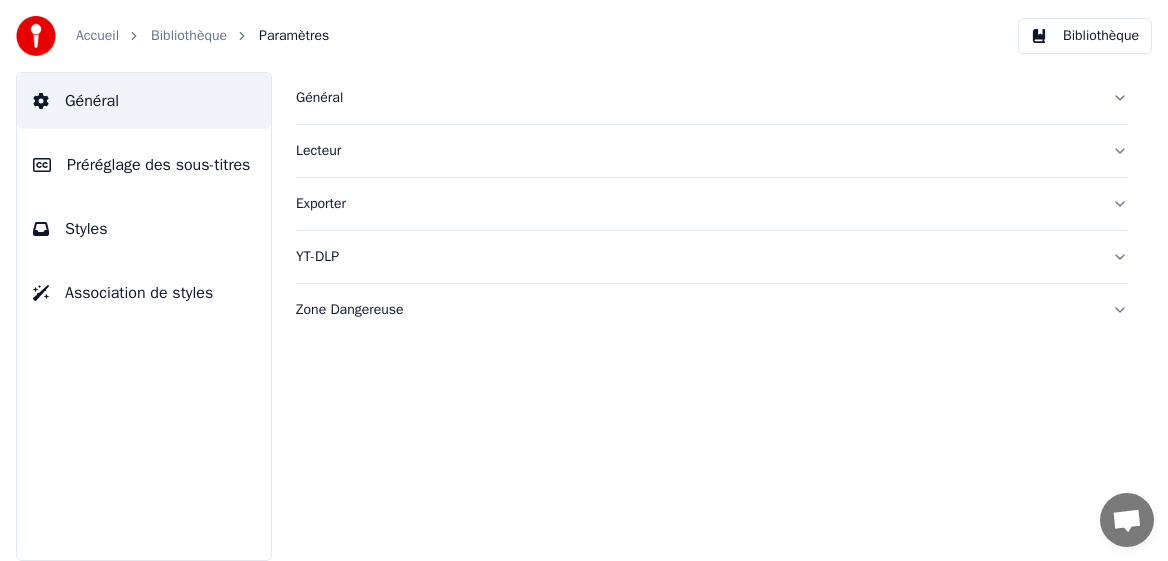 click on "Général" at bounding box center (696, 98) 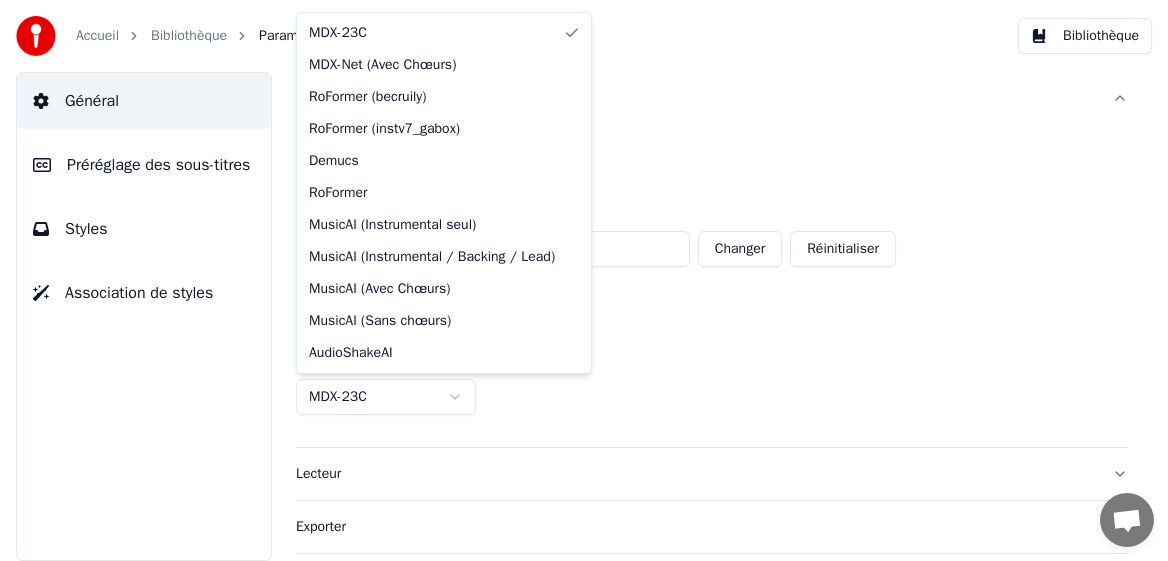 click on "**********" at bounding box center [584, 280] 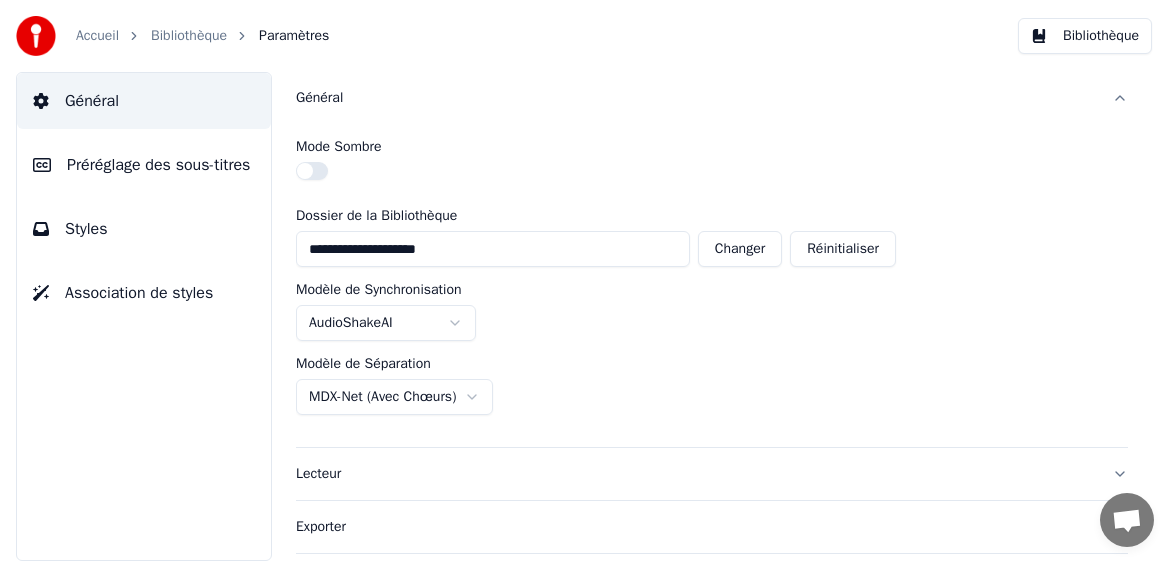 click on "Accueil" at bounding box center (97, 36) 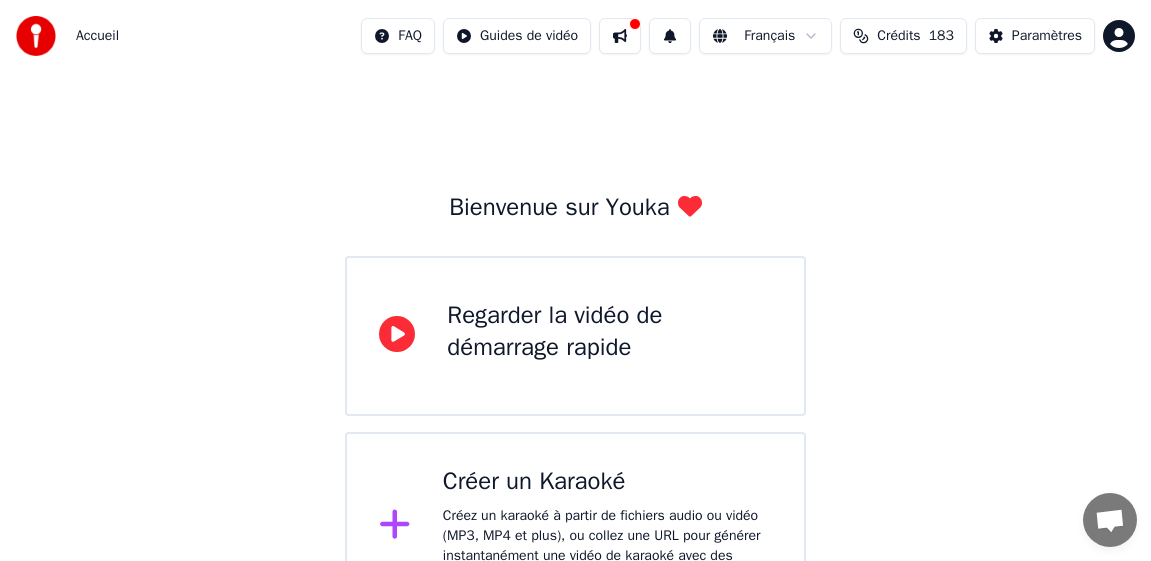 click on "Créer un Karaoké" at bounding box center (607, 482) 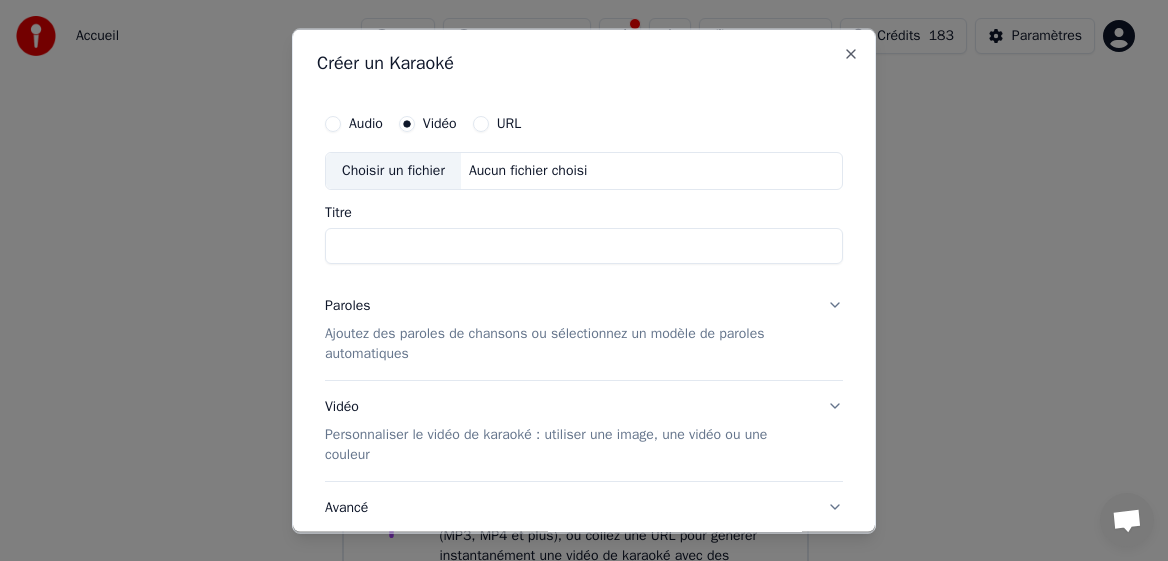 click on "Choisir un fichier" at bounding box center (393, 170) 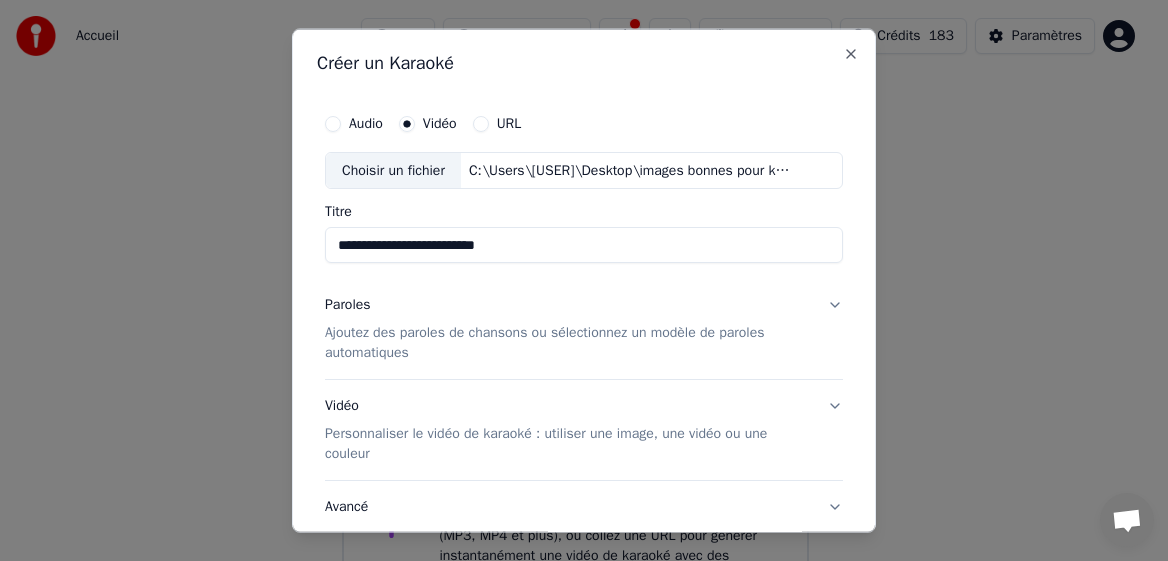 click on "**********" at bounding box center [584, 245] 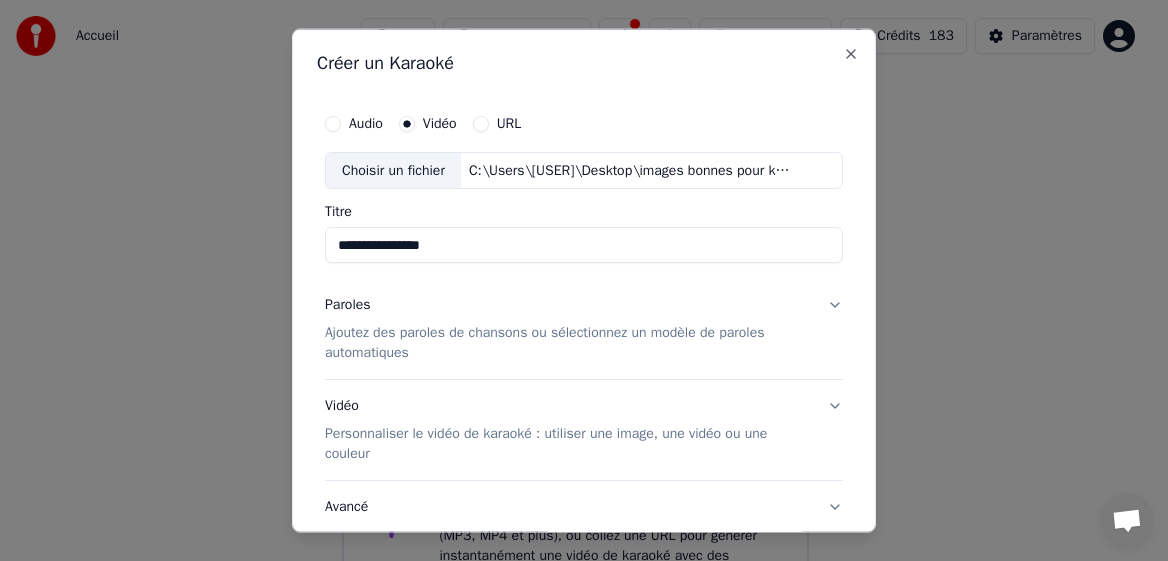 type on "**********" 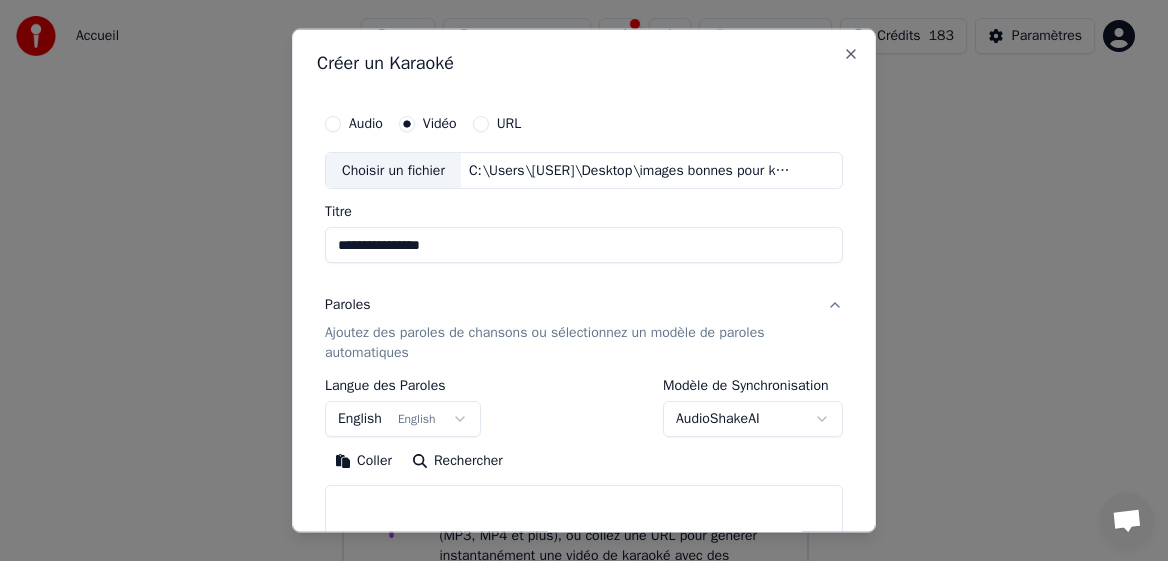 click on "**********" at bounding box center (575, 310) 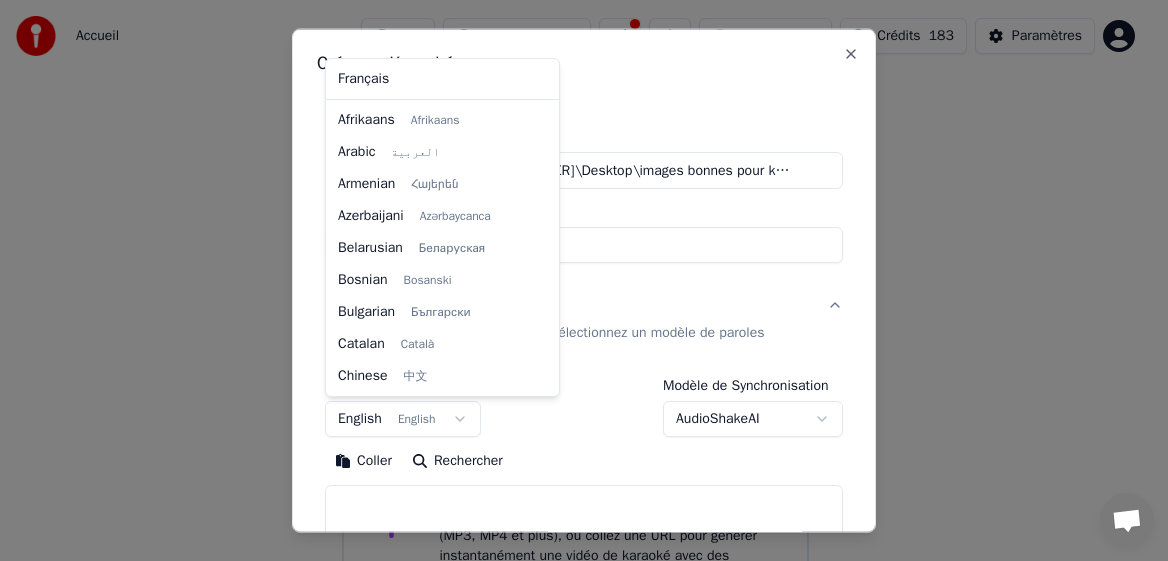 scroll, scrollTop: 160, scrollLeft: 0, axis: vertical 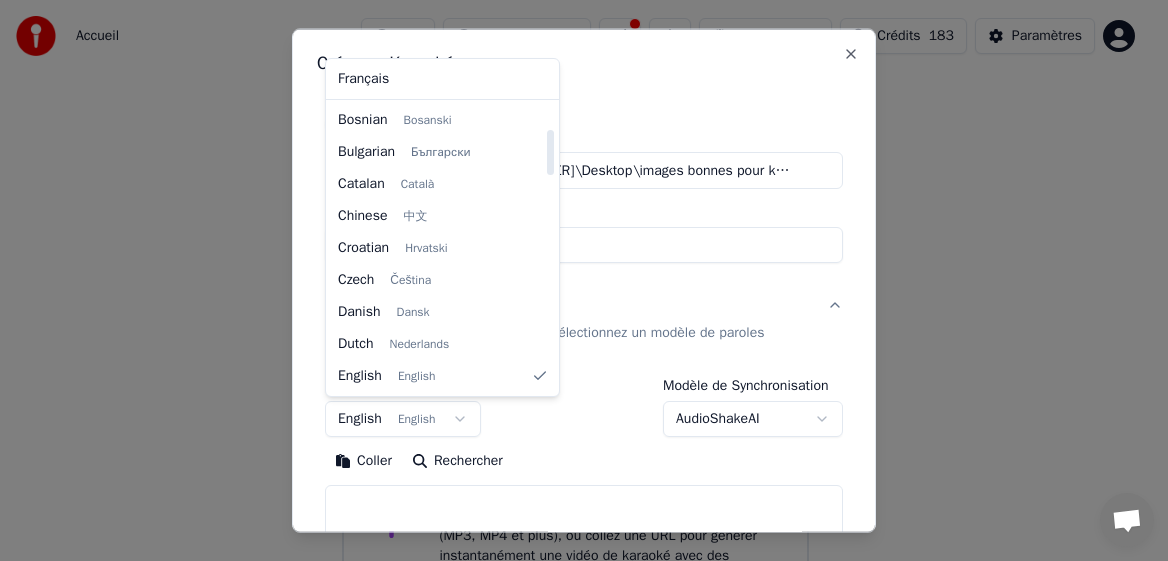 select on "**" 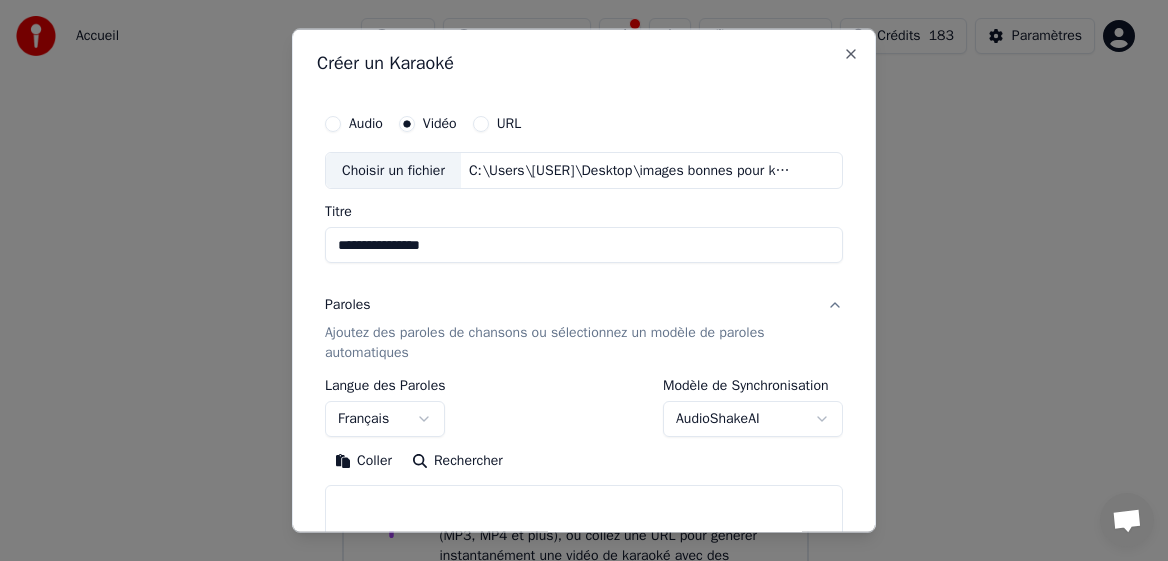 drag, startPoint x: 371, startPoint y: 467, endPoint x: 387, endPoint y: 461, distance: 17.088007 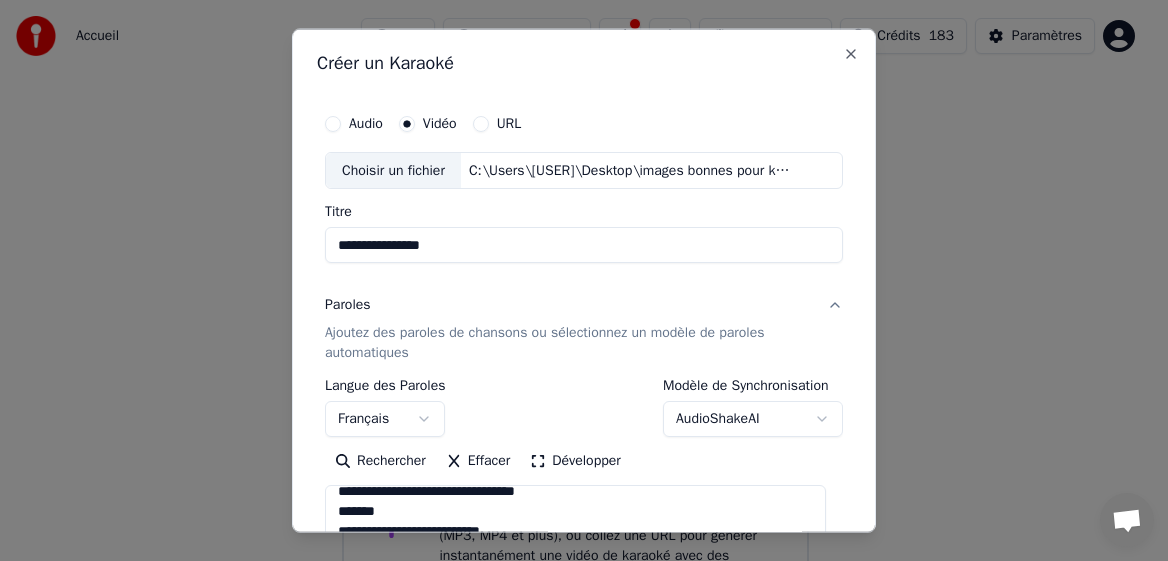 scroll, scrollTop: 893, scrollLeft: 0, axis: vertical 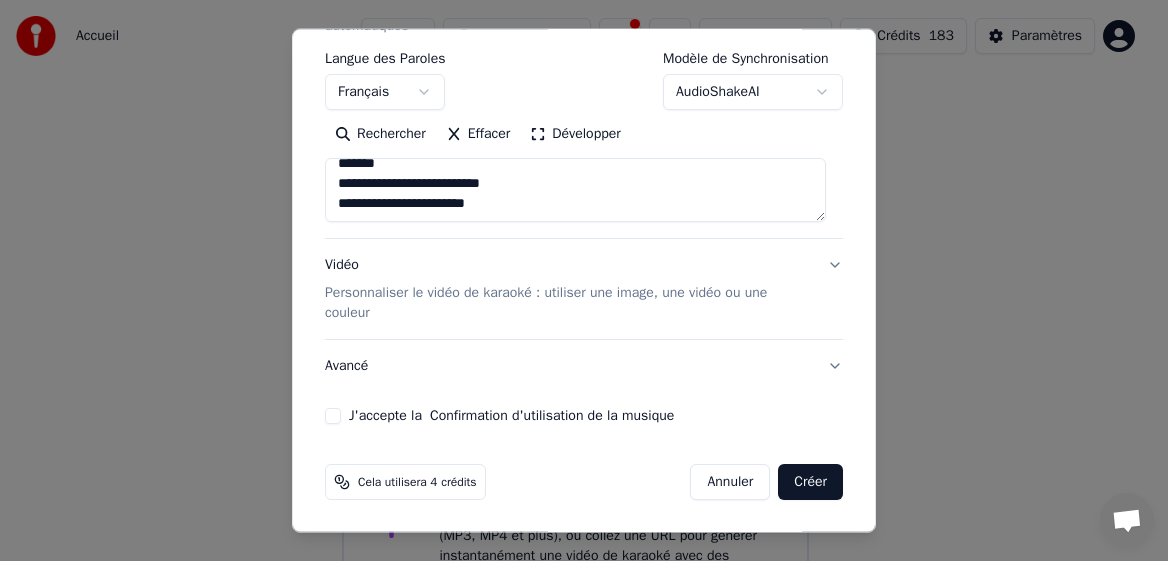 click on "J'accepte la   Confirmation d'utilisation de la musique" at bounding box center [333, 416] 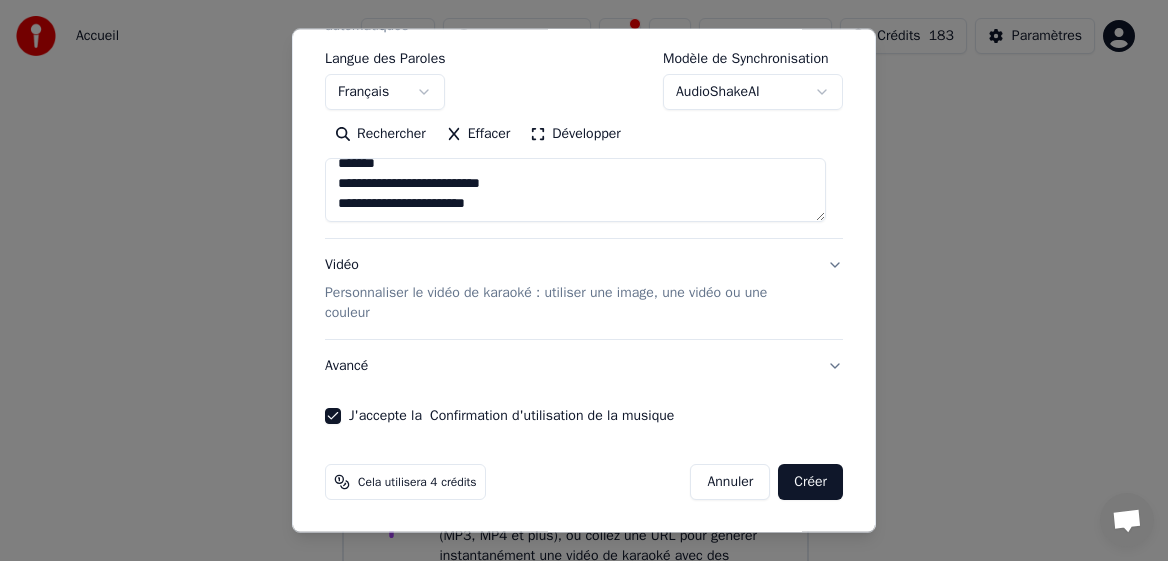 click on "Créer" at bounding box center (810, 482) 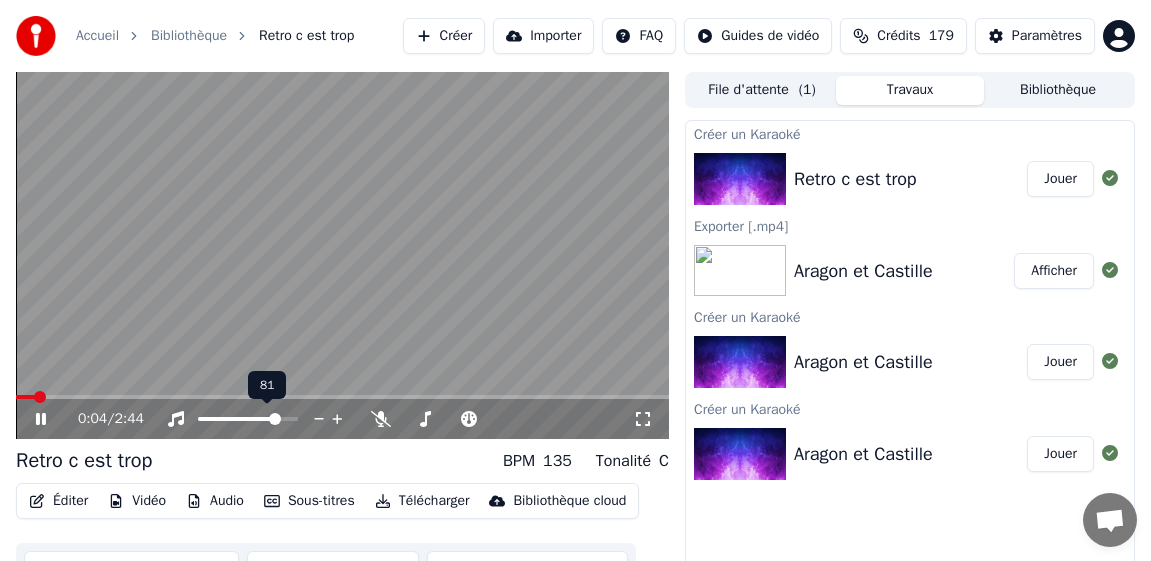 click at bounding box center [248, 419] 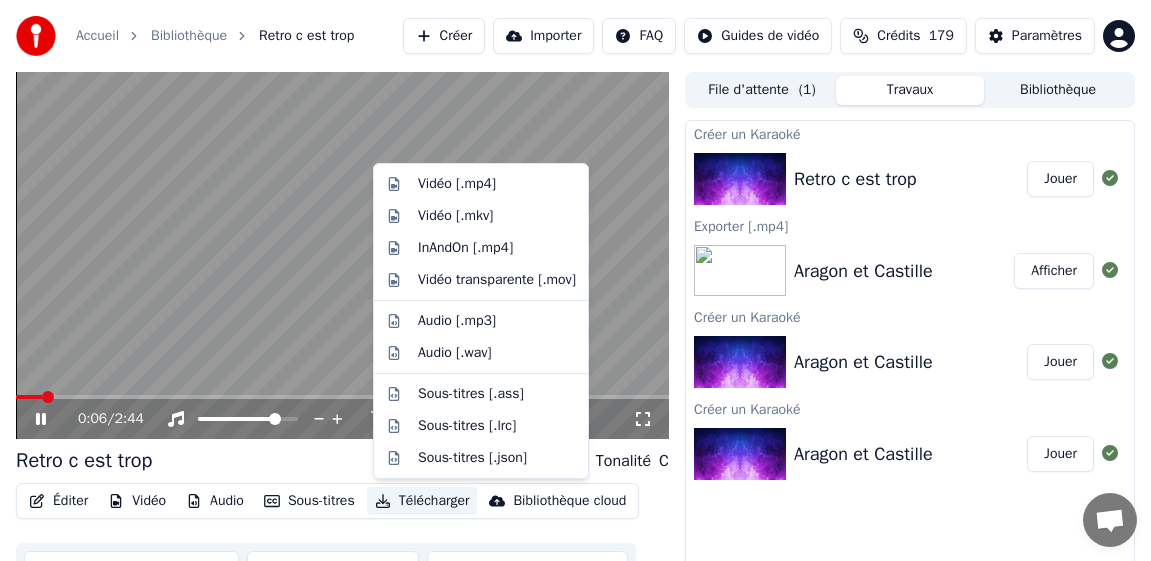 click on "Télécharger" at bounding box center (422, 501) 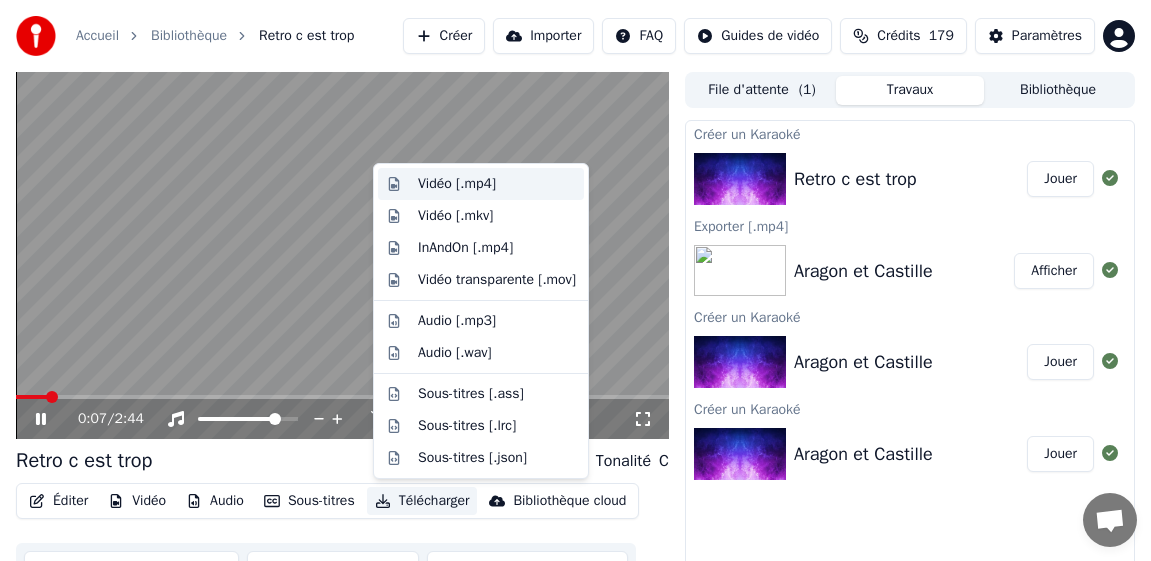 drag, startPoint x: 467, startPoint y: 185, endPoint x: 403, endPoint y: 285, distance: 118.72658 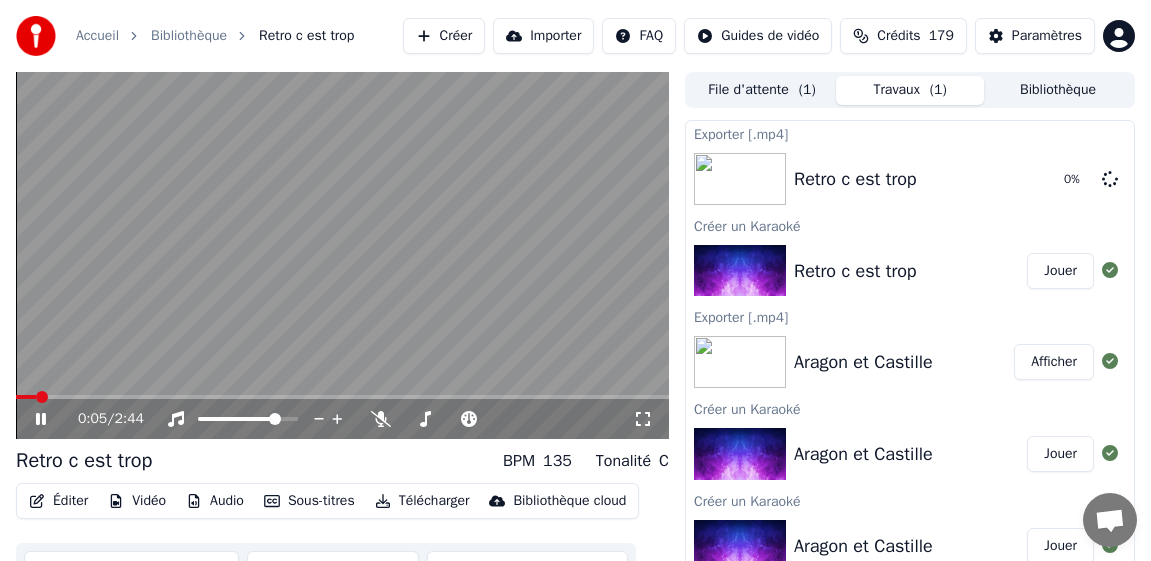 click at bounding box center (26, 397) 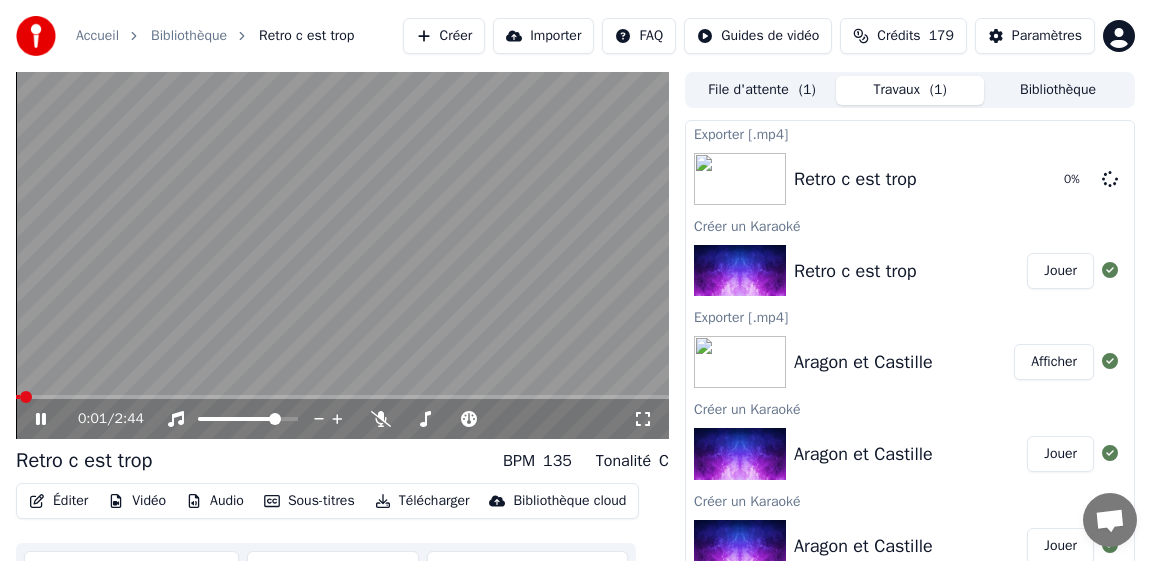 click at bounding box center [26, 397] 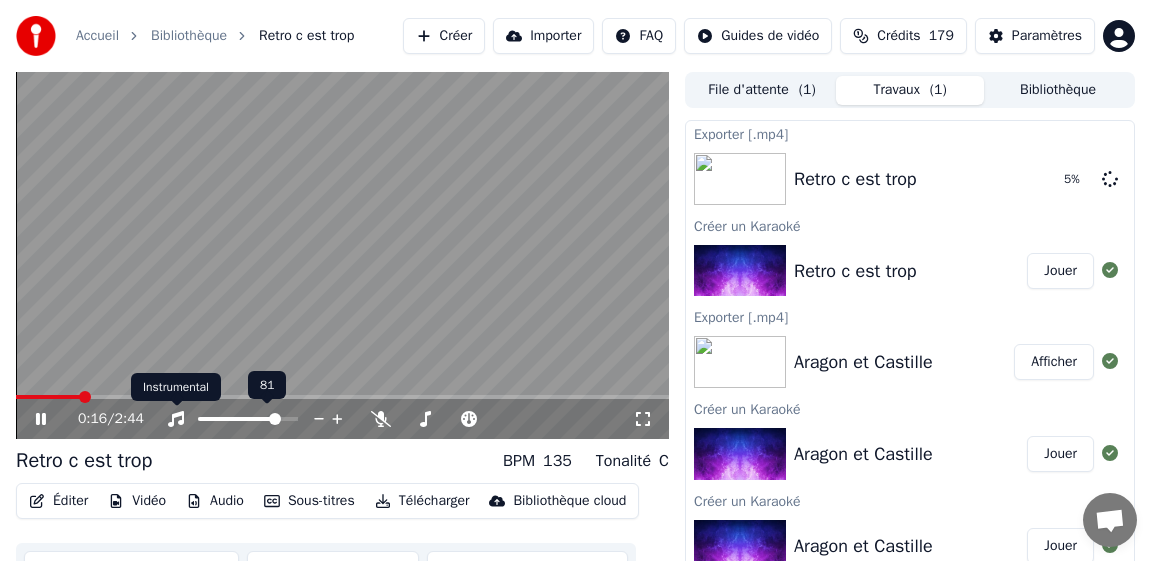 click on "Instrumental Instrumental" at bounding box center (176, 387) 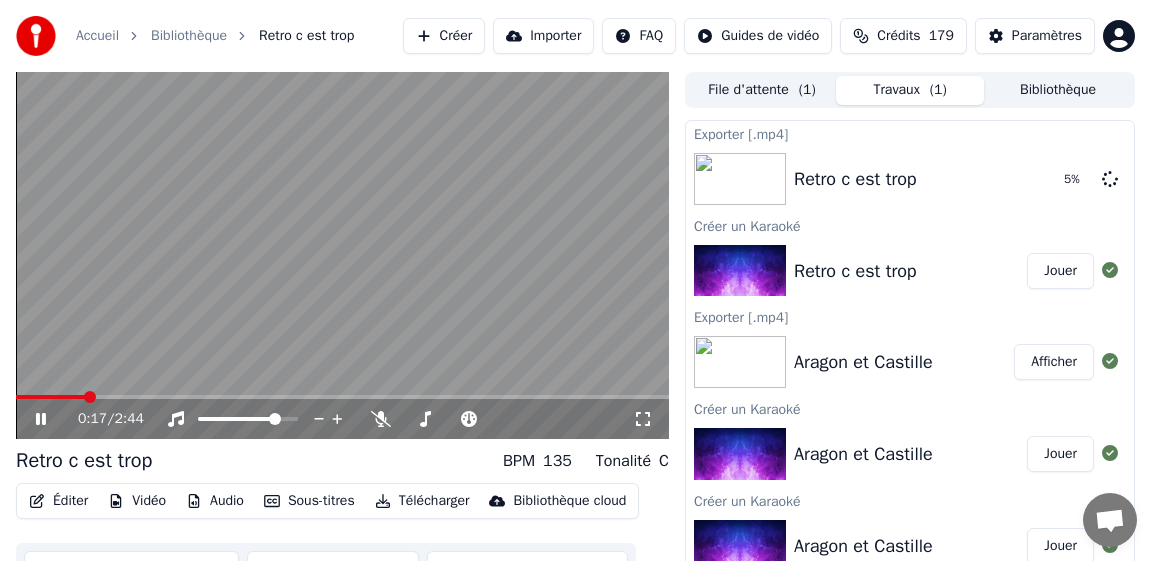 click 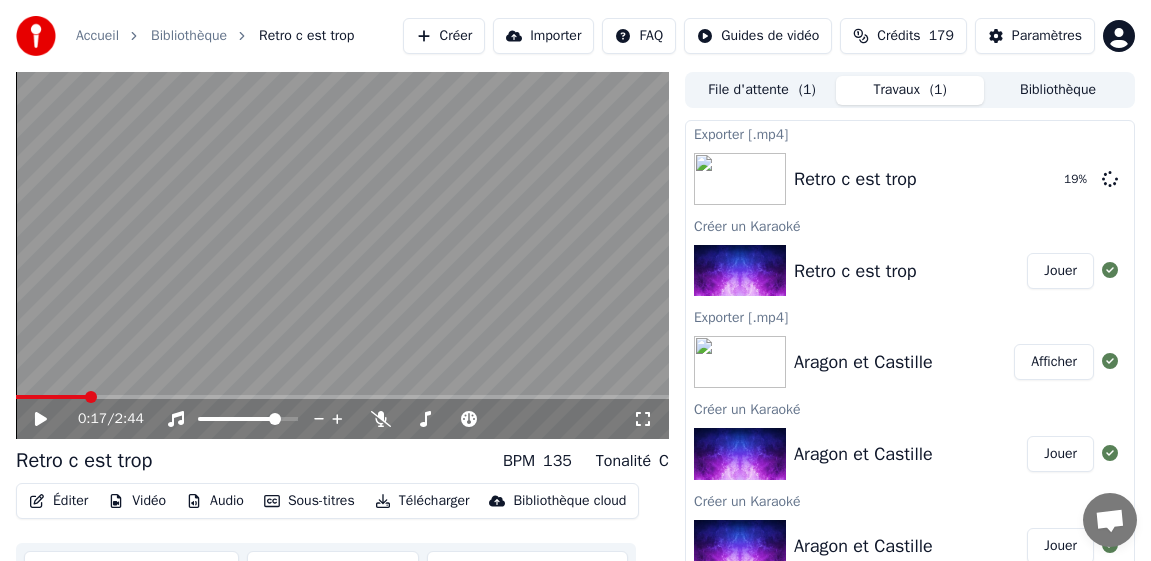 click on "Bibliothèque" at bounding box center [1058, 90] 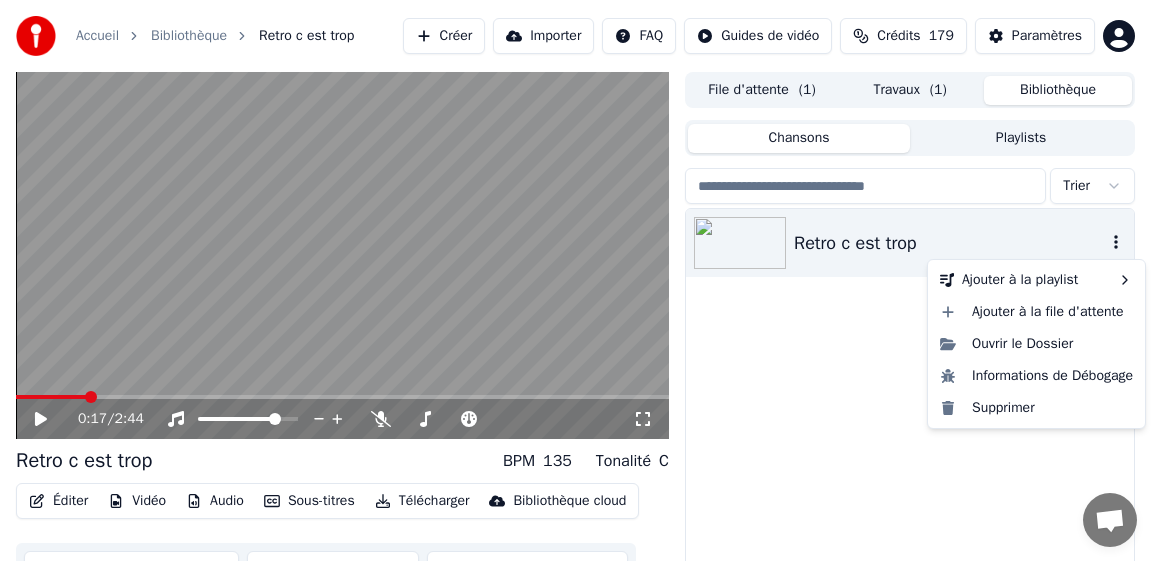 click 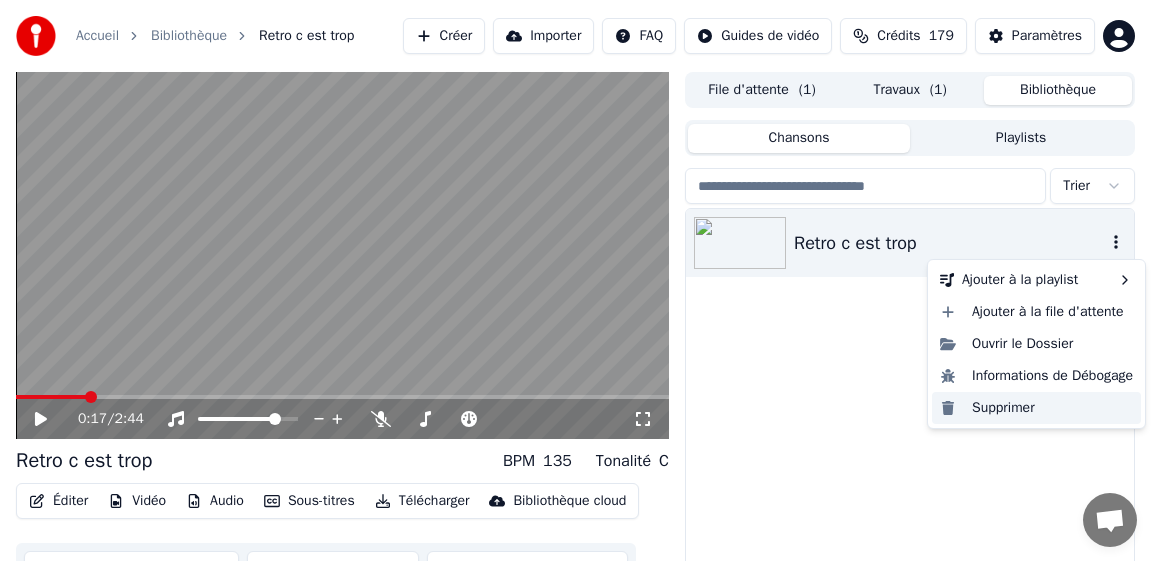 click on "Supprimer" at bounding box center (1036, 408) 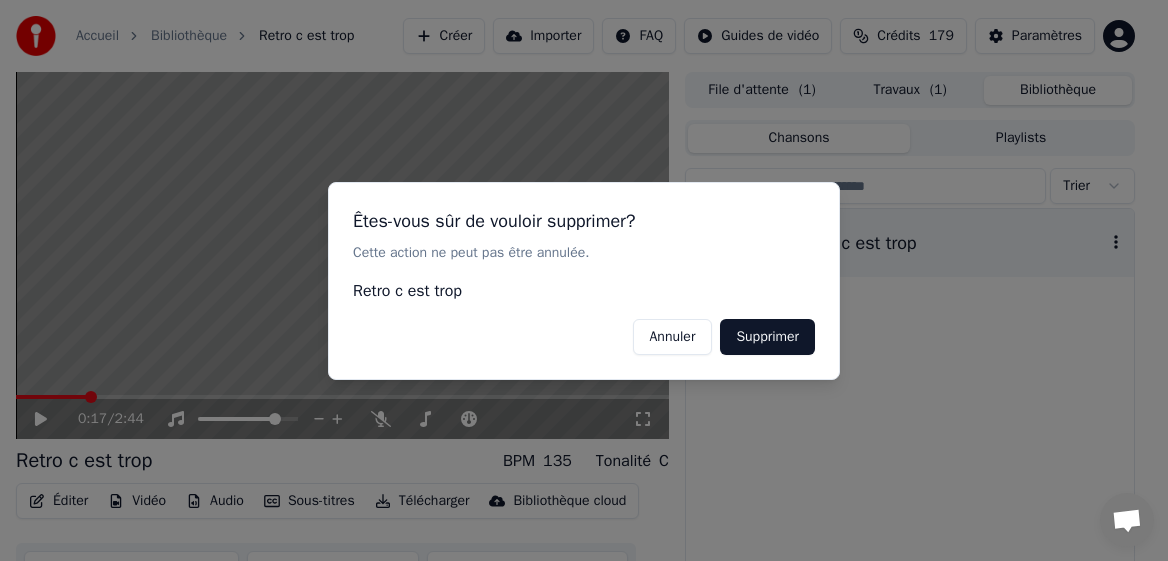 click on "Supprimer" at bounding box center [767, 336] 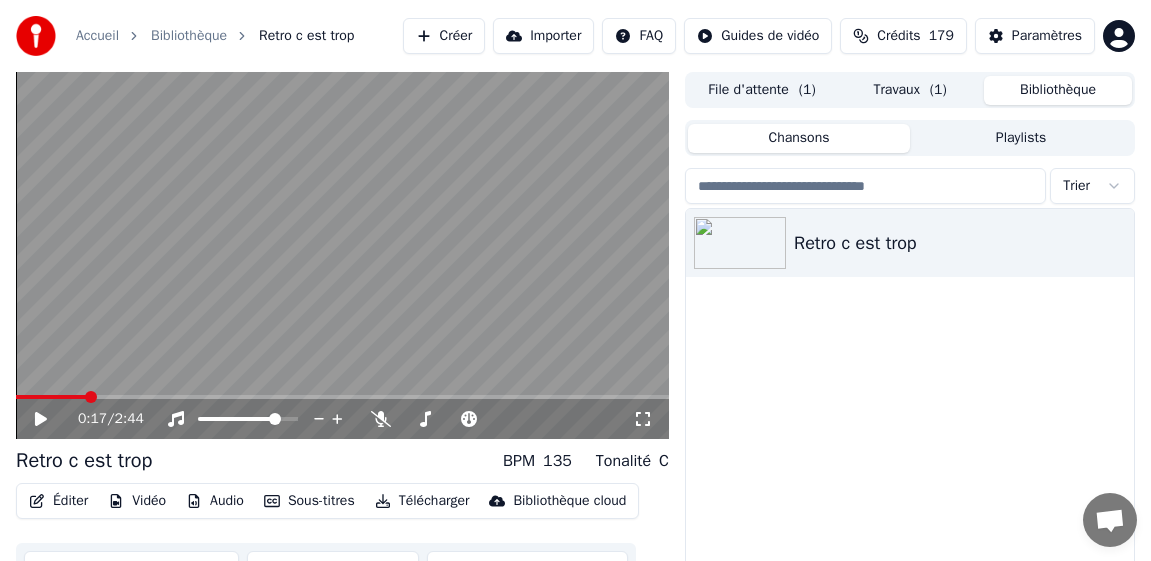 click on "Bibliothèque" at bounding box center (1058, 90) 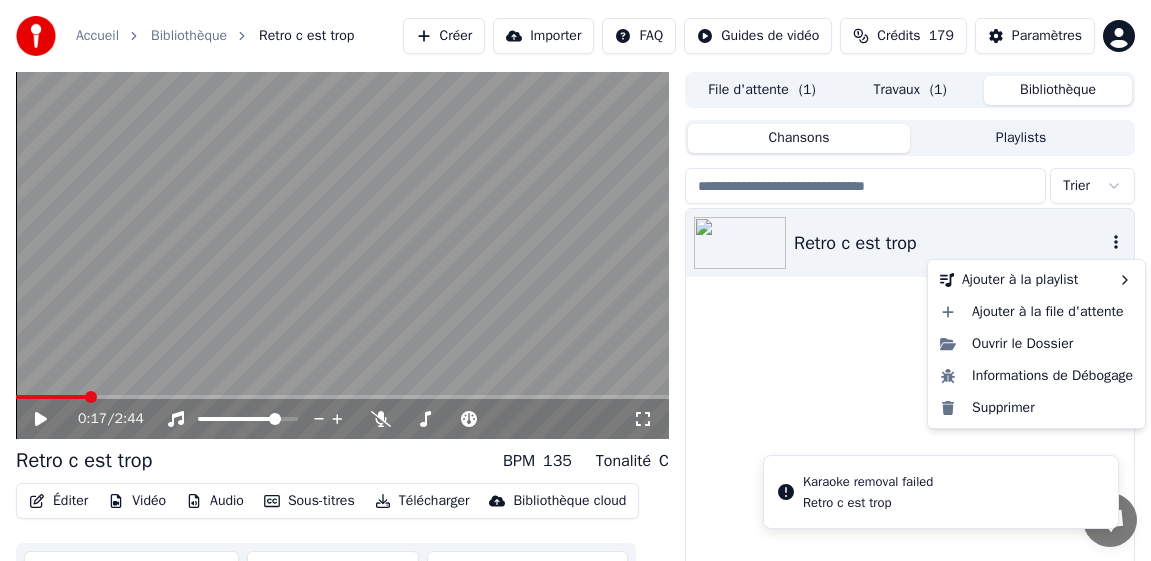 click 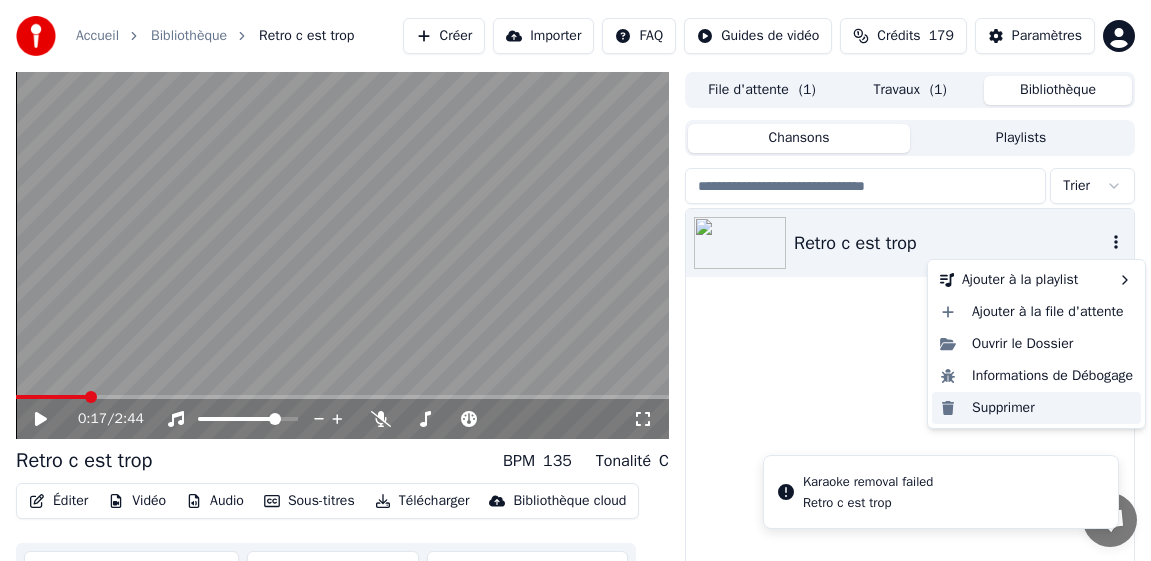 click on "Supprimer" at bounding box center [1036, 408] 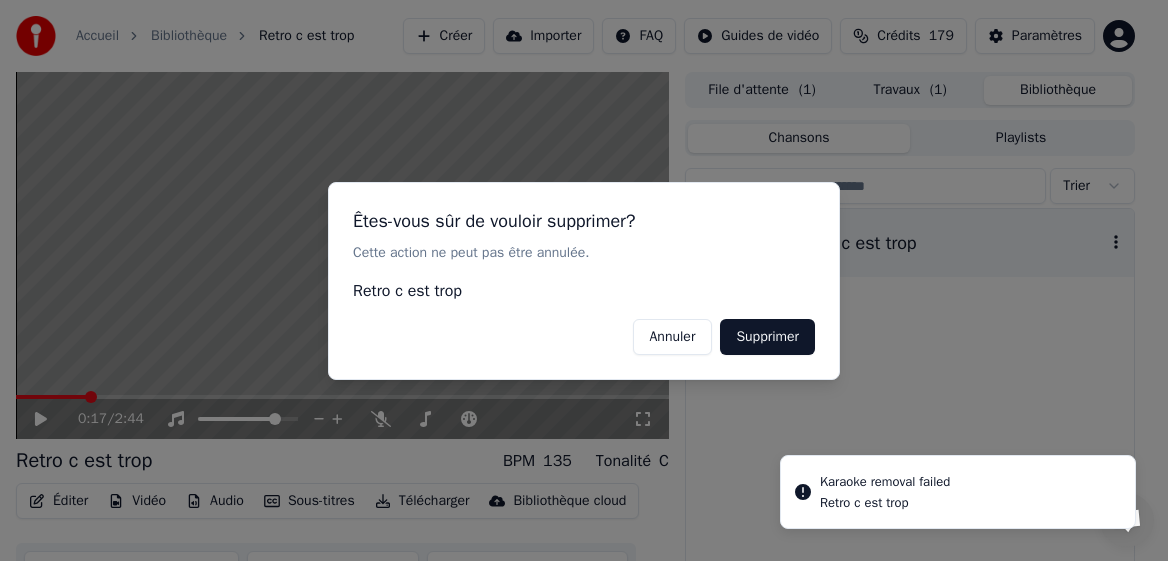 click on "Supprimer" at bounding box center [767, 336] 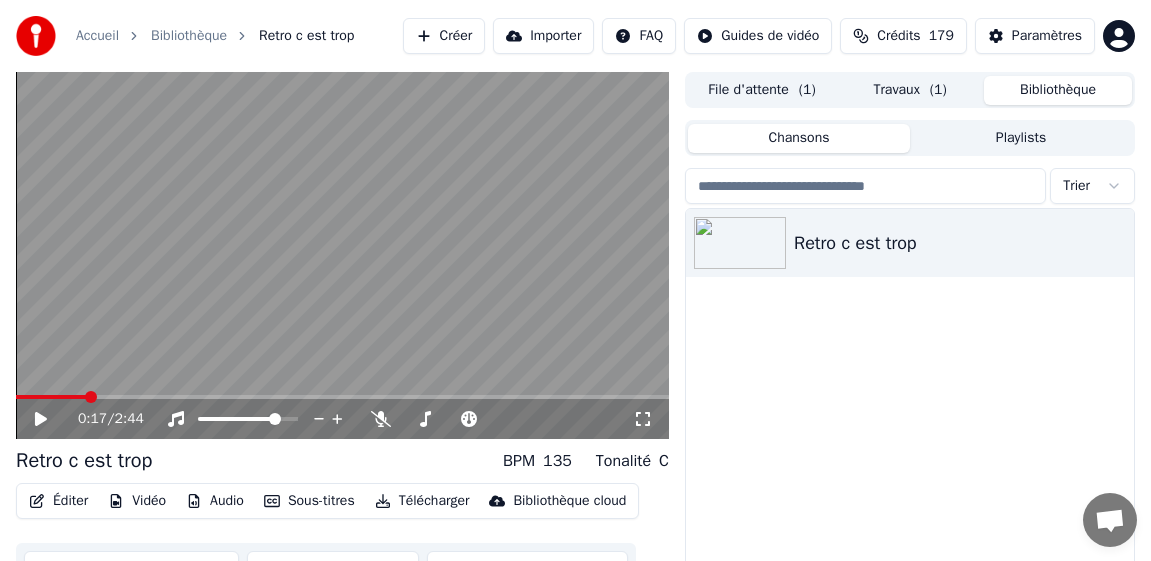 click on "Bibliothèque" at bounding box center (1058, 90) 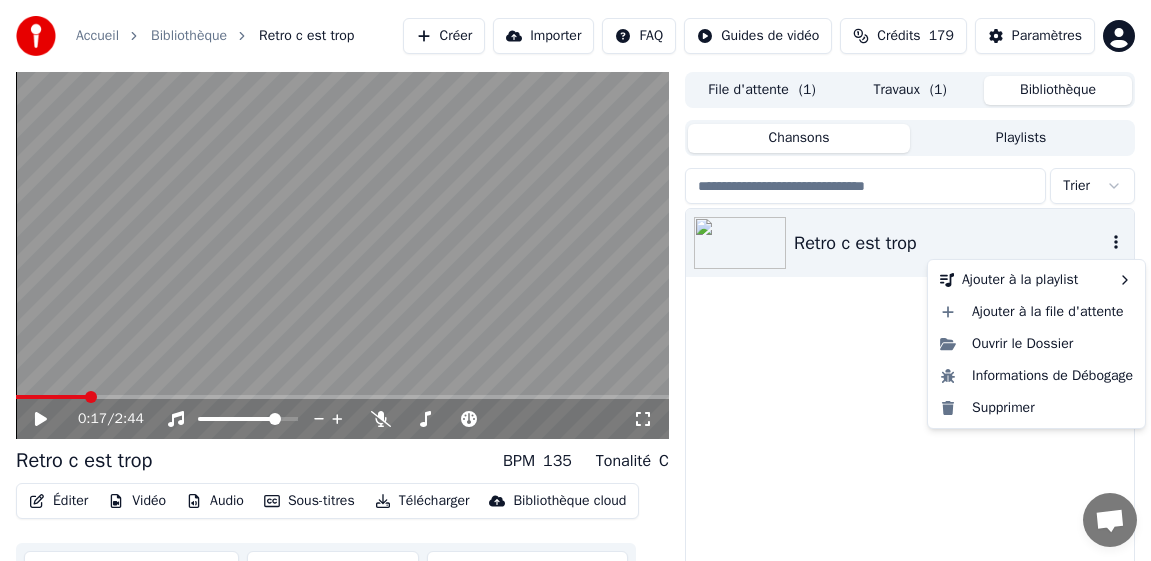click 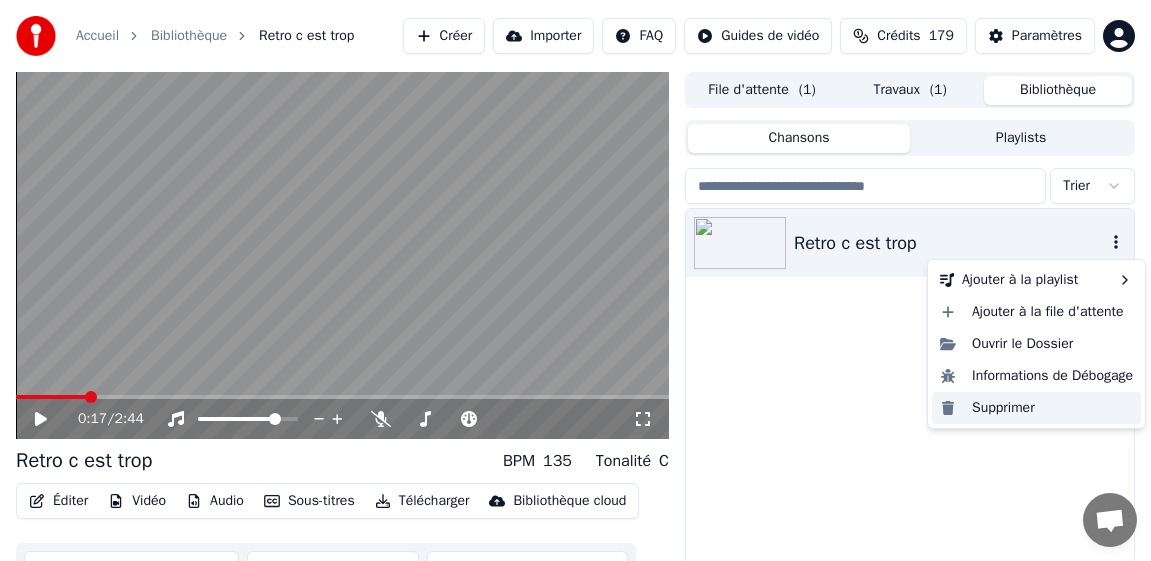 click on "Supprimer" at bounding box center [1036, 408] 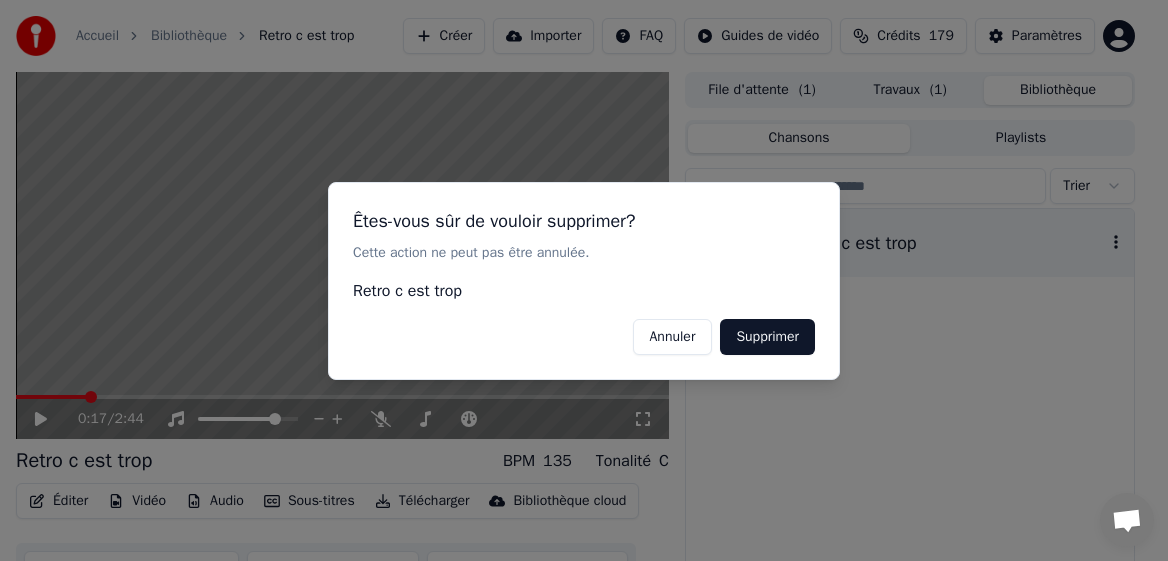 click on "Supprimer" at bounding box center [767, 336] 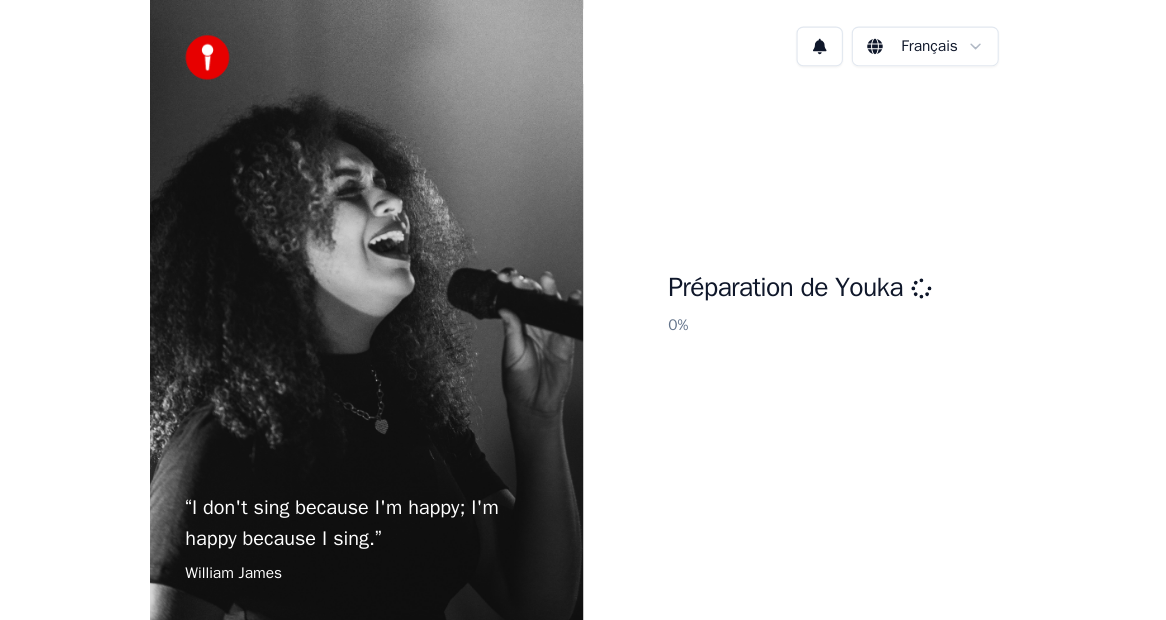 scroll, scrollTop: 0, scrollLeft: 0, axis: both 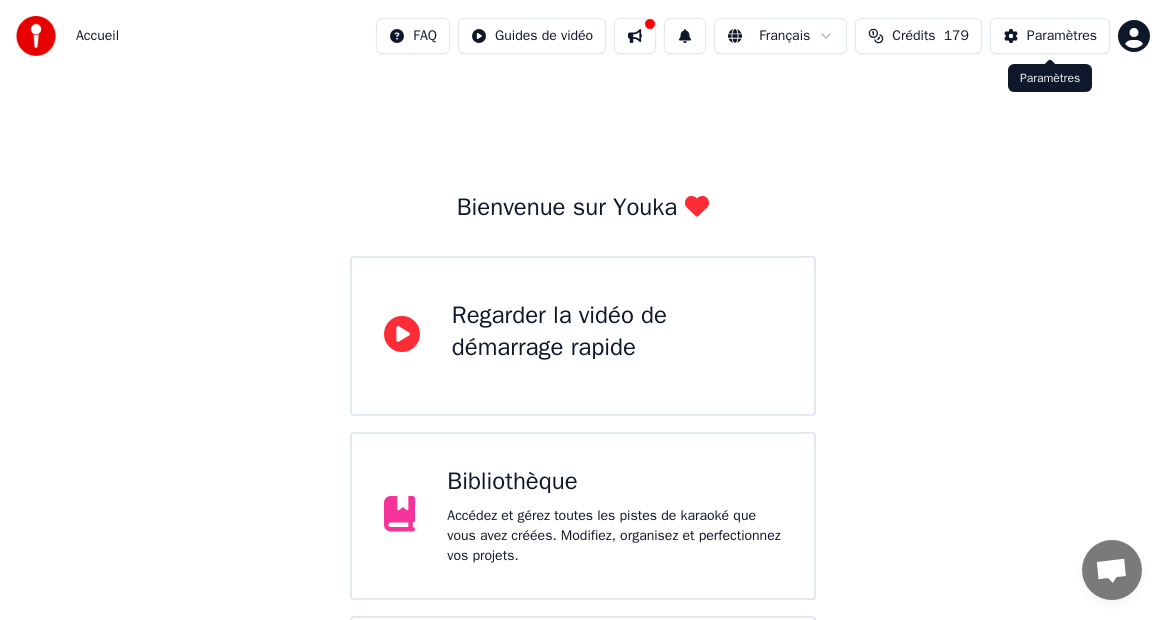 click on "Paramètres" at bounding box center (1062, 36) 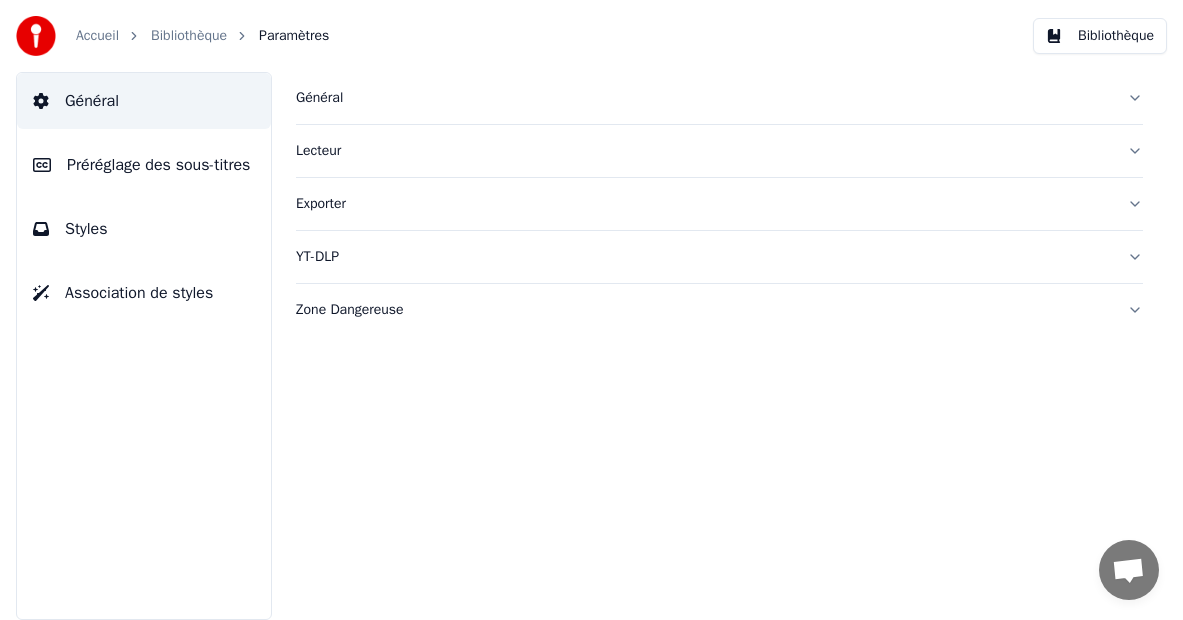 click on "Général" at bounding box center (703, 98) 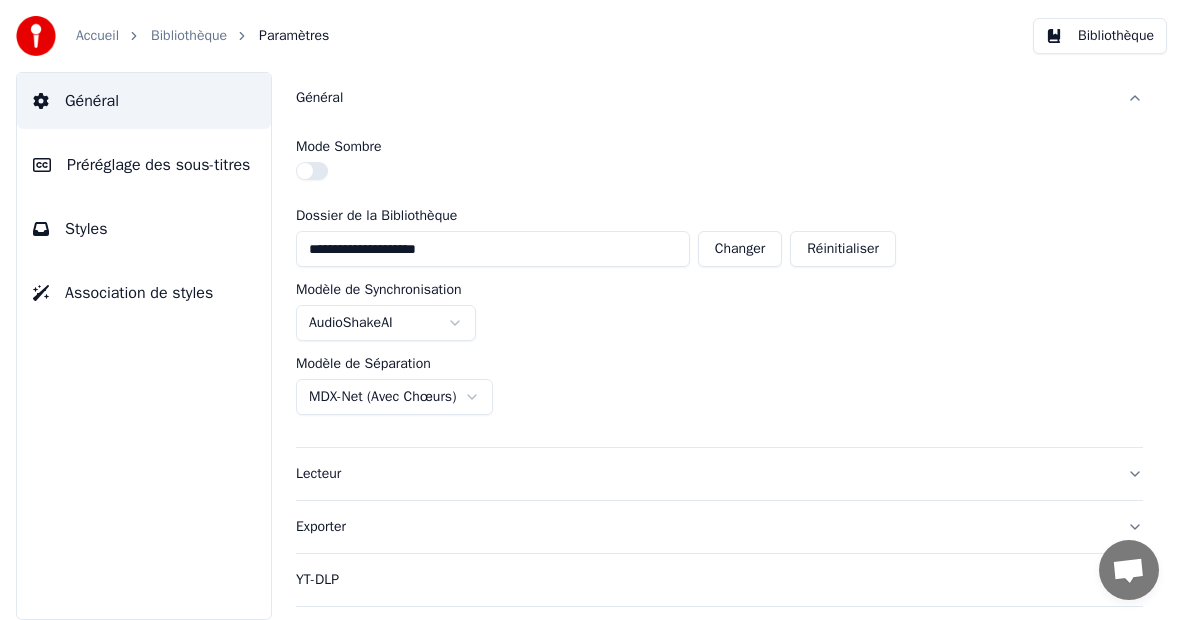 click on "Accueil" at bounding box center (97, 36) 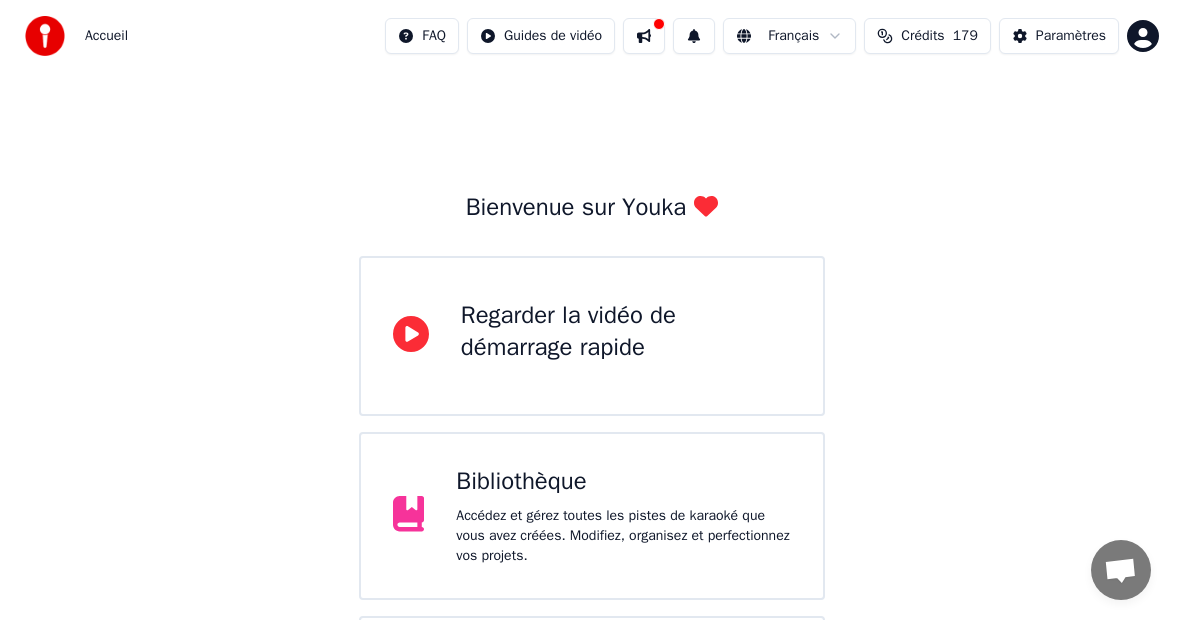 scroll, scrollTop: 100, scrollLeft: 0, axis: vertical 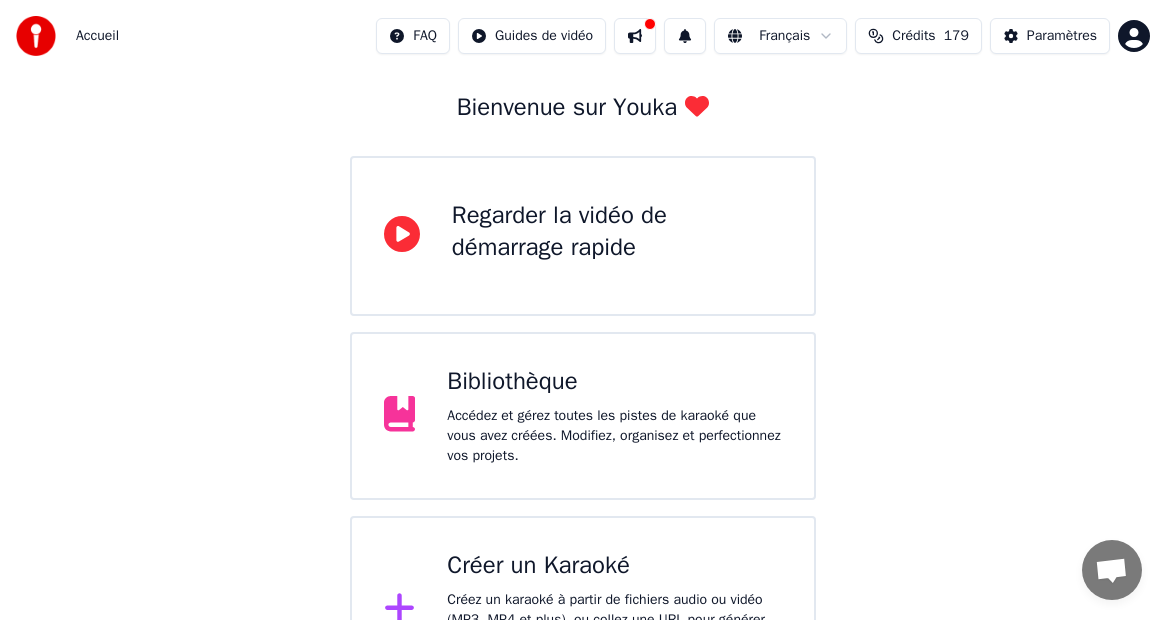 click on "Créer un Karaoké" at bounding box center (614, 566) 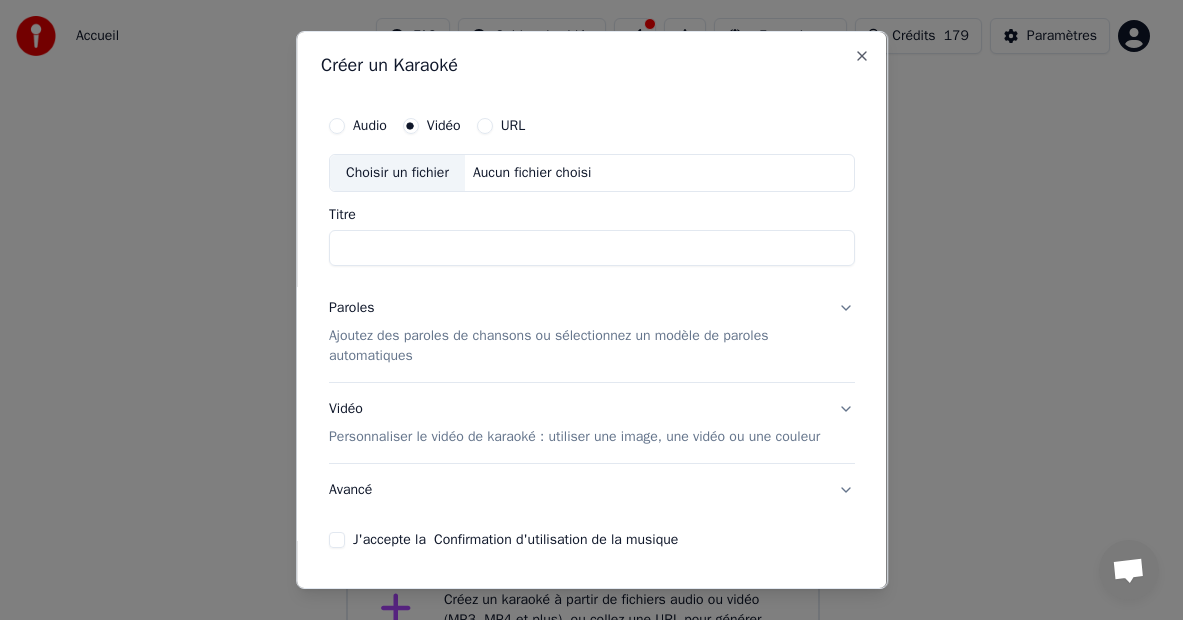 click on "Choisir un fichier" at bounding box center (397, 173) 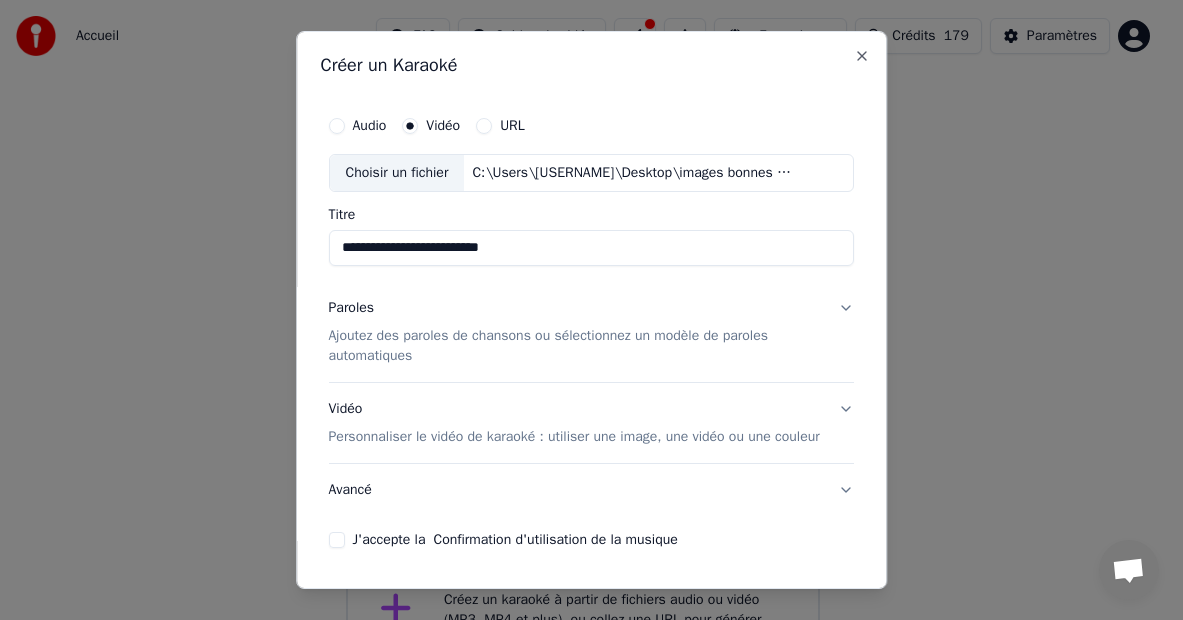 click on "**********" at bounding box center (592, 248) 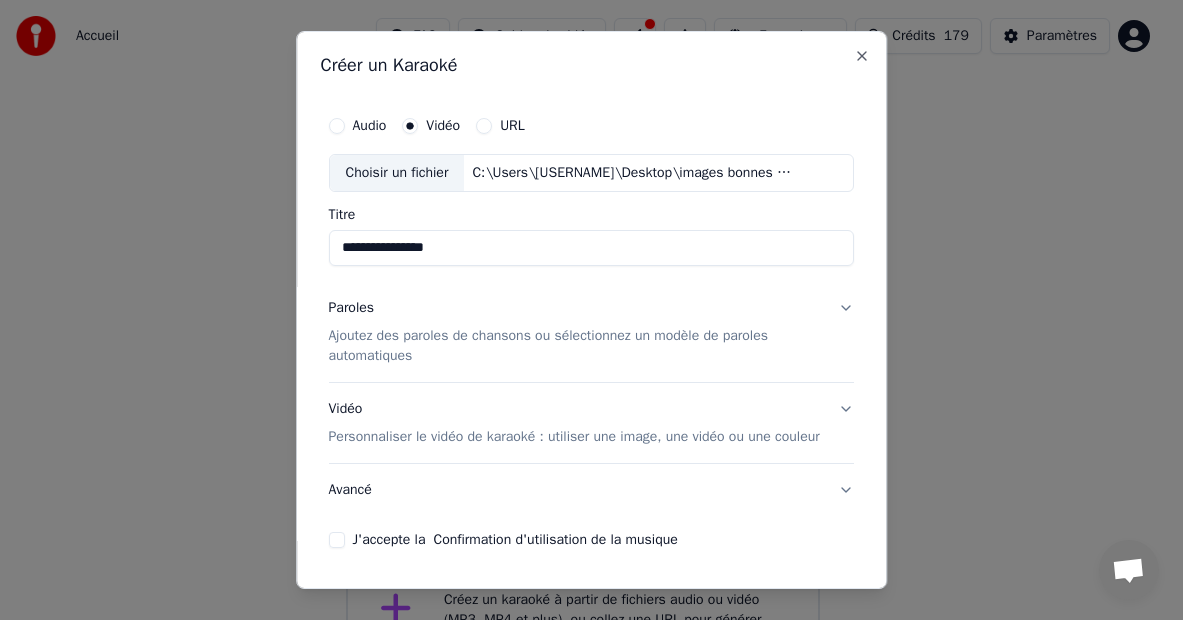 type on "**********" 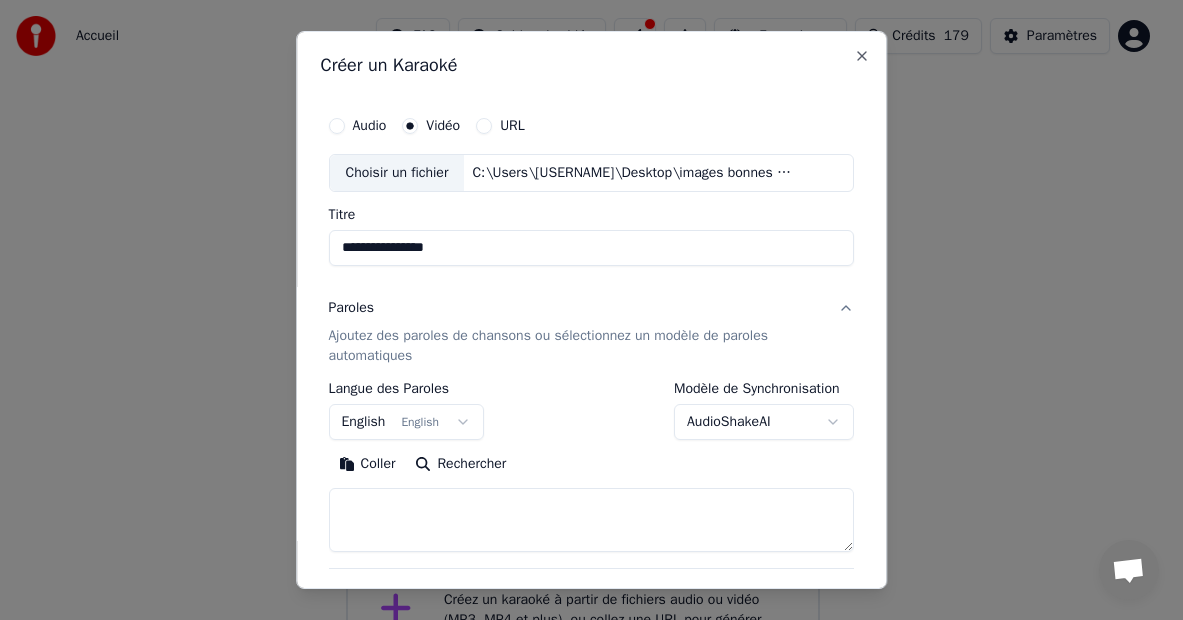 click on "English English" at bounding box center [407, 422] 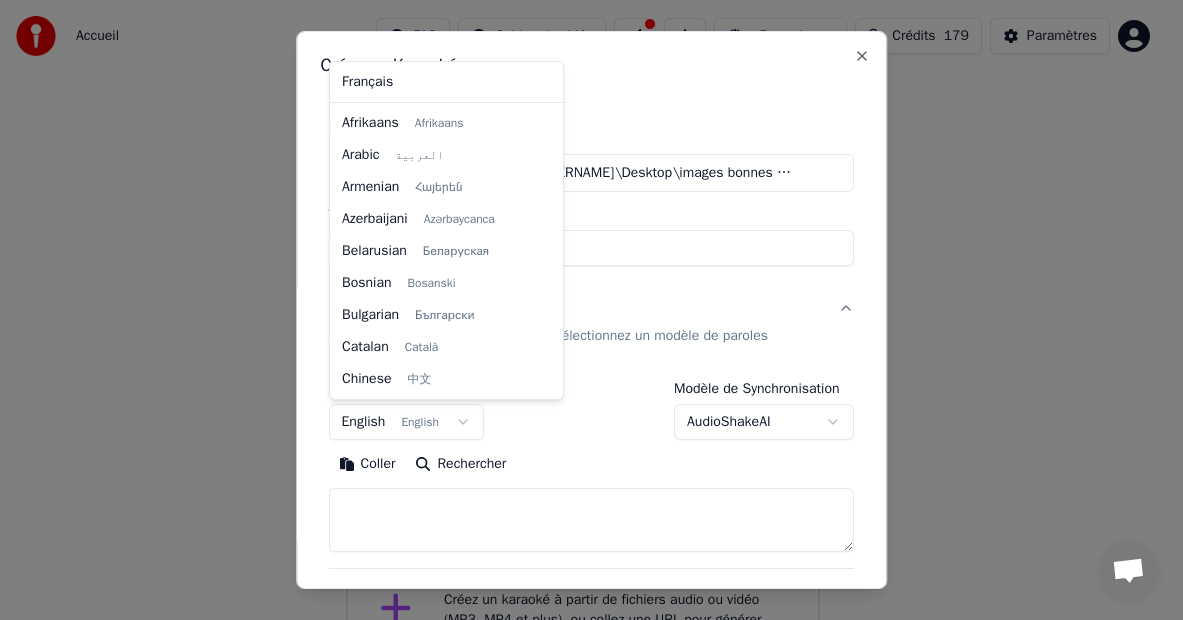 scroll, scrollTop: 160, scrollLeft: 0, axis: vertical 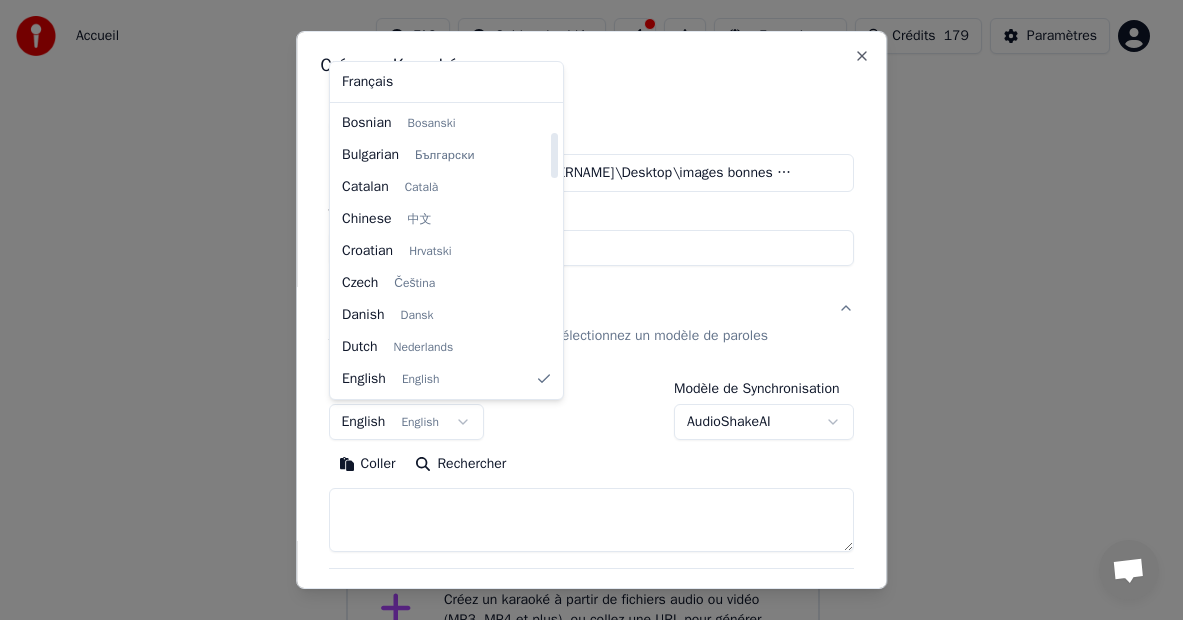select on "**" 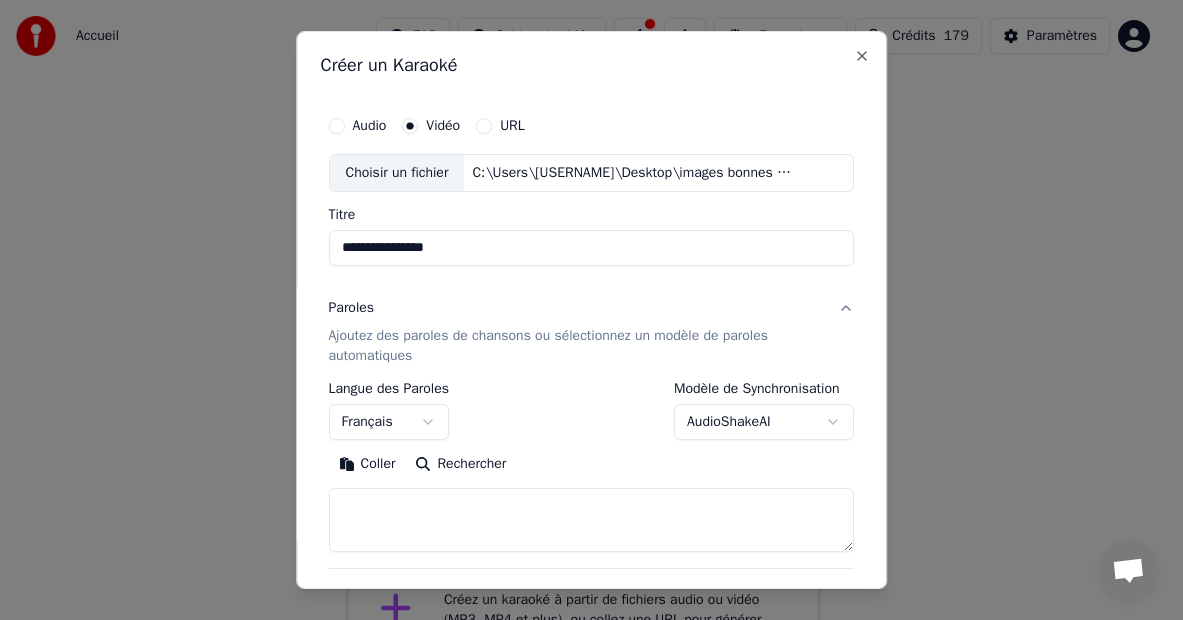 click on "Coller" at bounding box center (367, 464) 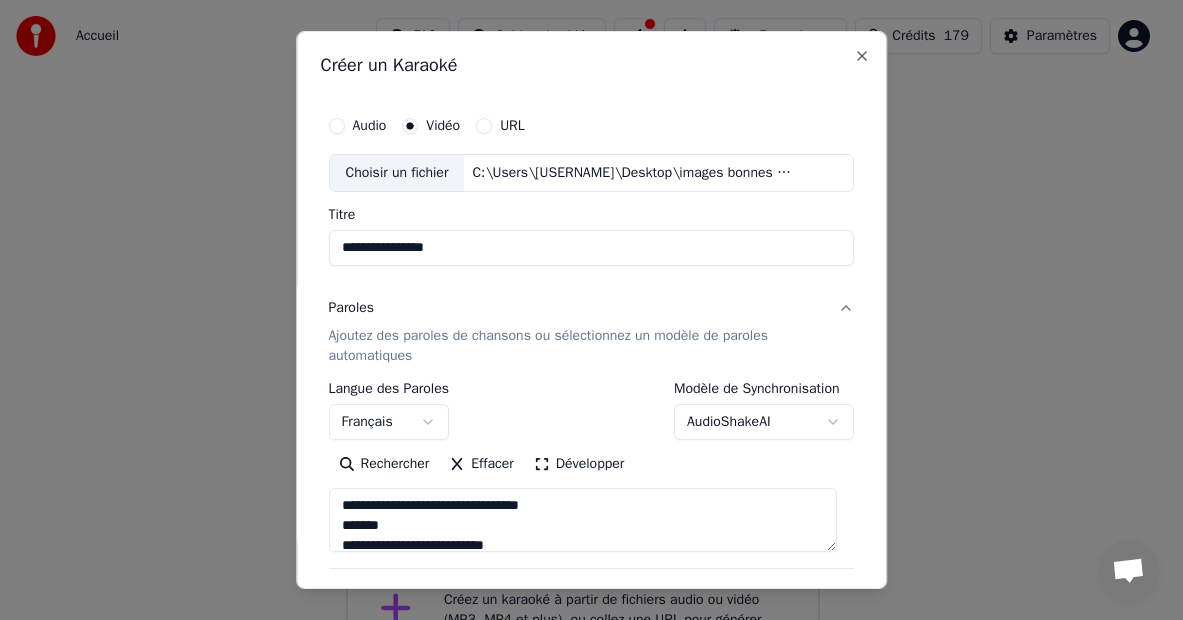 scroll, scrollTop: 933, scrollLeft: 0, axis: vertical 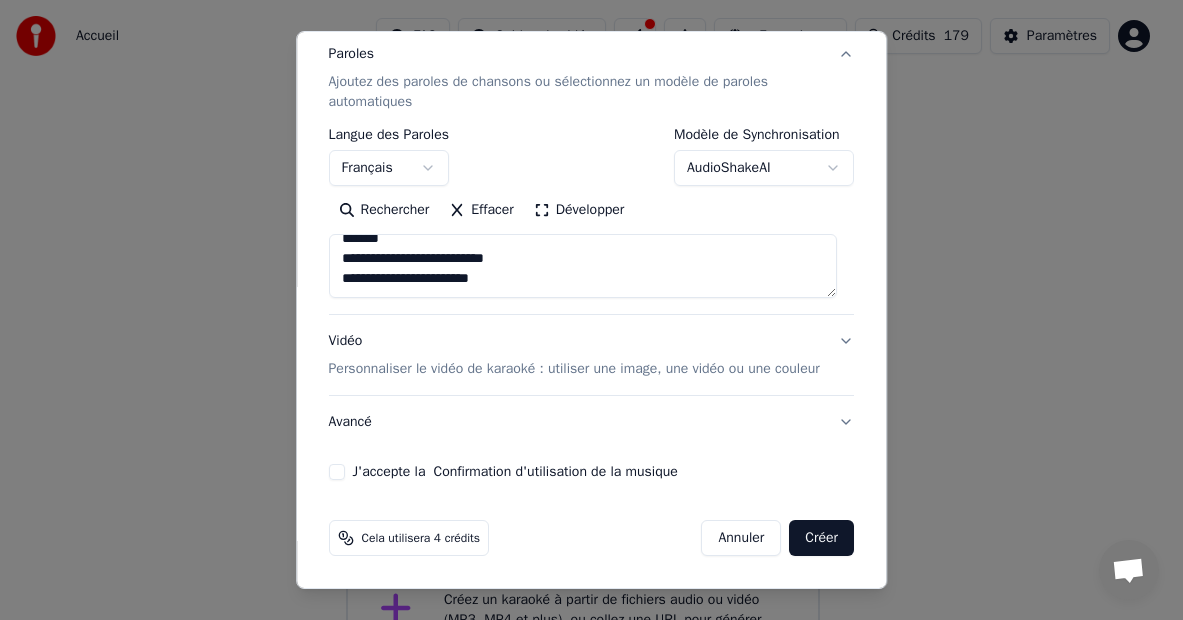 click on "J'accepte la   Confirmation d'utilisation de la musique" at bounding box center [337, 472] 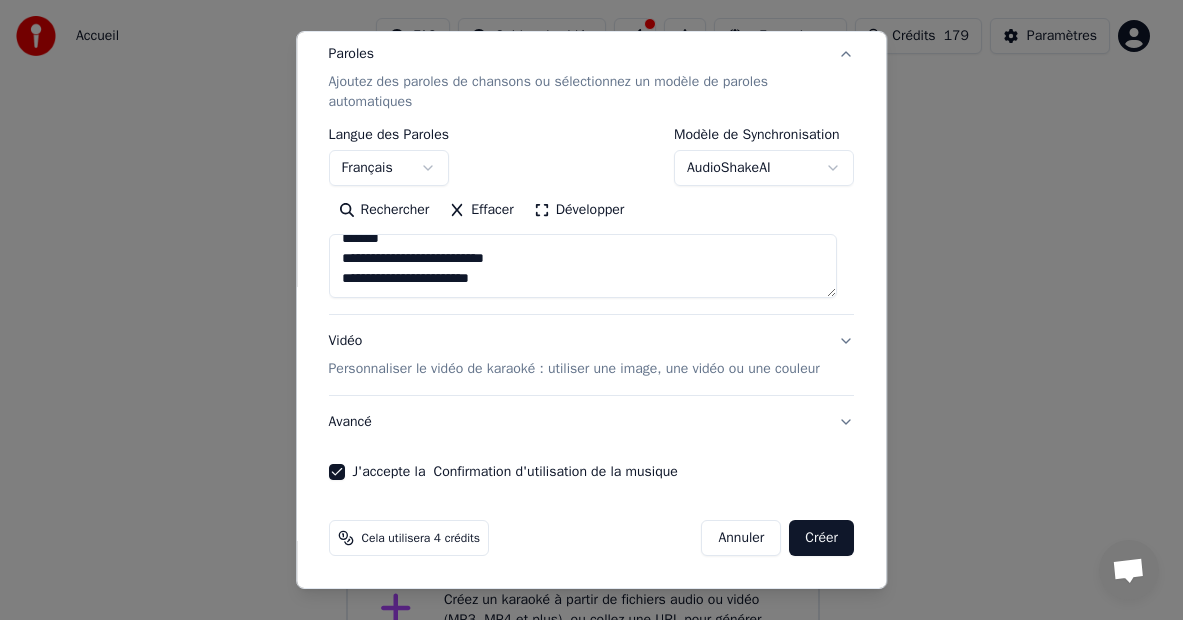 click on "Créer" at bounding box center (822, 538) 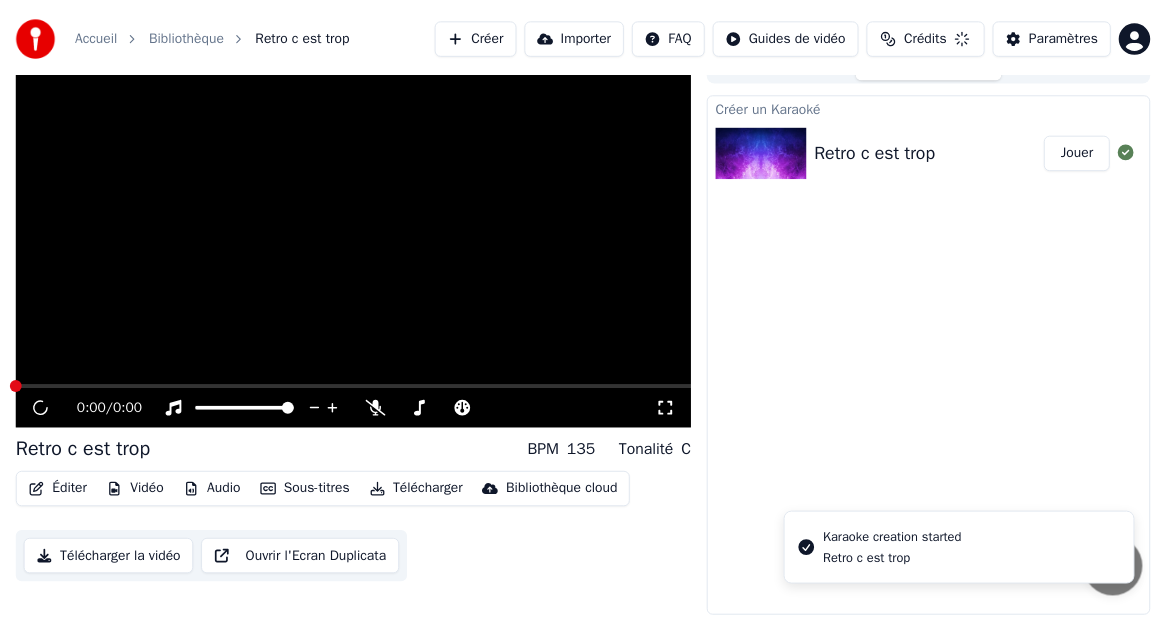 scroll, scrollTop: 27, scrollLeft: 0, axis: vertical 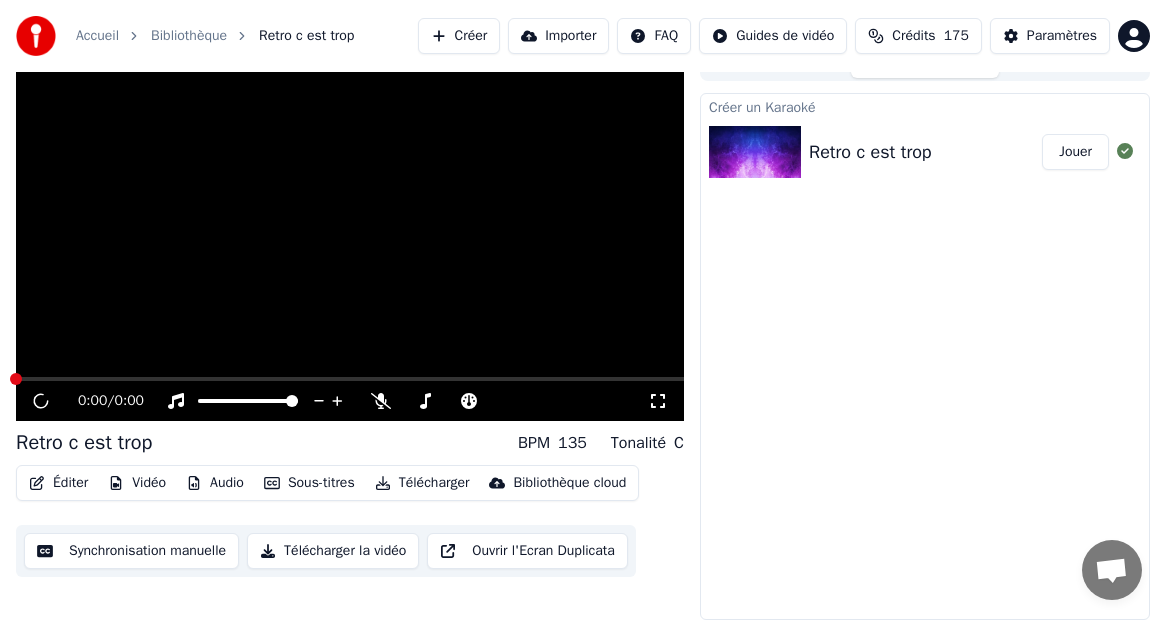 click at bounding box center (350, 233) 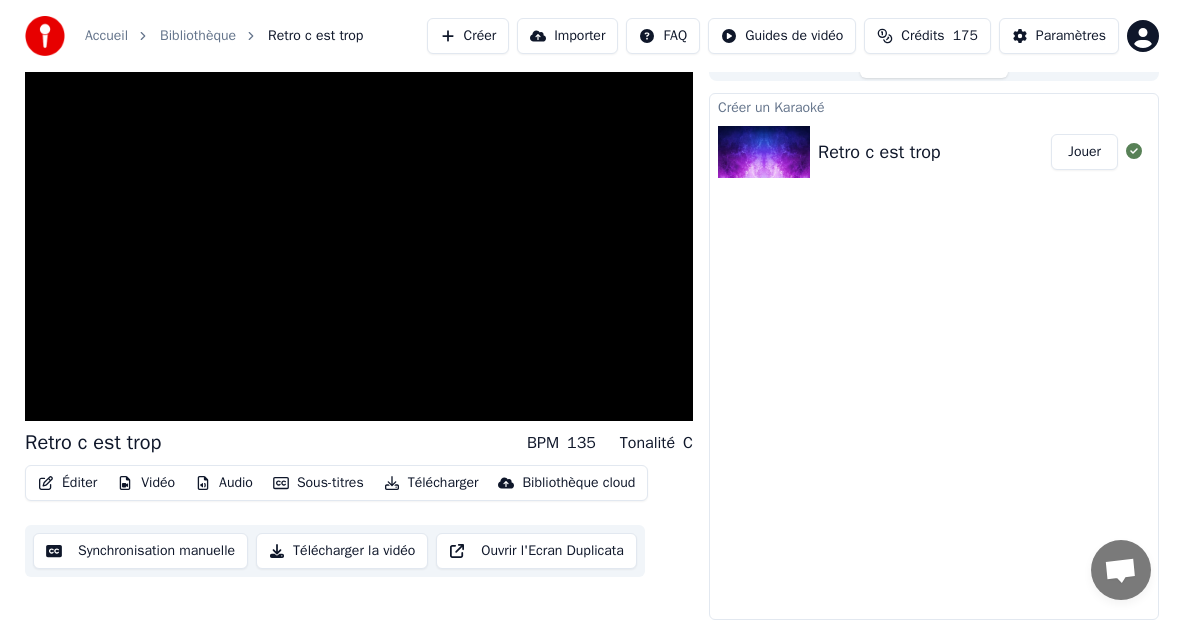 scroll, scrollTop: 0, scrollLeft: 0, axis: both 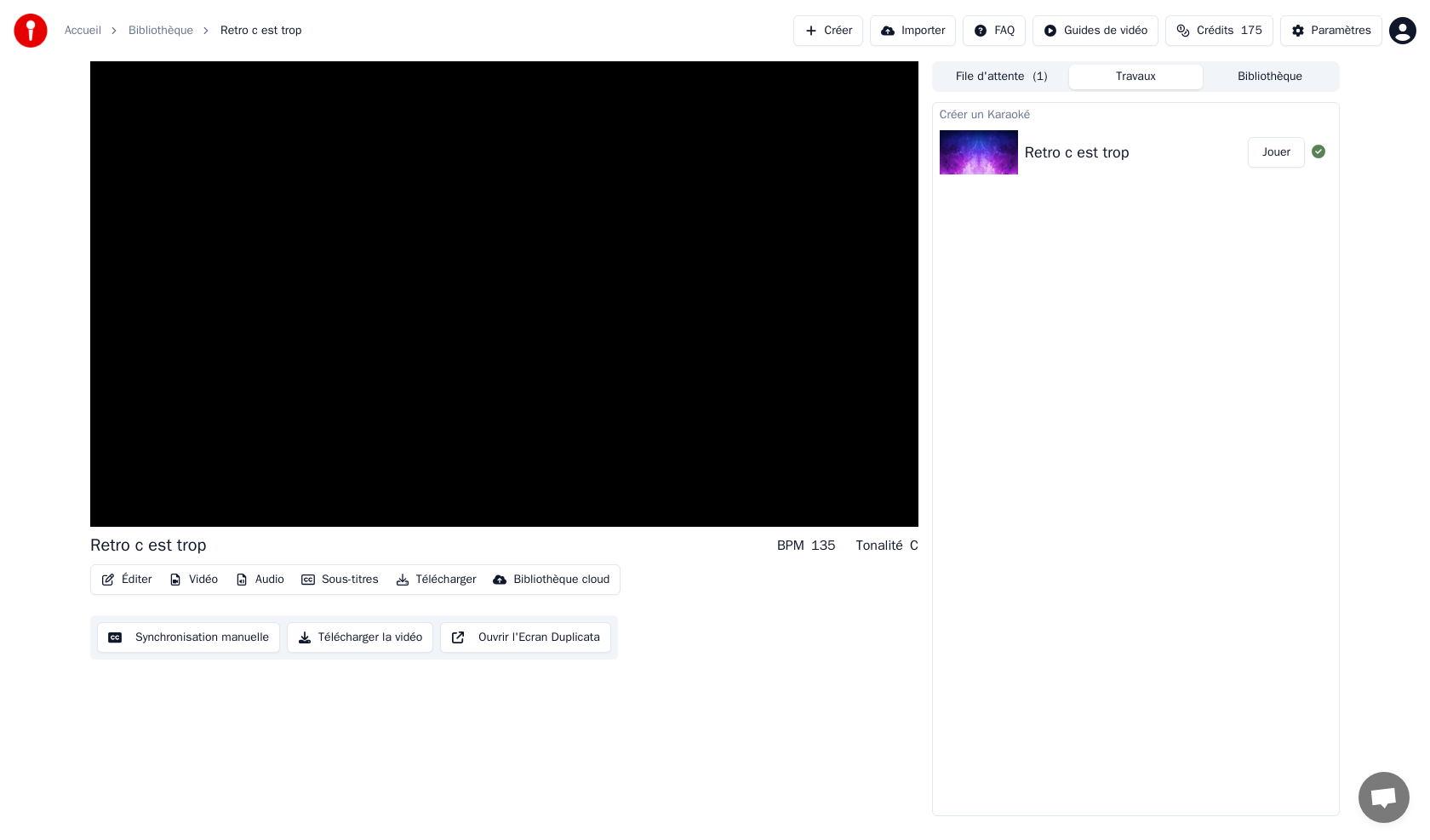 click on "Bibliothèque" at bounding box center [1270, 77] 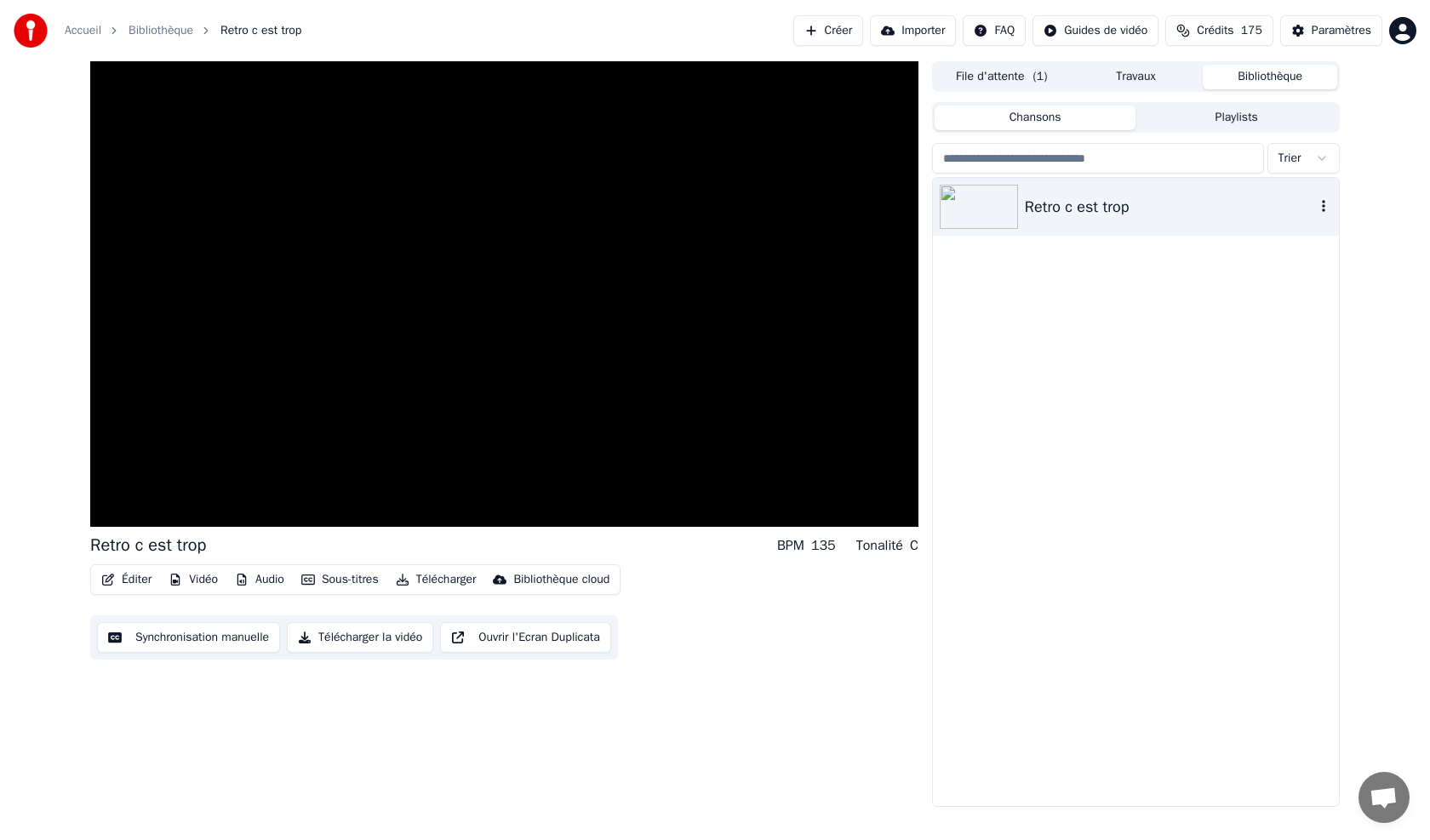 click 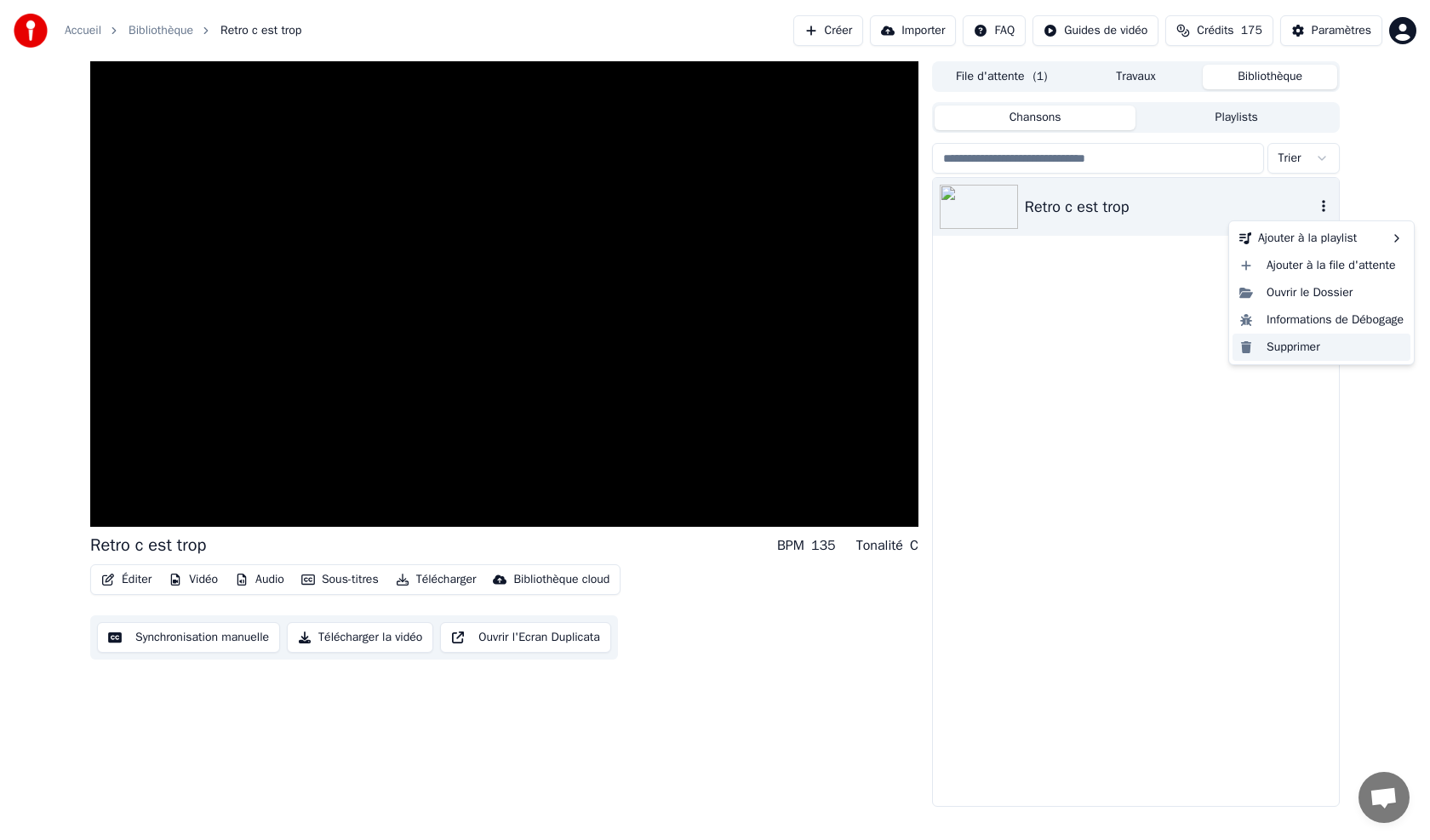 click on "Supprimer" at bounding box center [1321, 347] 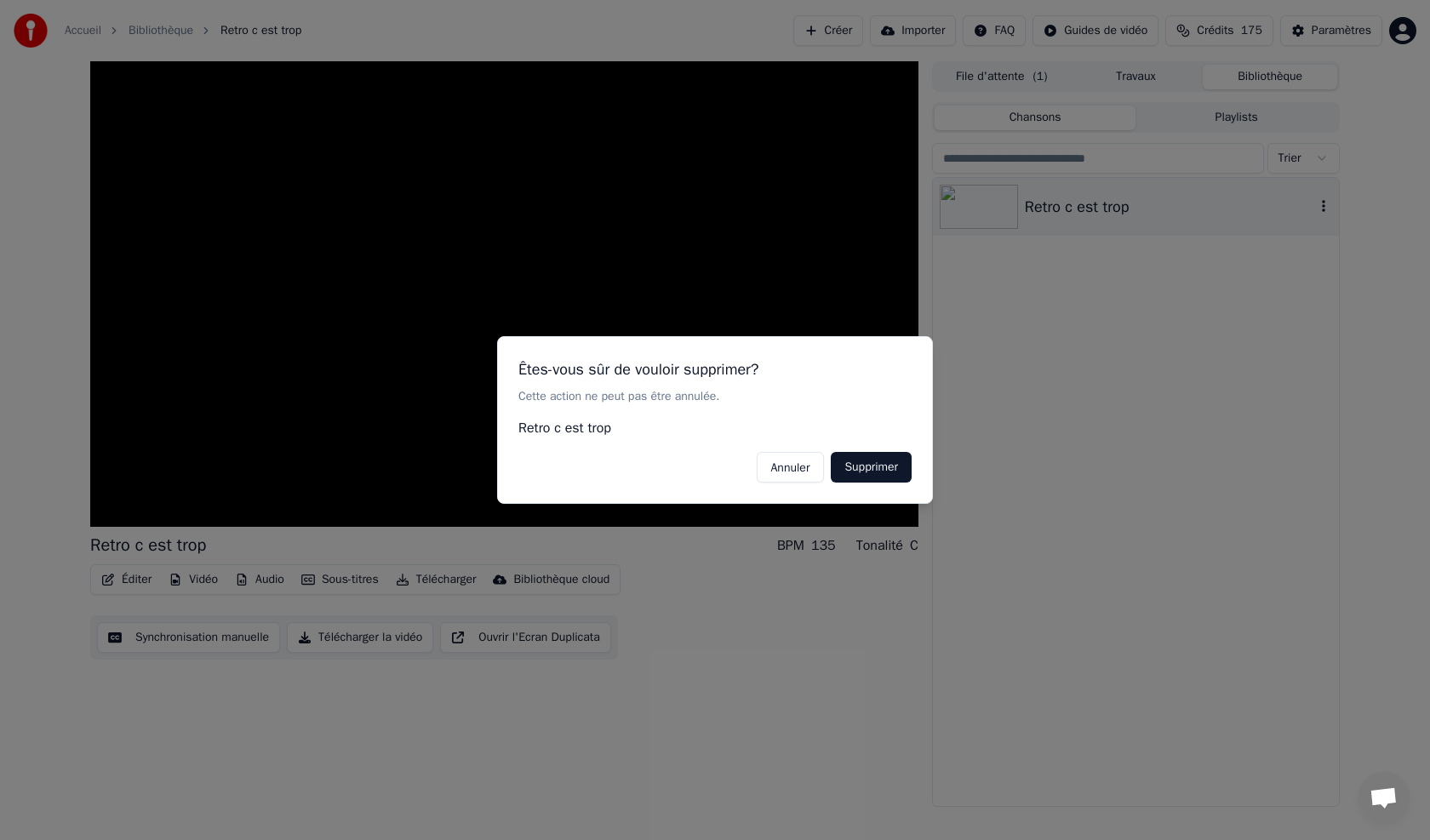 click on "Supprimer" at bounding box center [871, 467] 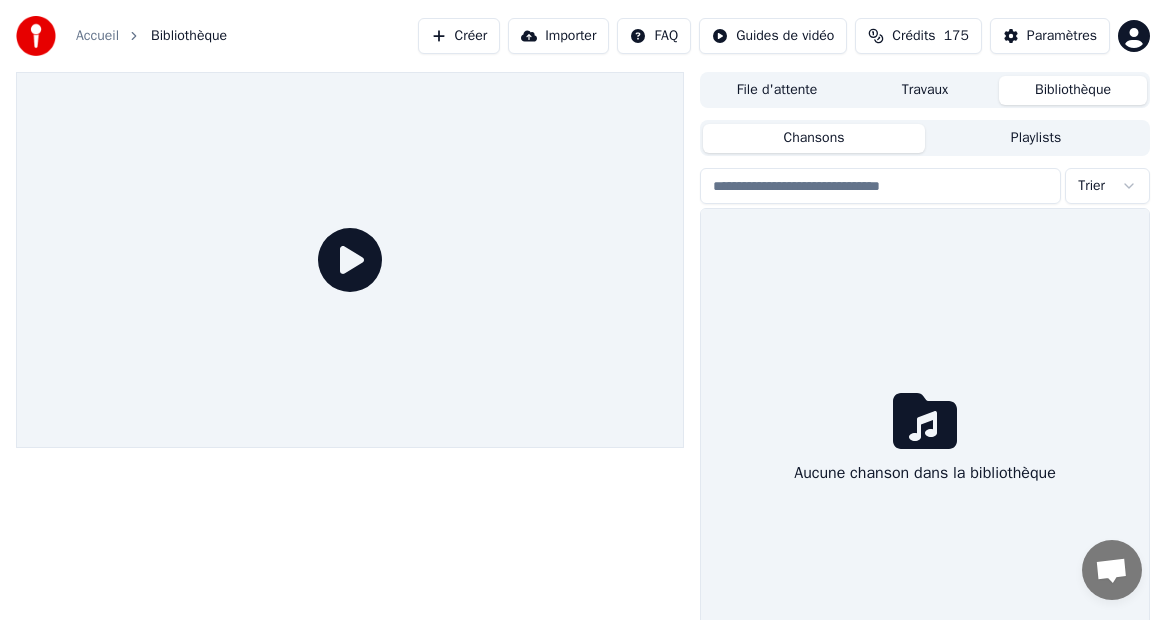 click on "Créer" at bounding box center [459, 36] 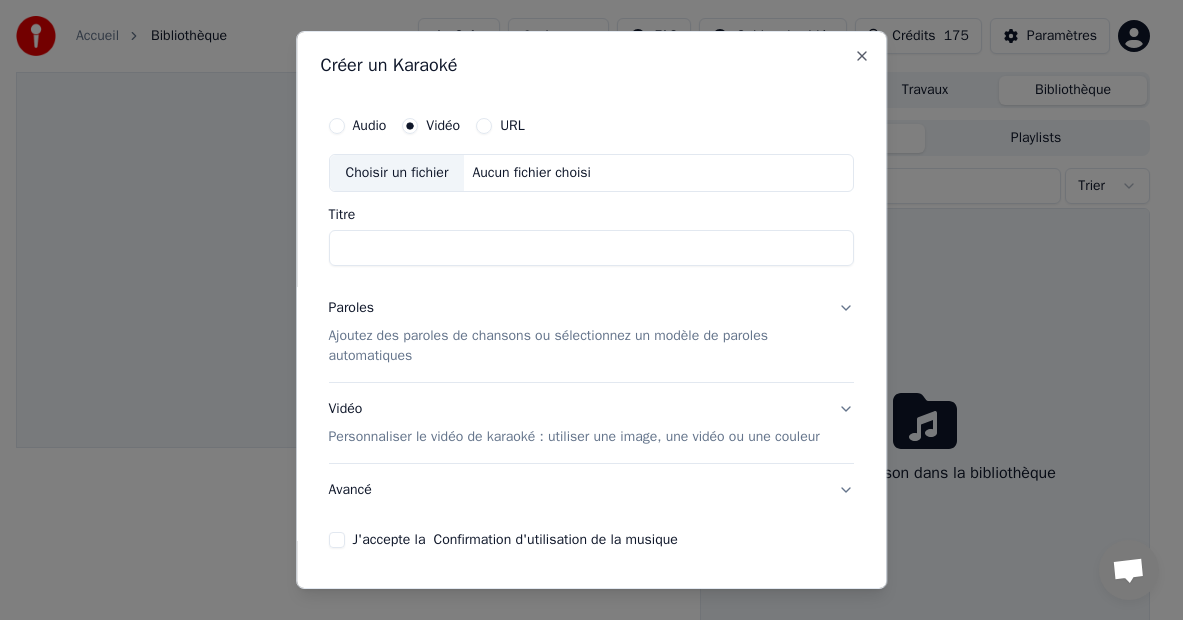 click on "Choisir un fichier" at bounding box center [397, 173] 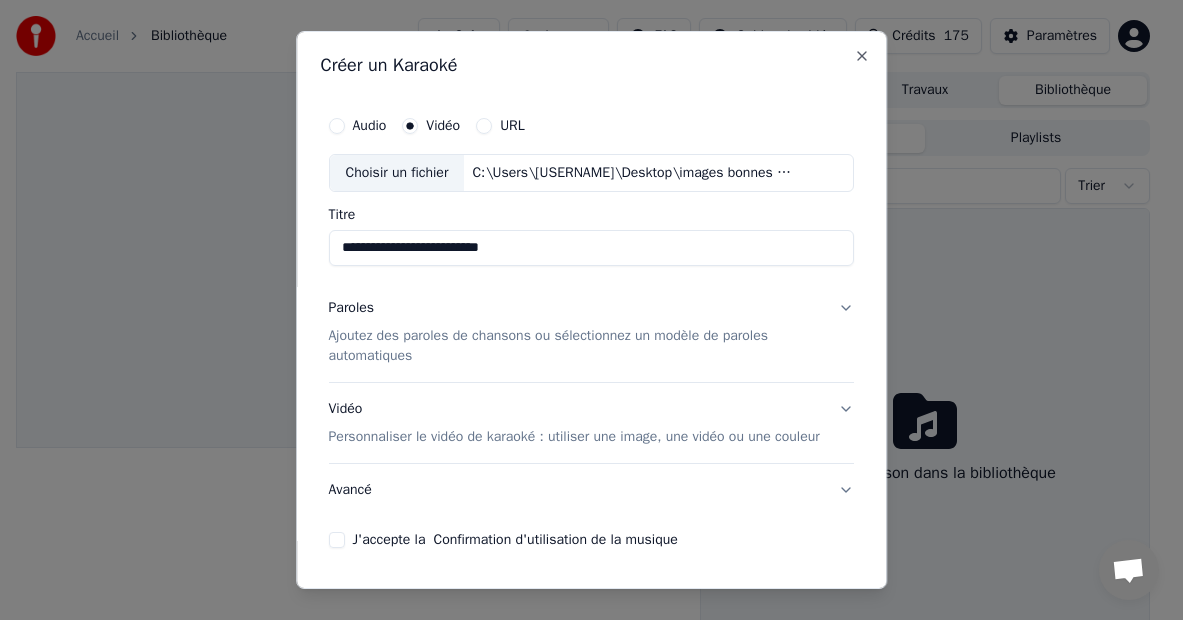 click on "**********" at bounding box center [592, 248] 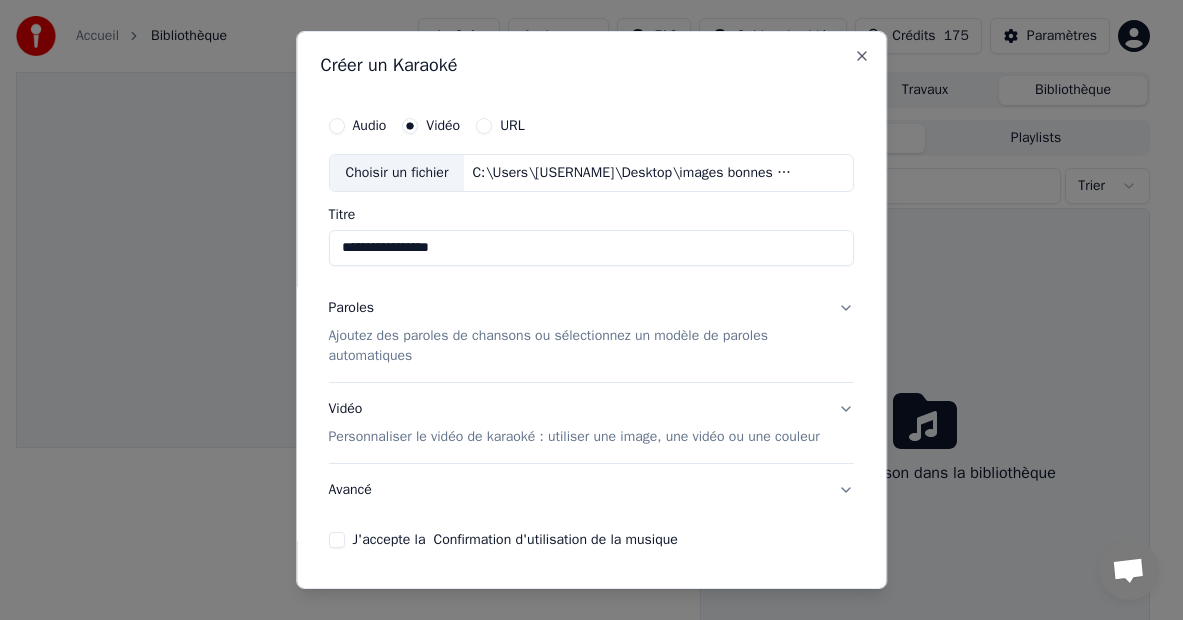 type on "**********" 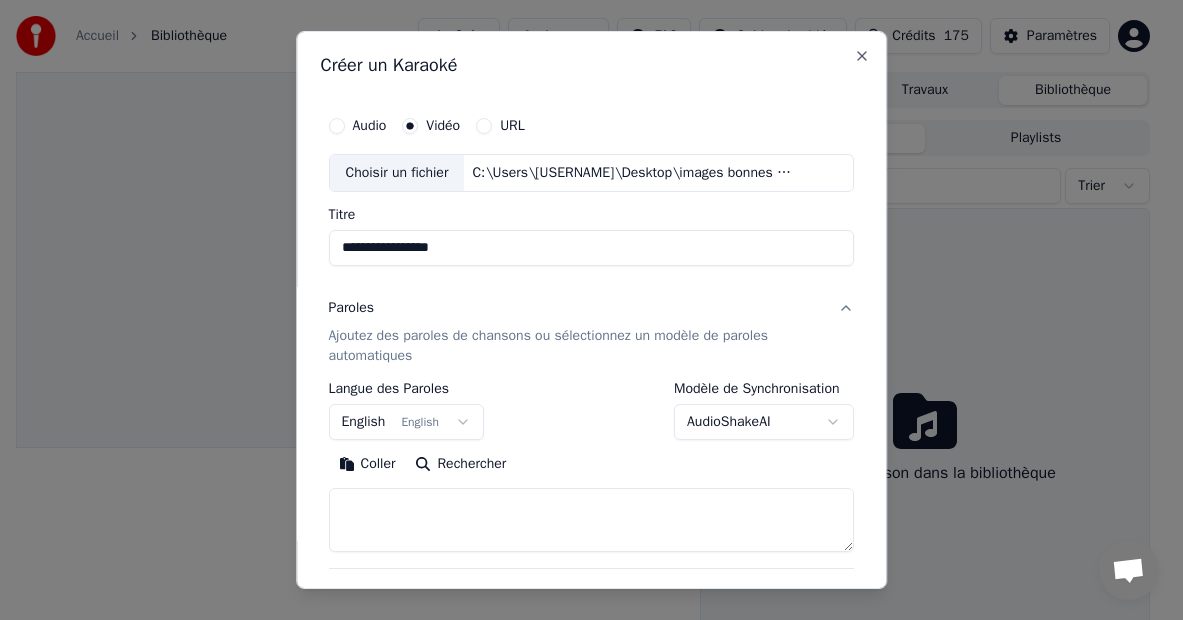 click on "**********" at bounding box center [583, 310] 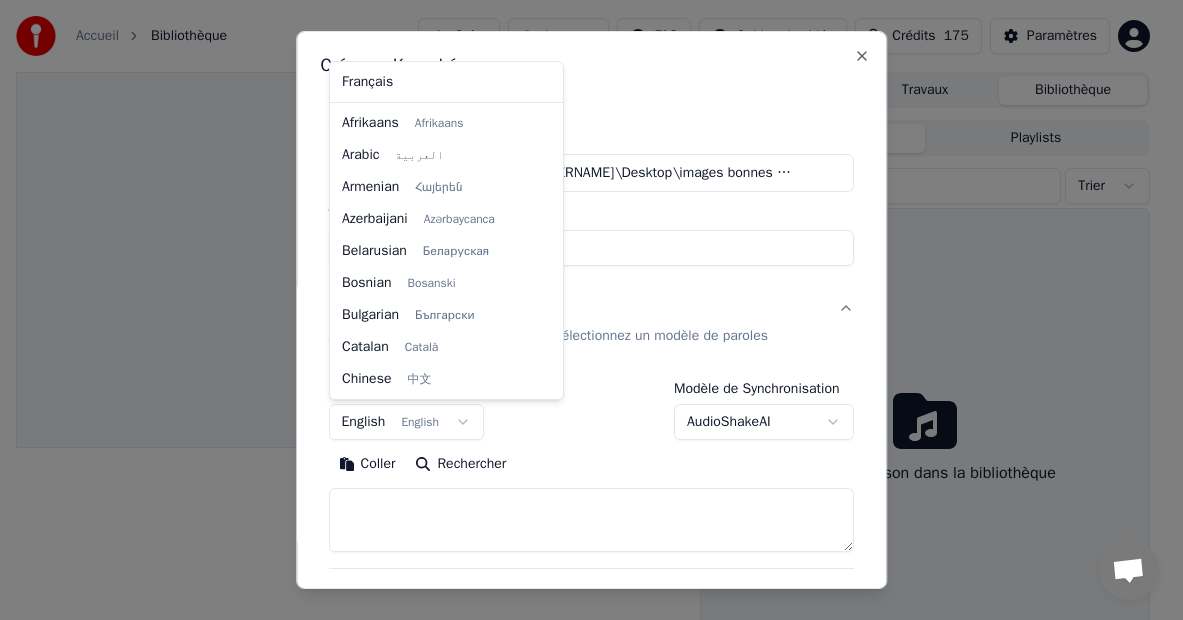 scroll, scrollTop: 160, scrollLeft: 0, axis: vertical 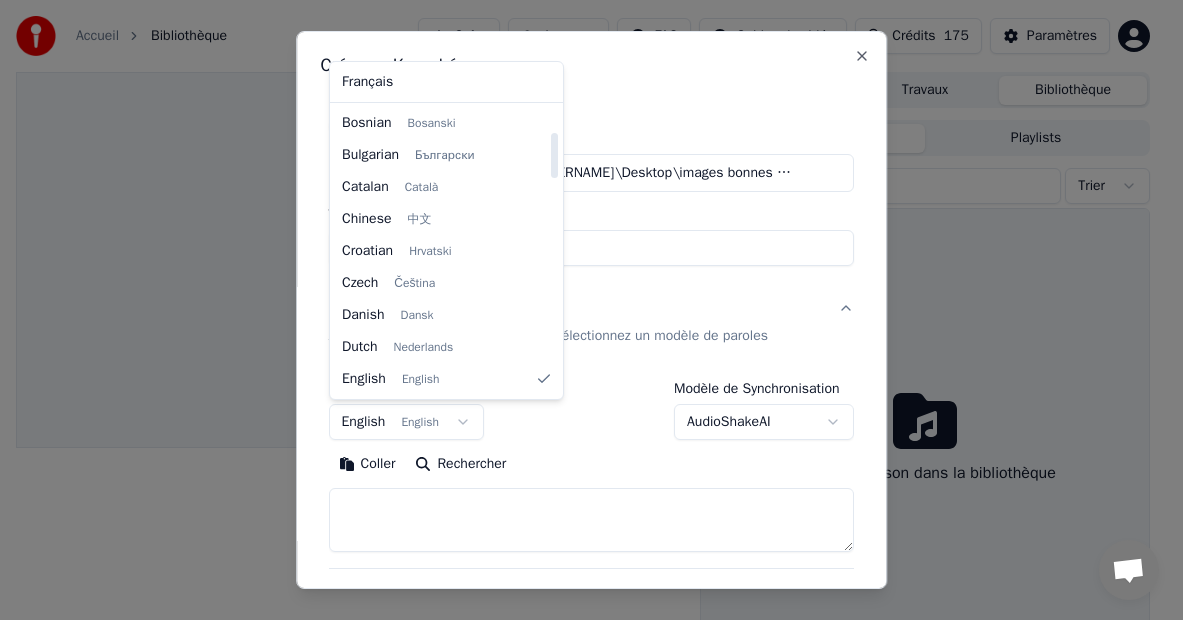 select on "**" 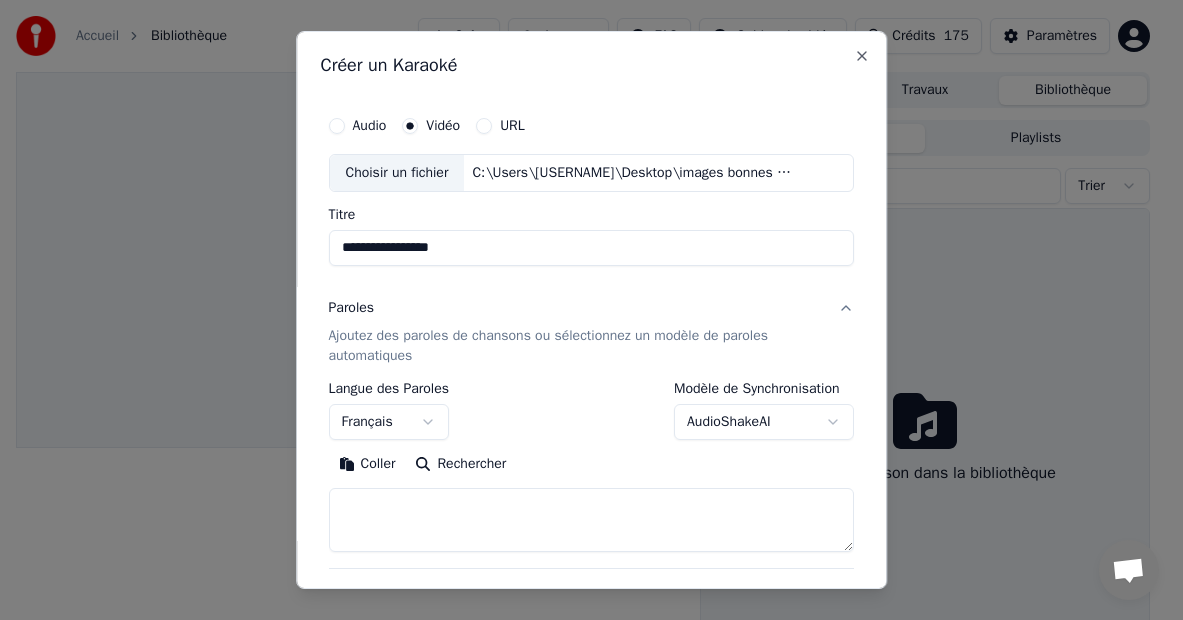drag, startPoint x: 378, startPoint y: 460, endPoint x: 379, endPoint y: 471, distance: 11.045361 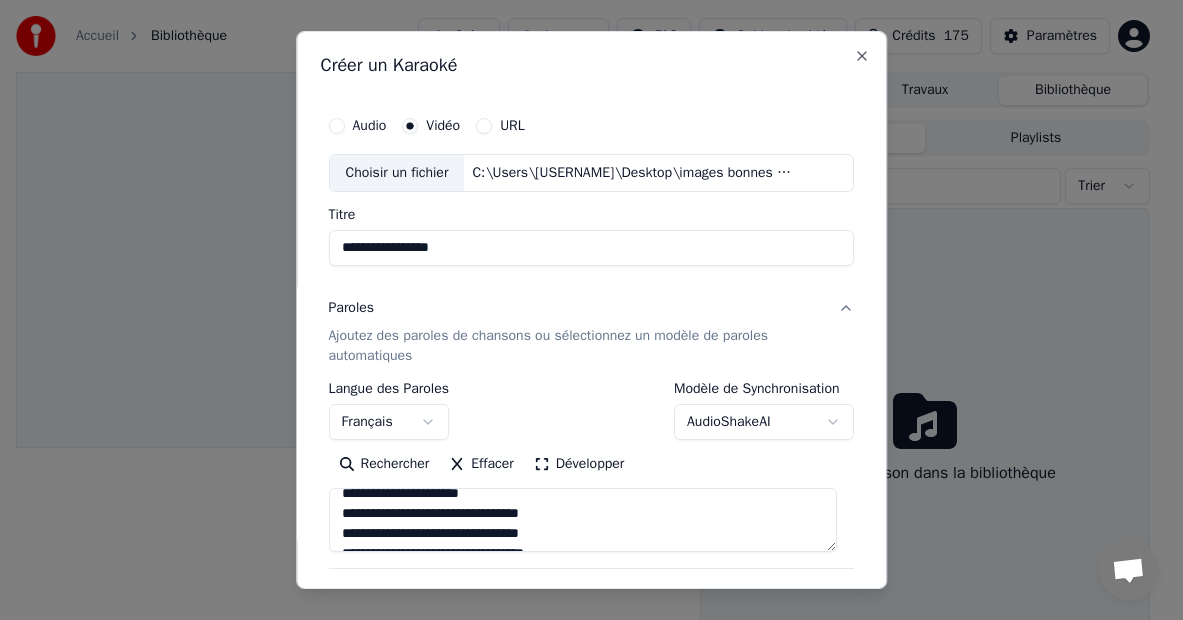 scroll, scrollTop: 933, scrollLeft: 0, axis: vertical 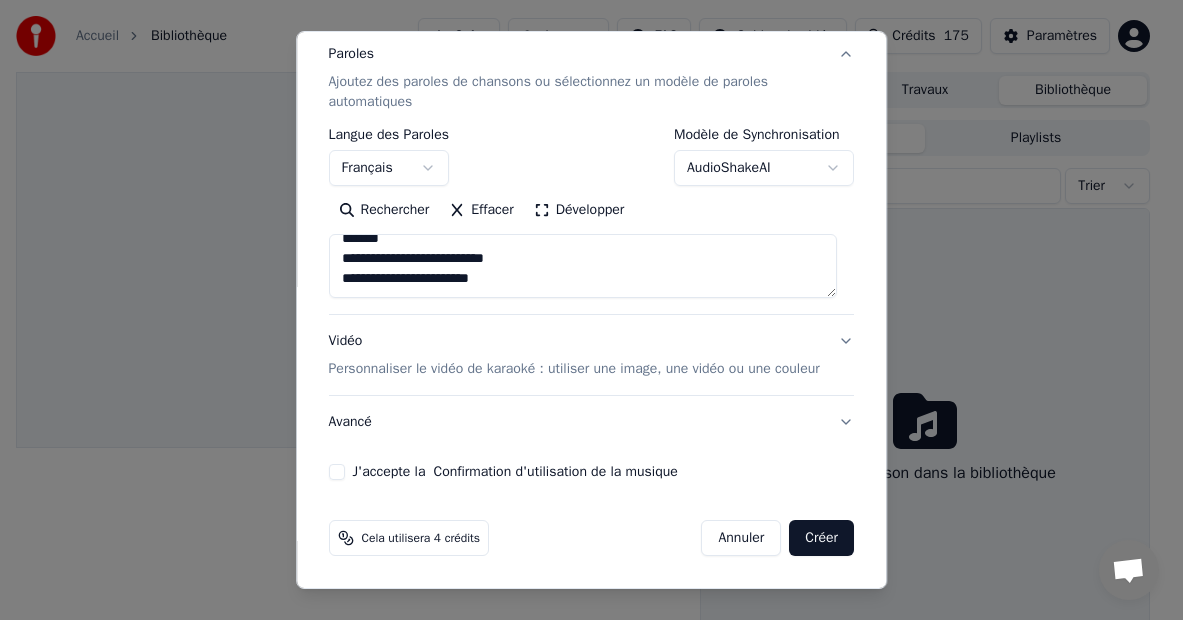 click on "J'accepte la   Confirmation d'utilisation de la musique" at bounding box center [337, 472] 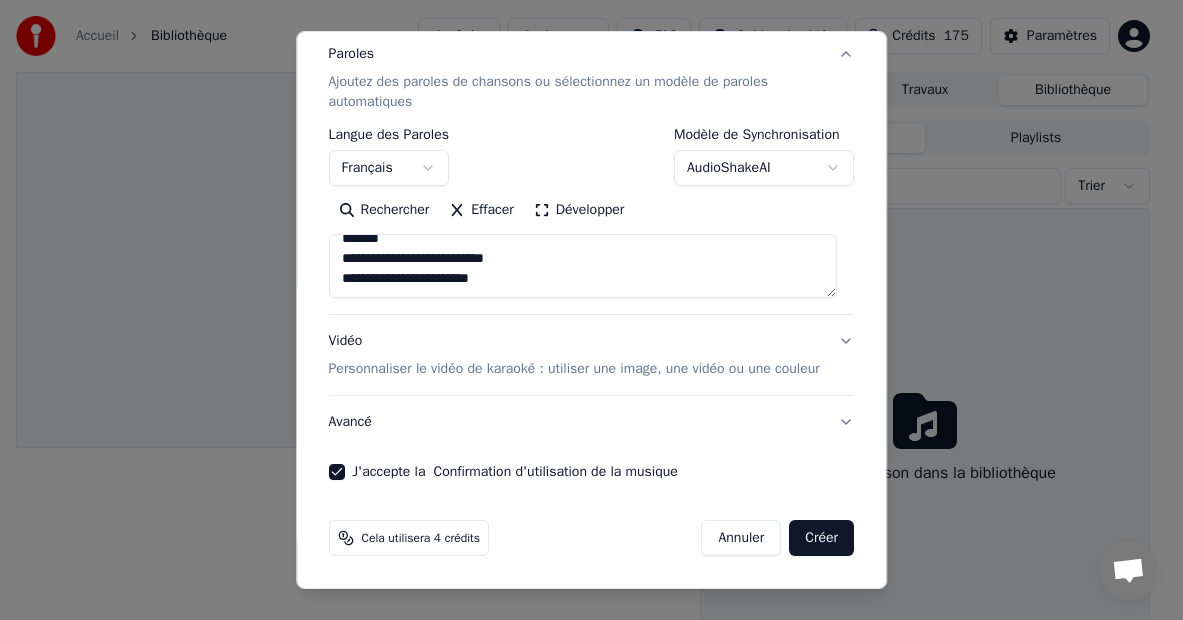 click on "Créer" at bounding box center (822, 538) 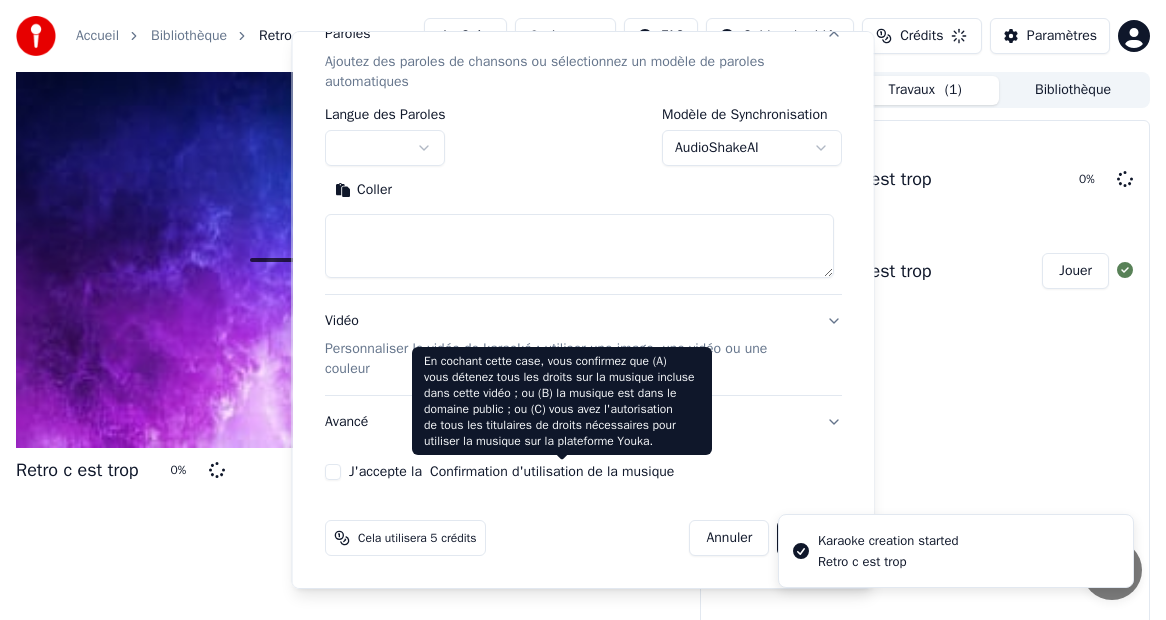 scroll, scrollTop: 0, scrollLeft: 0, axis: both 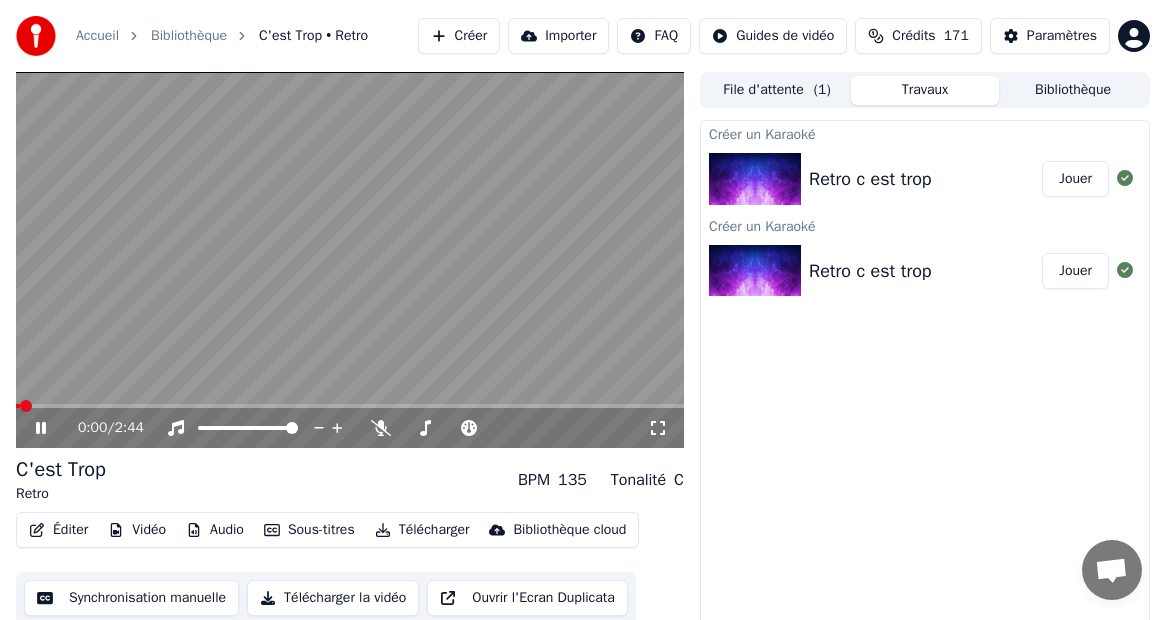click 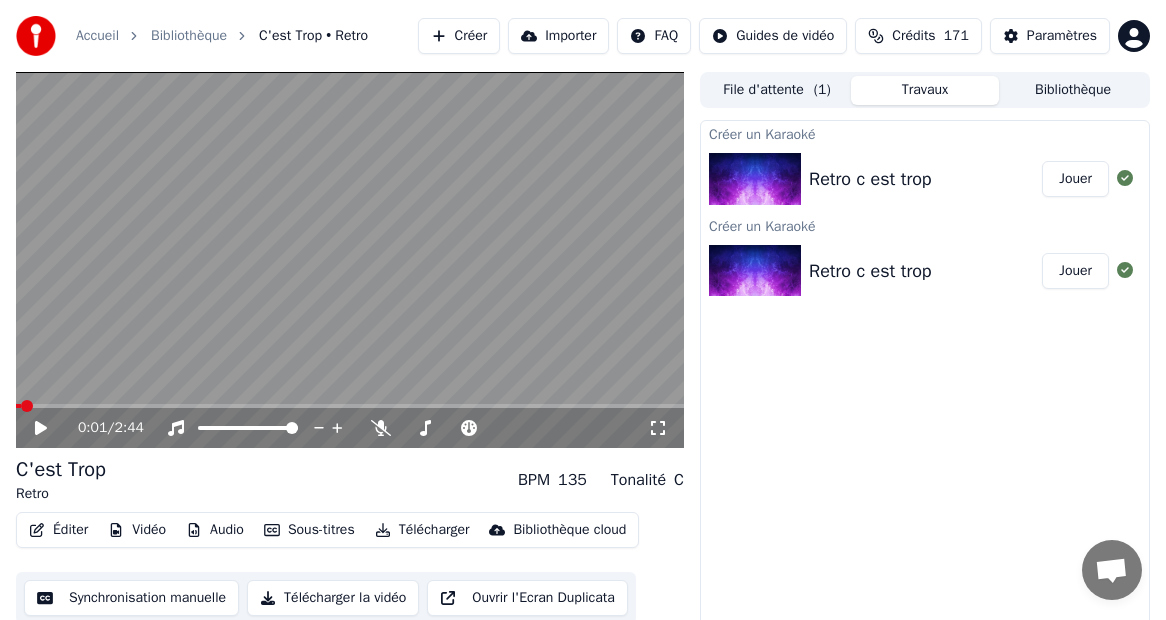 click on "Synchronisation manuelle" at bounding box center [131, 598] 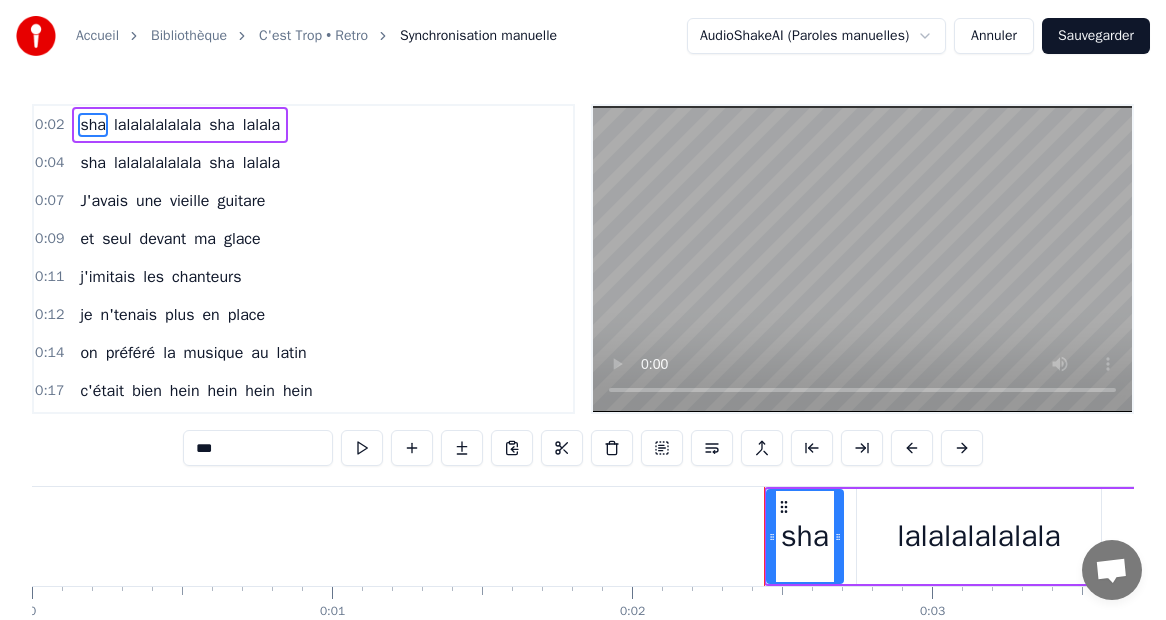 click on "Accueil" at bounding box center [97, 36] 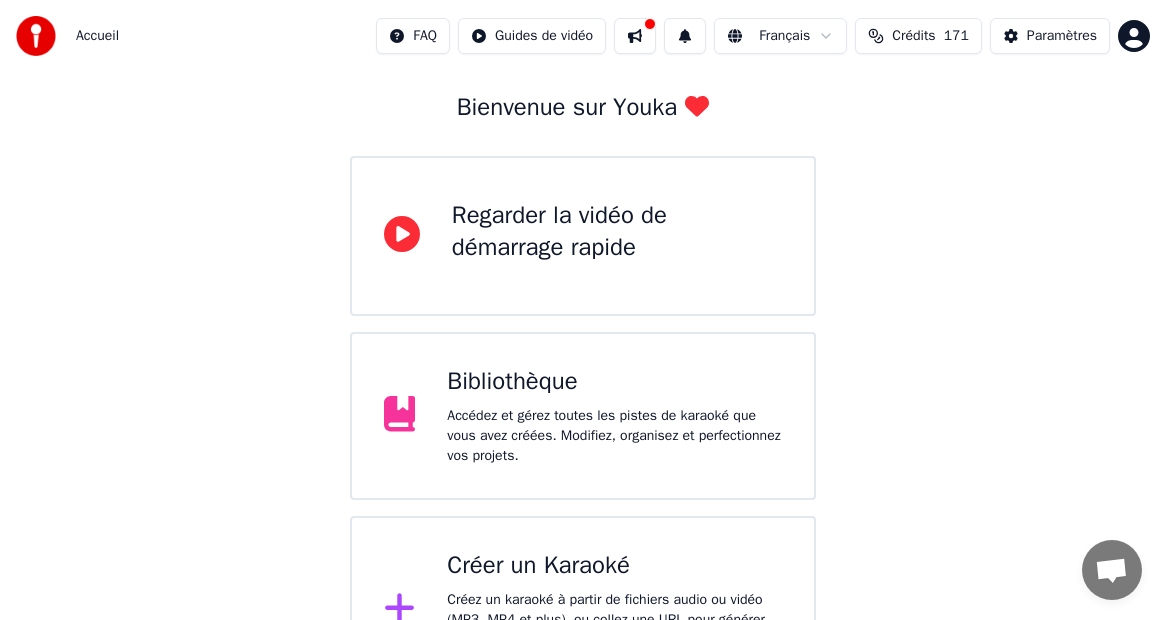 scroll, scrollTop: 0, scrollLeft: 0, axis: both 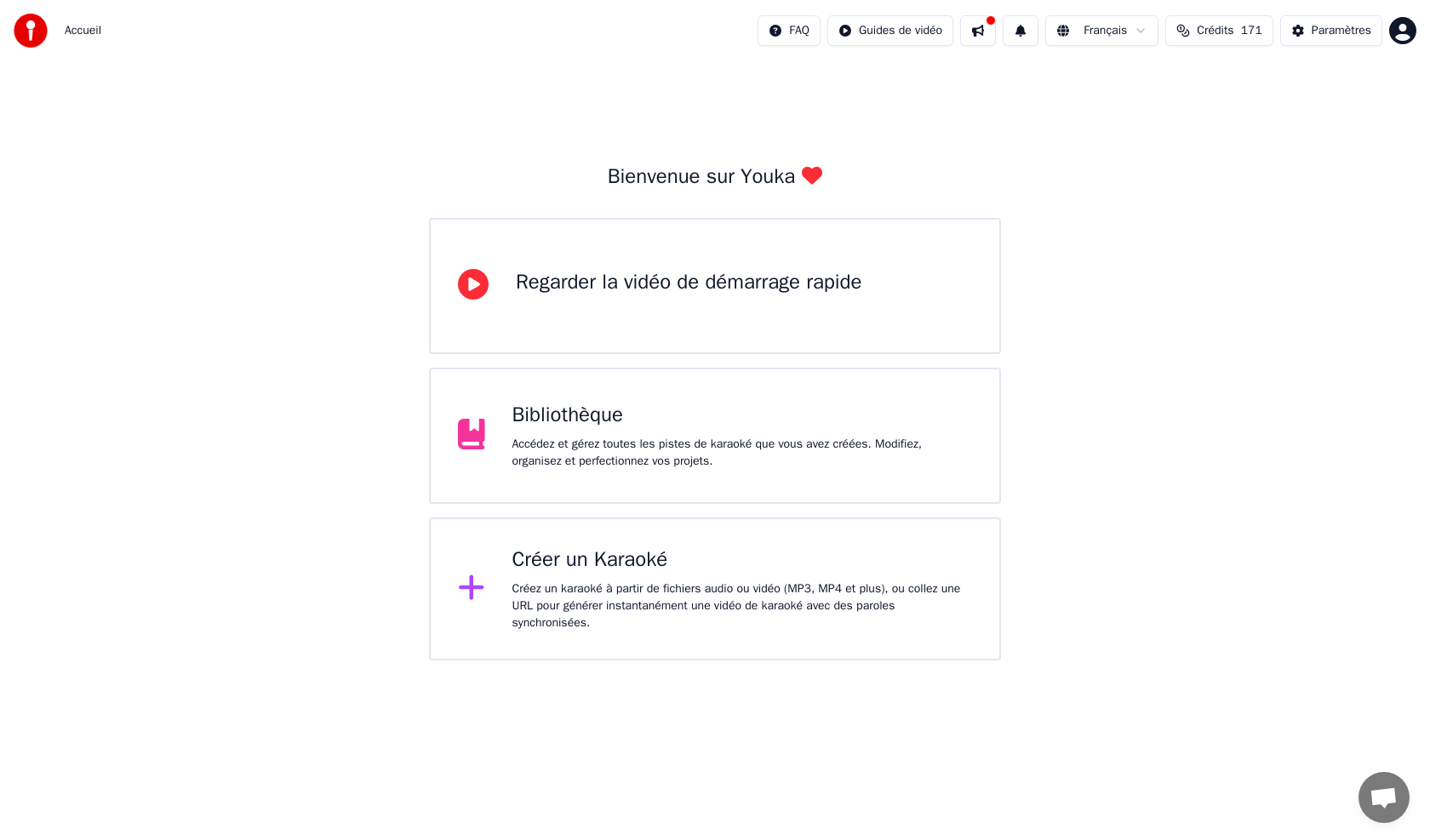 click on "Bibliothèque" at bounding box center (742, 415) 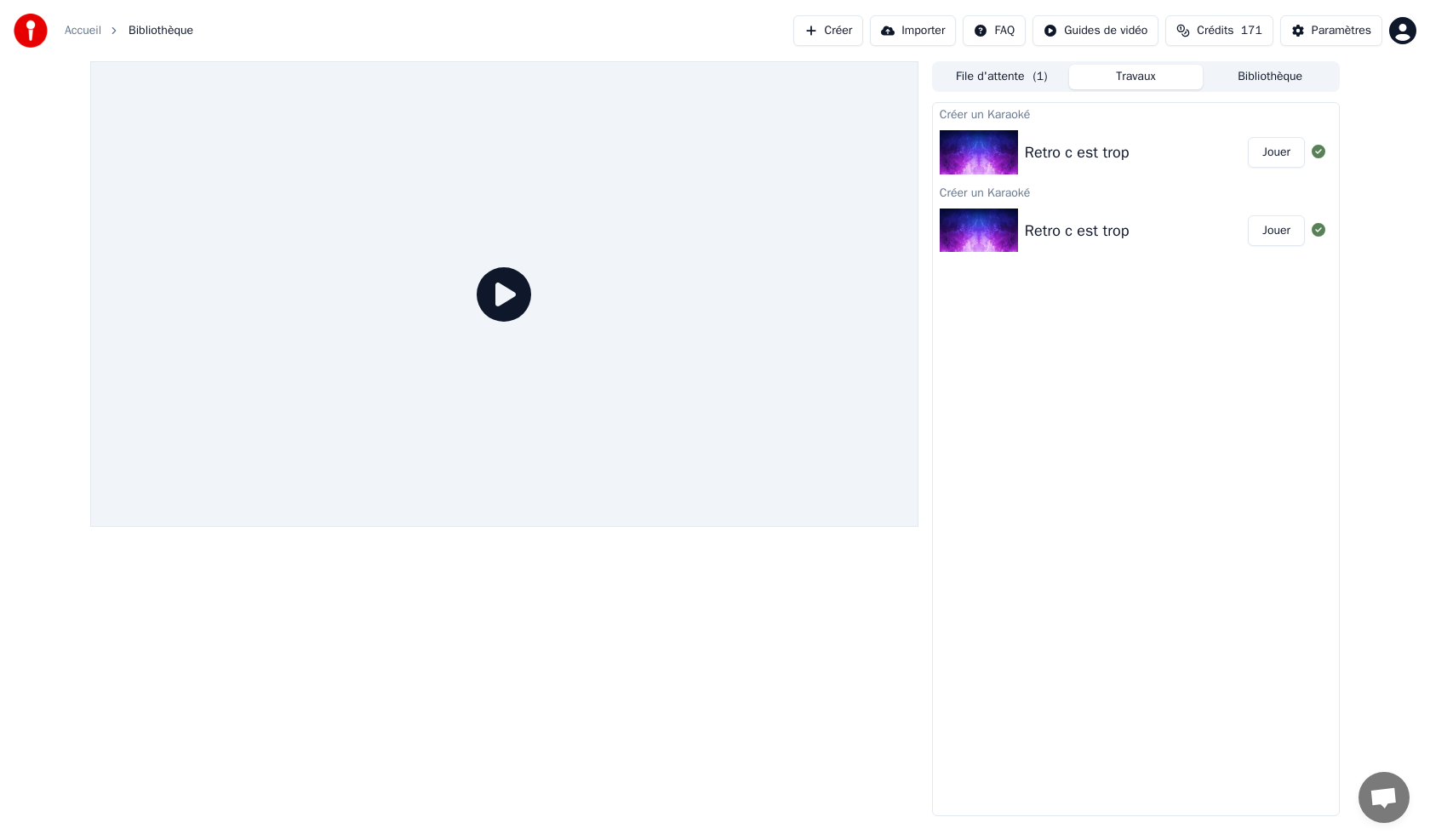 click on "Retro c est trop" at bounding box center (1077, 152) 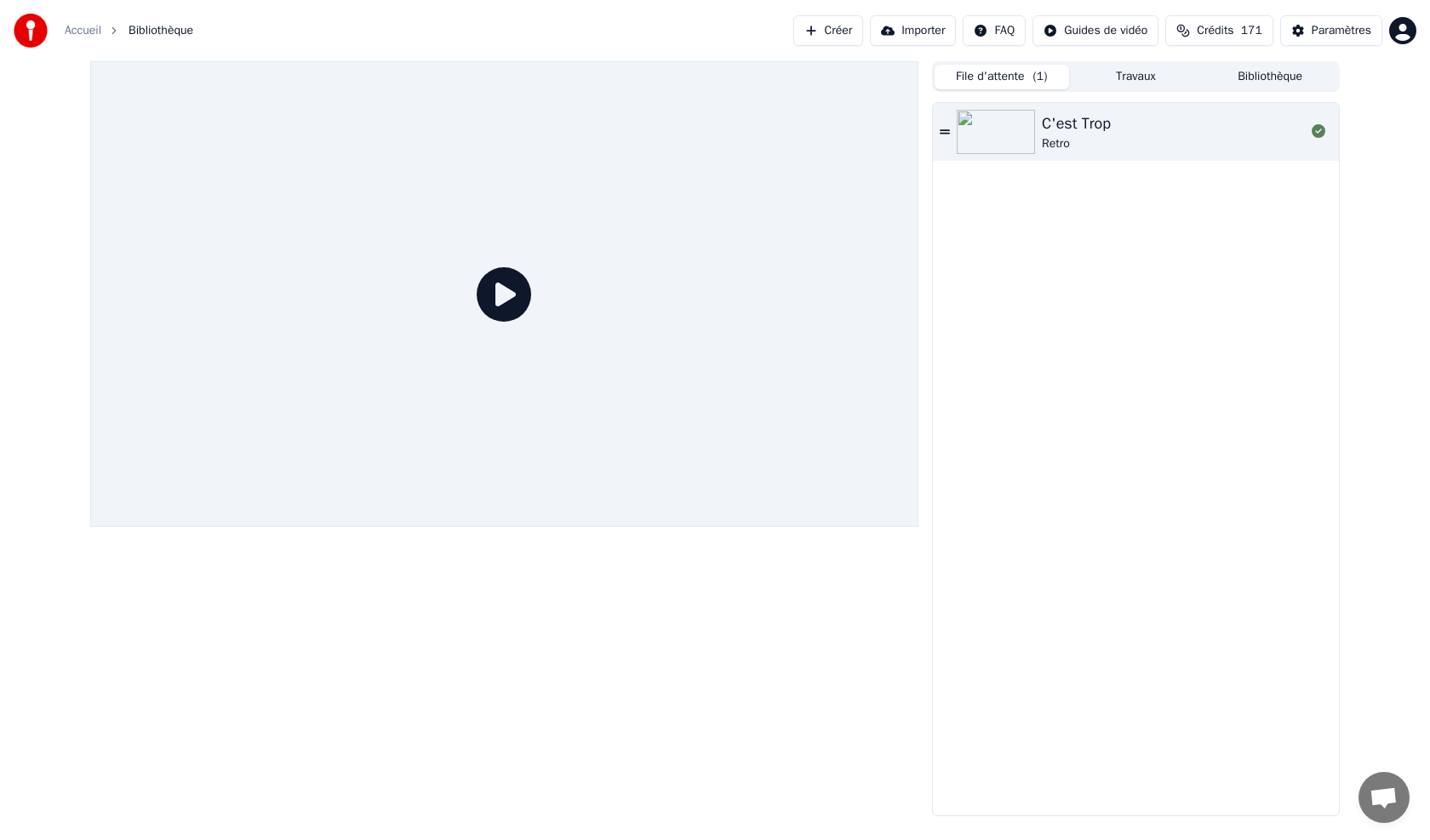 click on "File d'attente ( 1 )" at bounding box center (1002, 77) 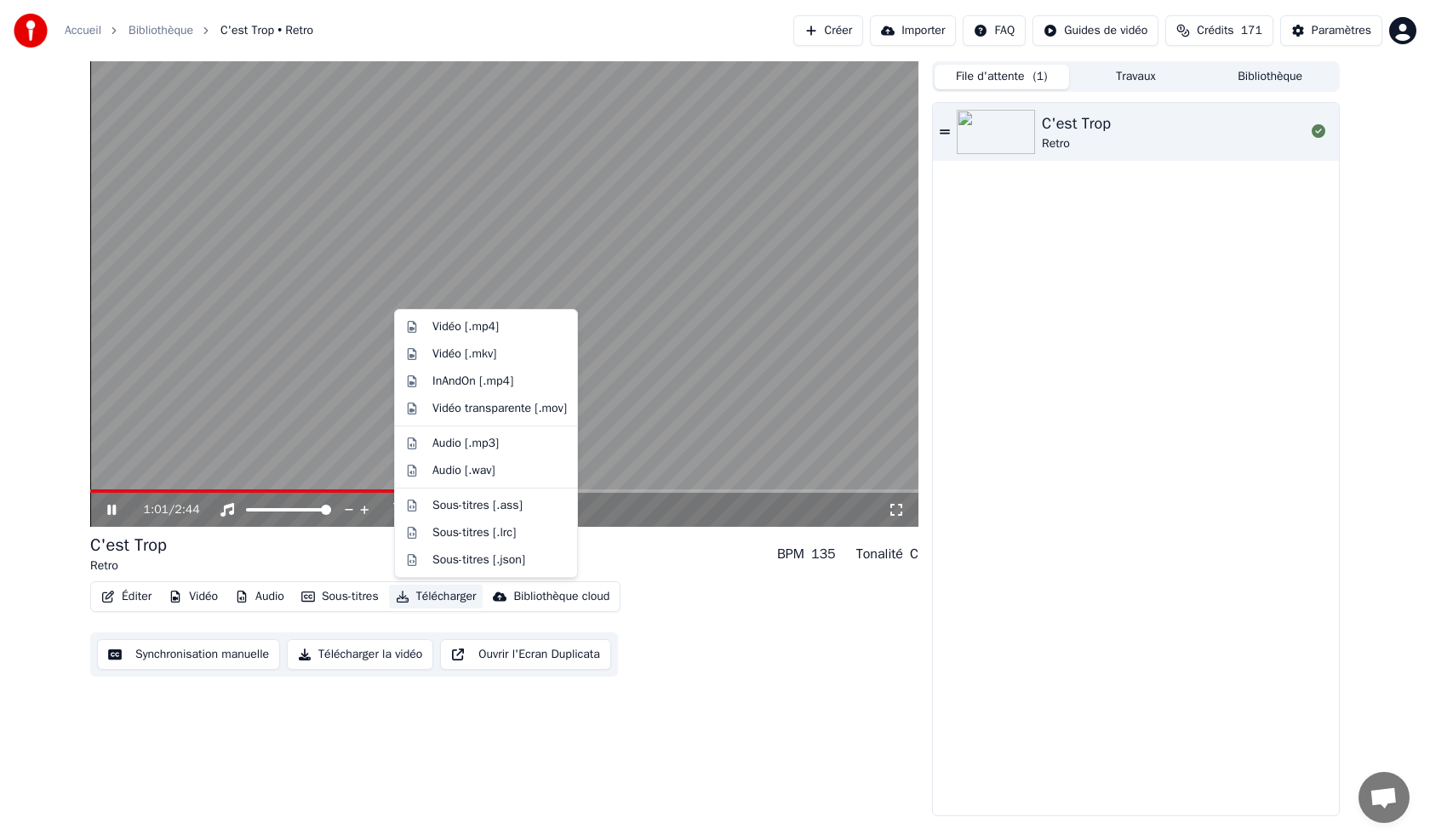 click on "Télécharger" at bounding box center [436, 597] 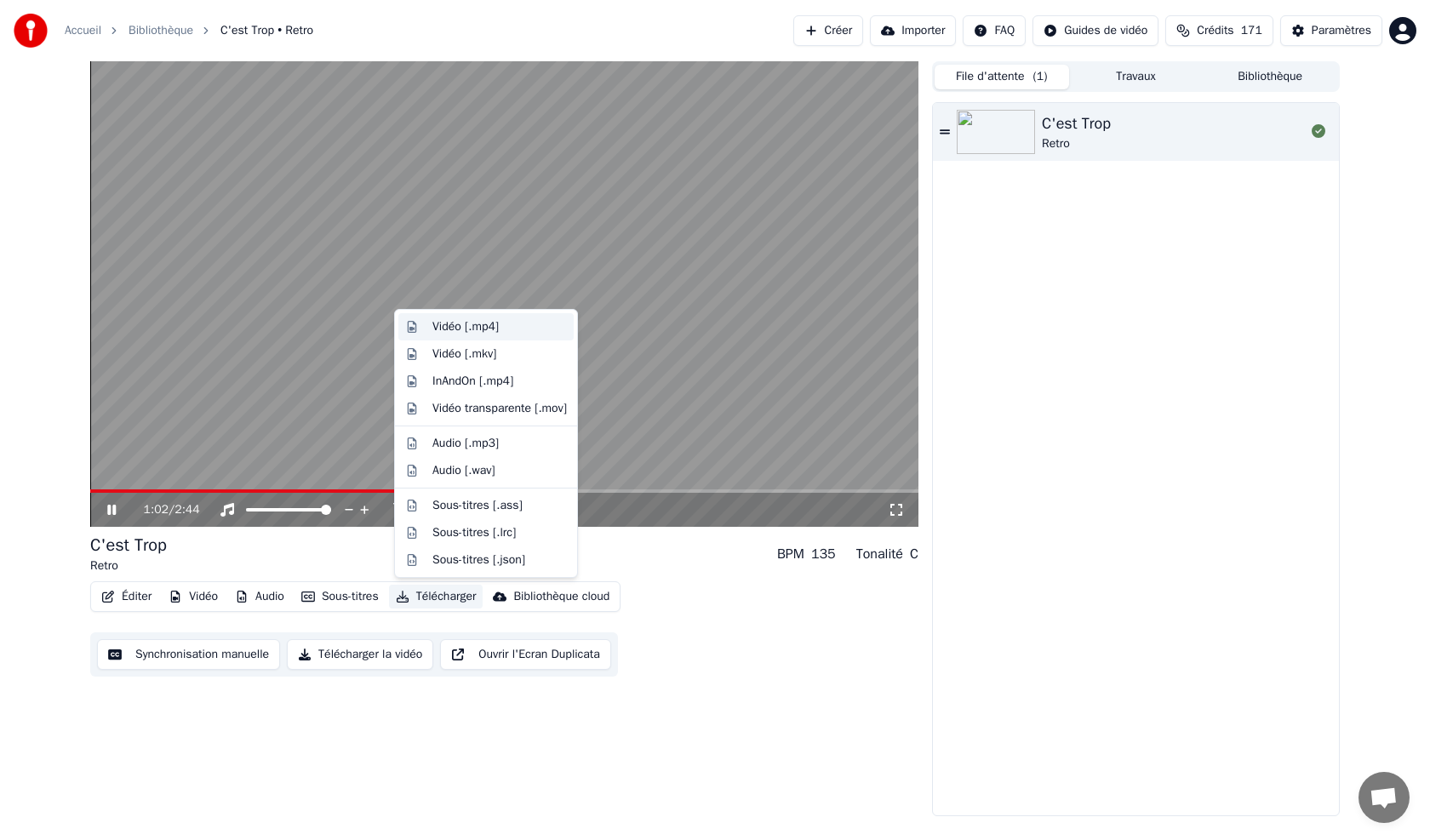 click on "Vidéo [.mp4]" at bounding box center [466, 327] 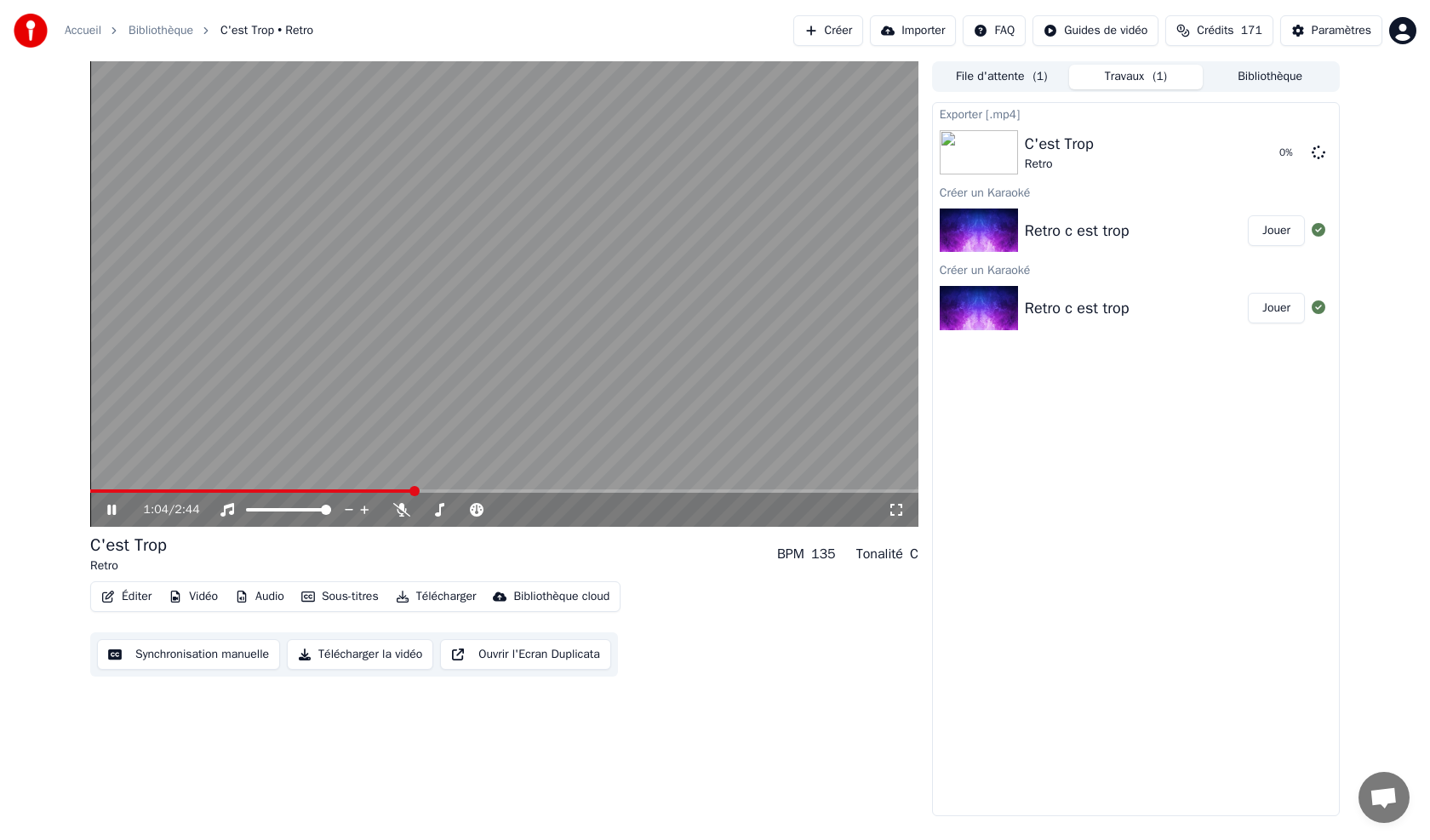 click 